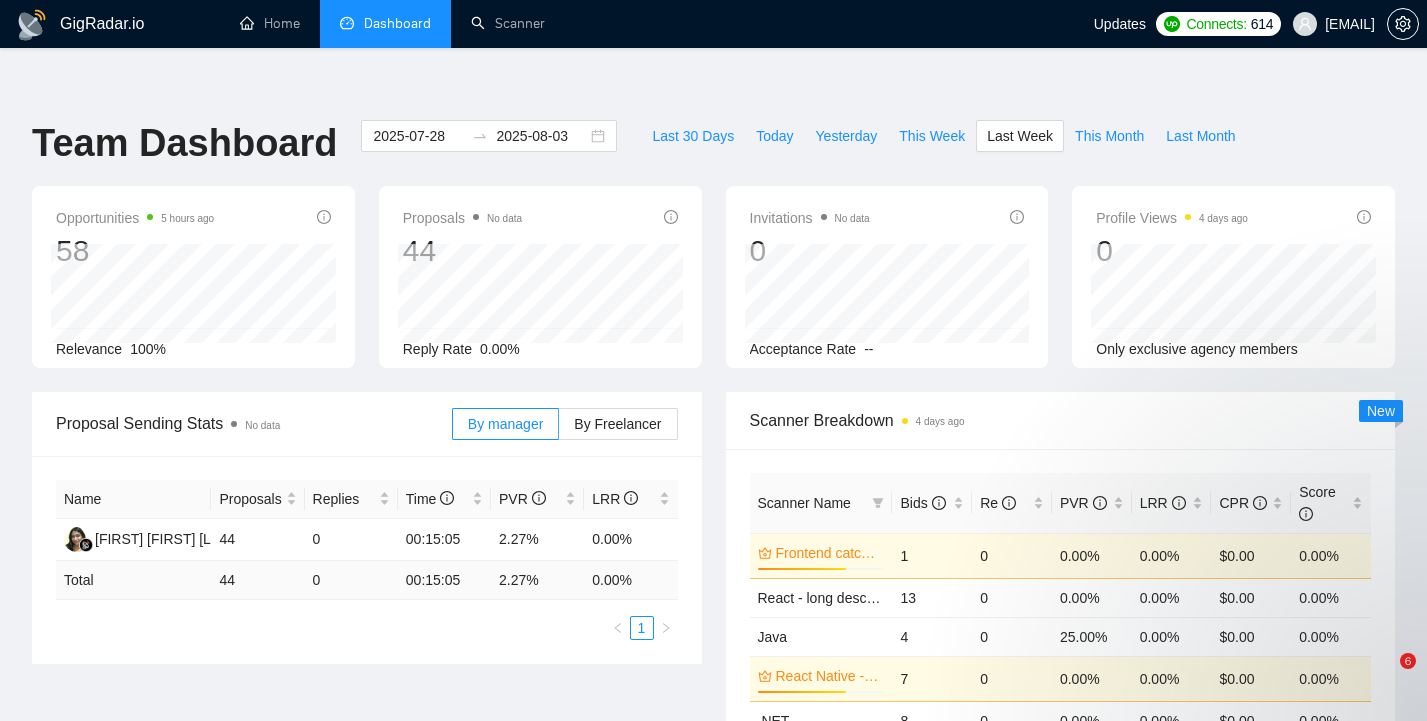 scroll, scrollTop: 0, scrollLeft: 0, axis: both 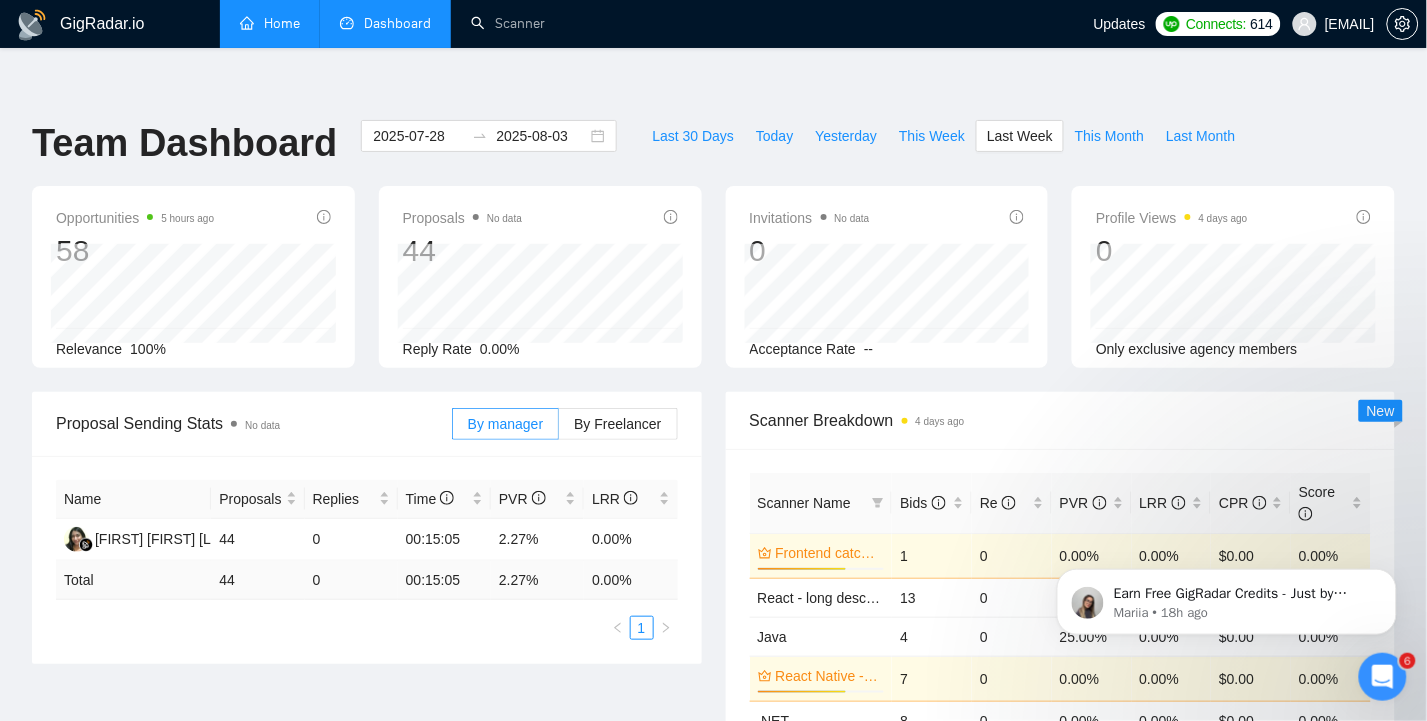 click on "Home" at bounding box center [270, 23] 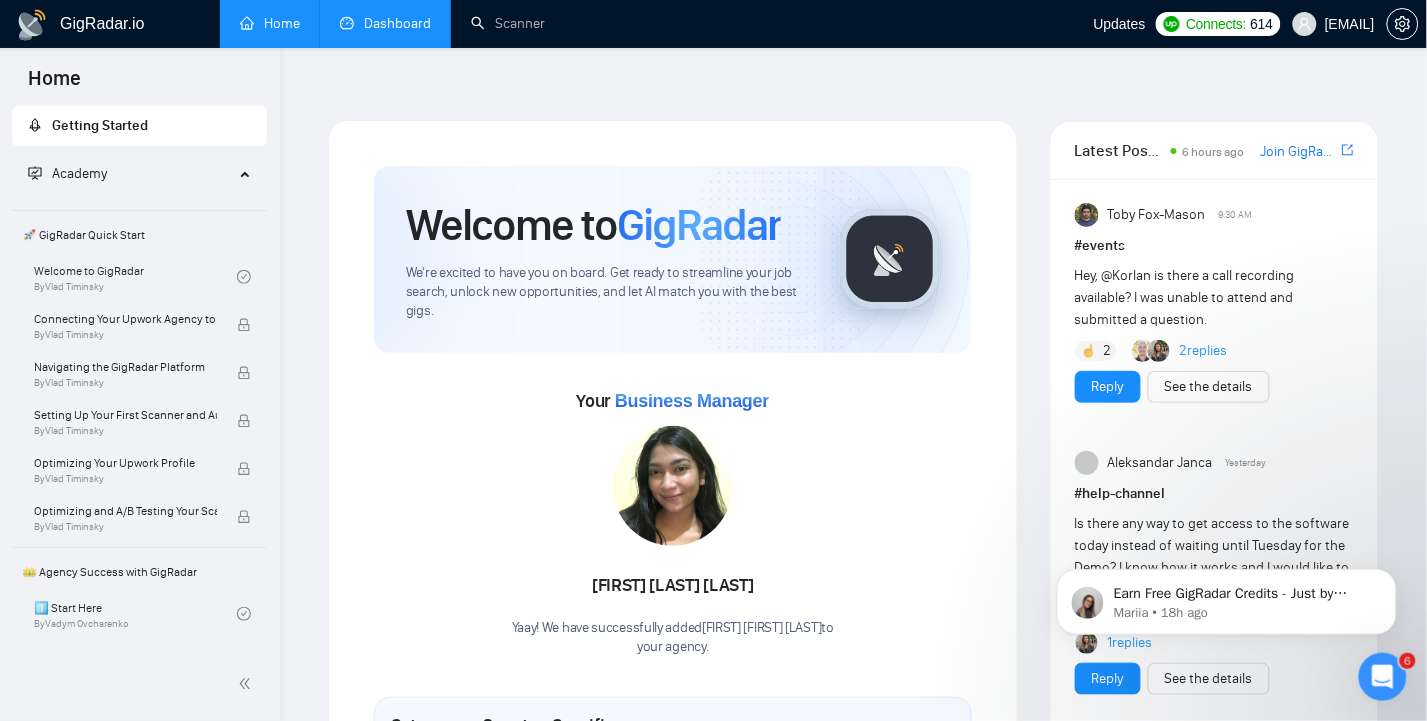click on "Dashboard" at bounding box center (385, 23) 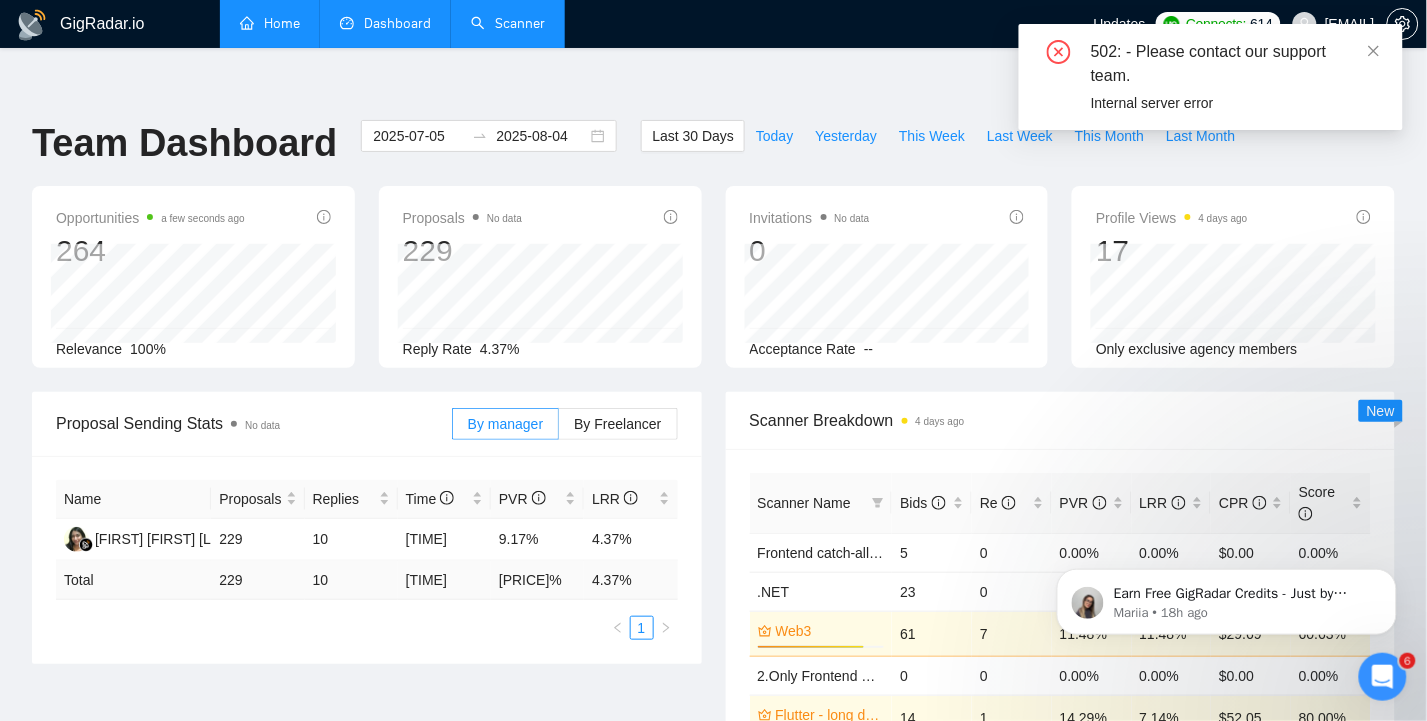 click on "Scanner" at bounding box center [508, 23] 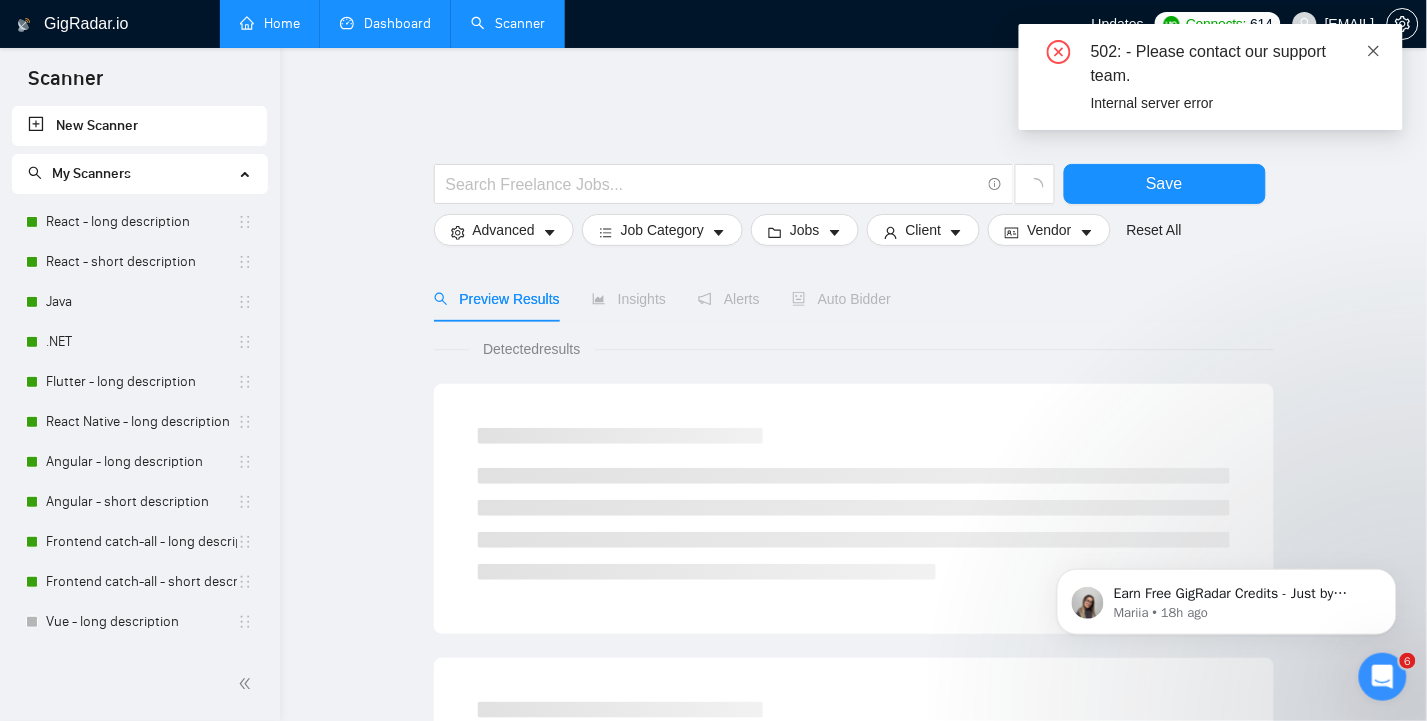 click 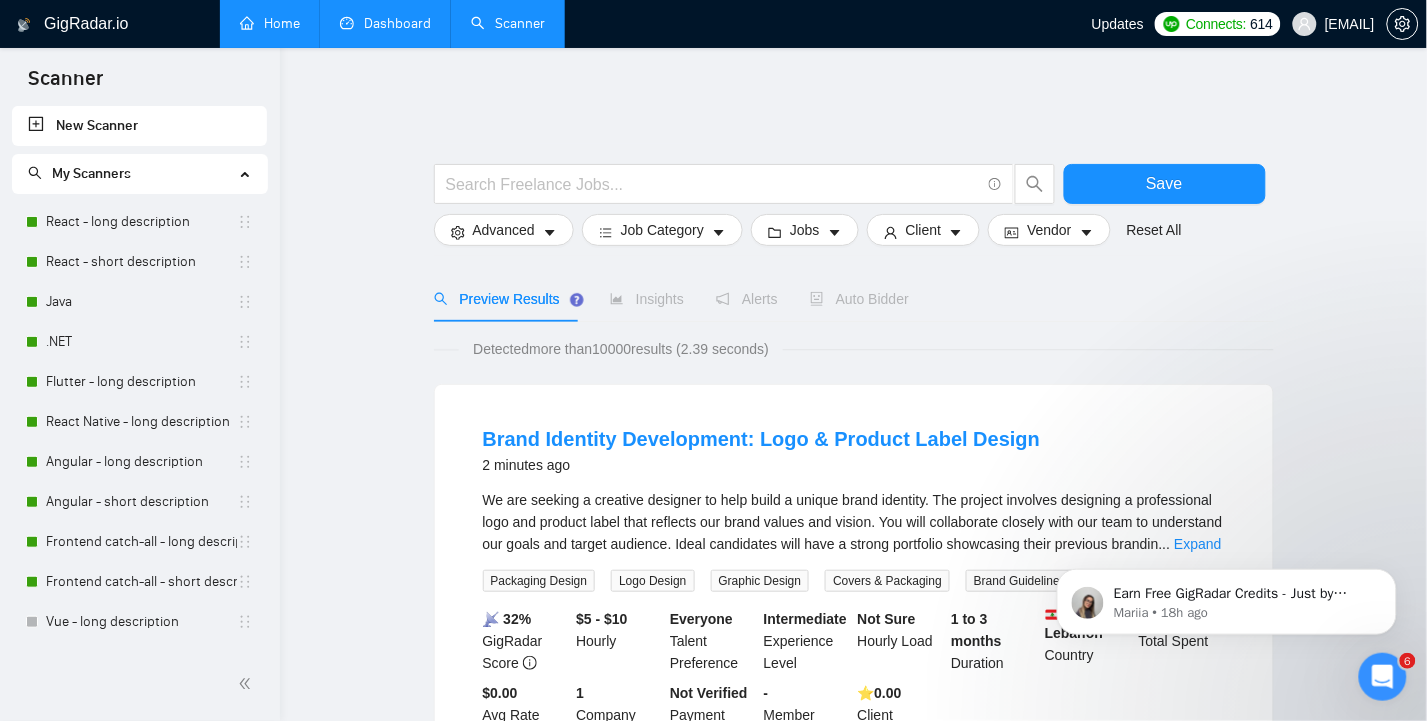 click on "Dashboard" at bounding box center (385, 23) 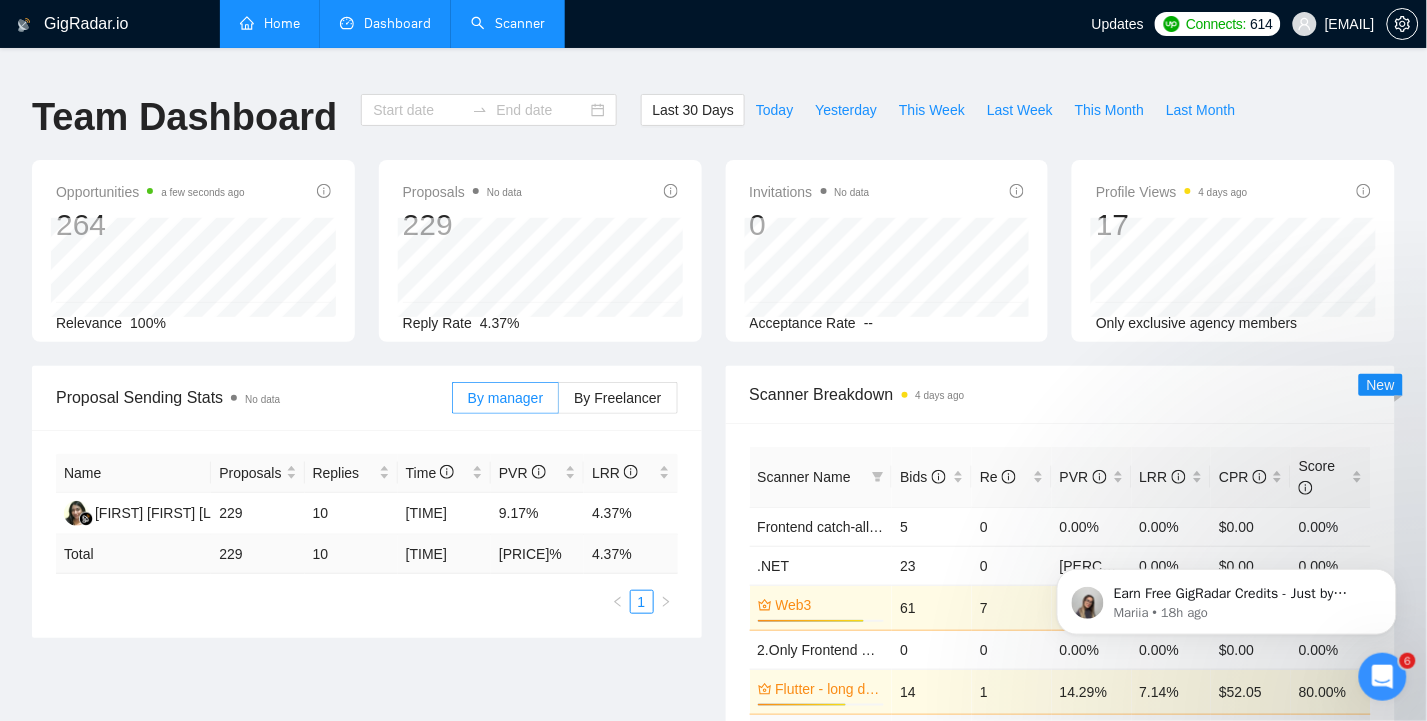 type on "2025-07-05" 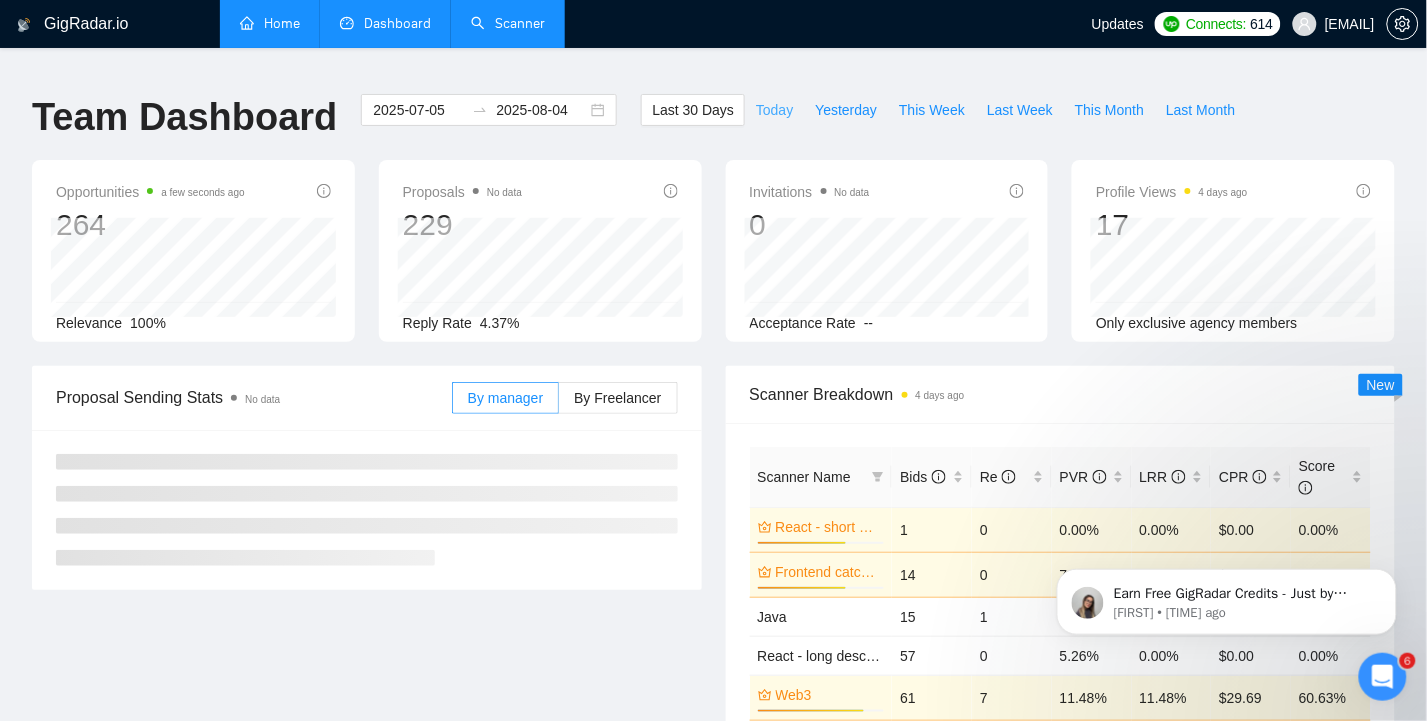 click on "Today" at bounding box center (774, 110) 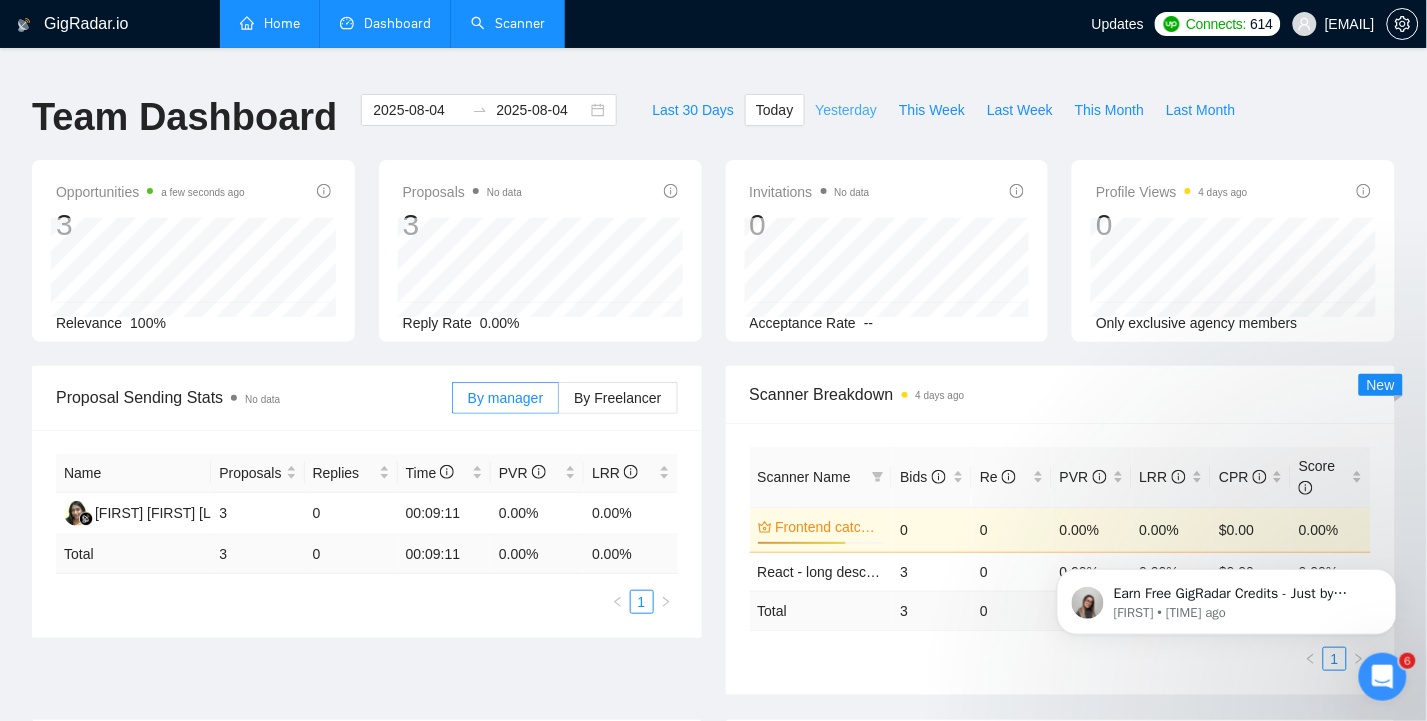 click on "Yesterday" at bounding box center (847, 110) 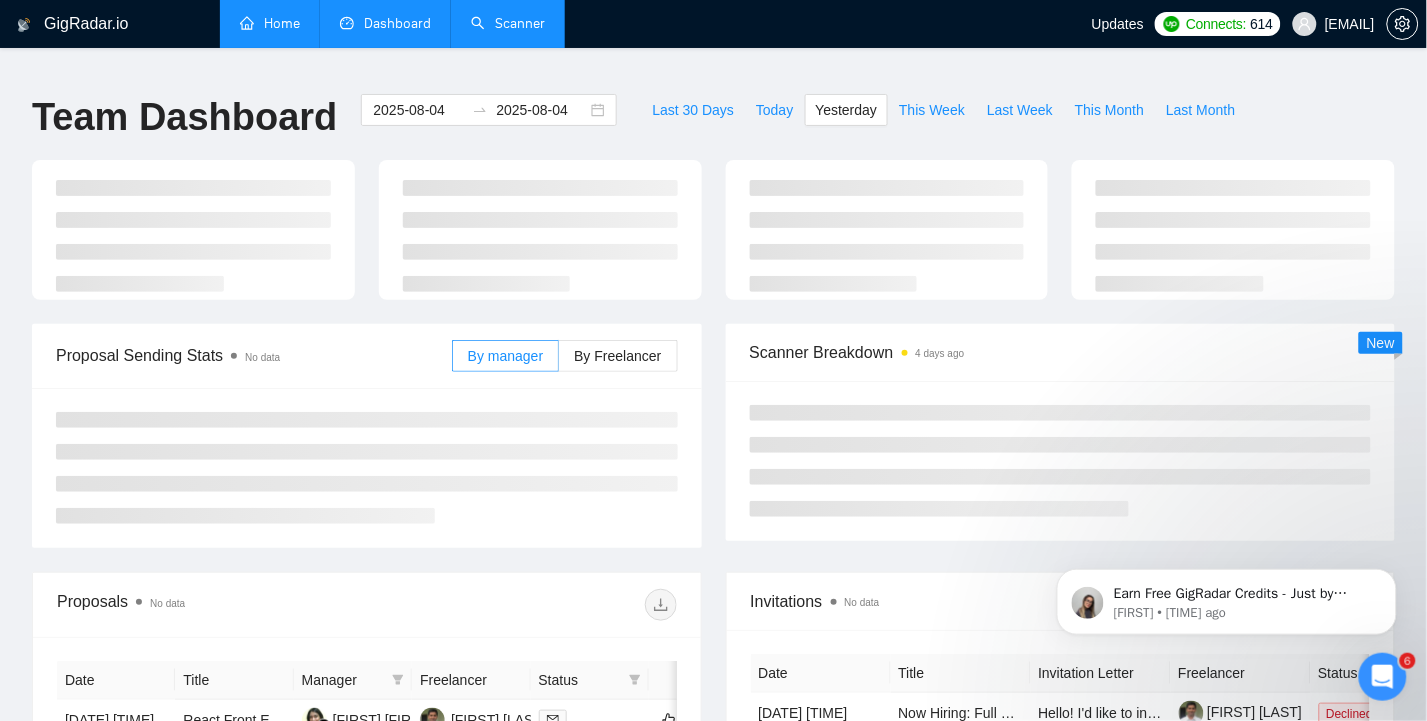 type on "2025-08-03" 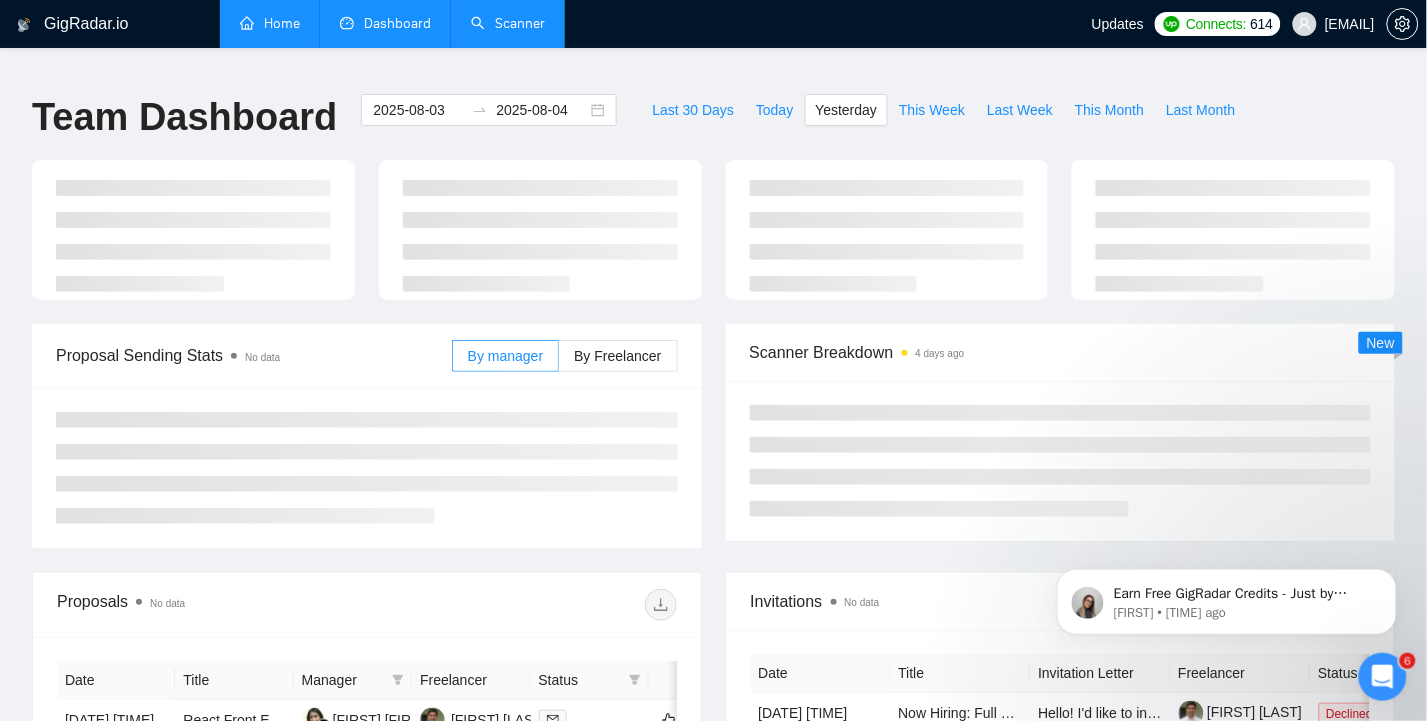 type on "2025-08-03" 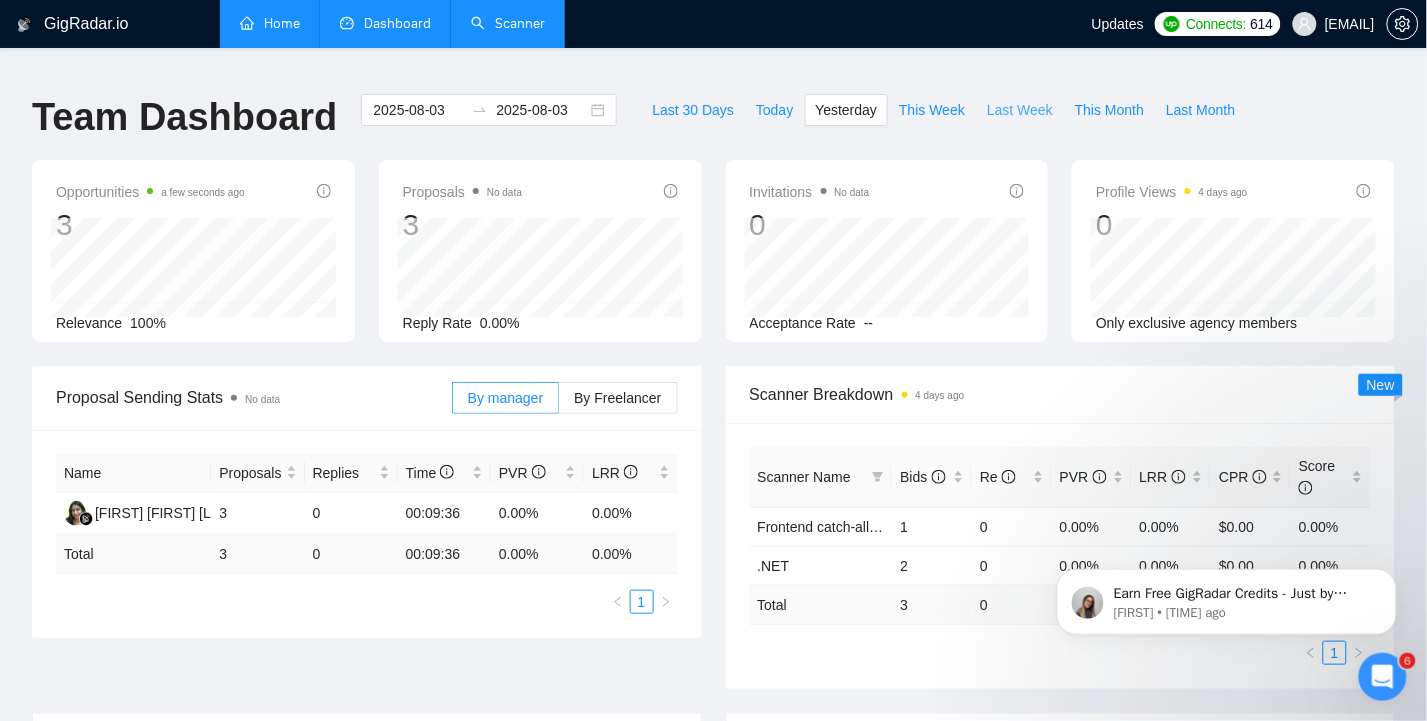 click on "Last Week" at bounding box center [1020, 110] 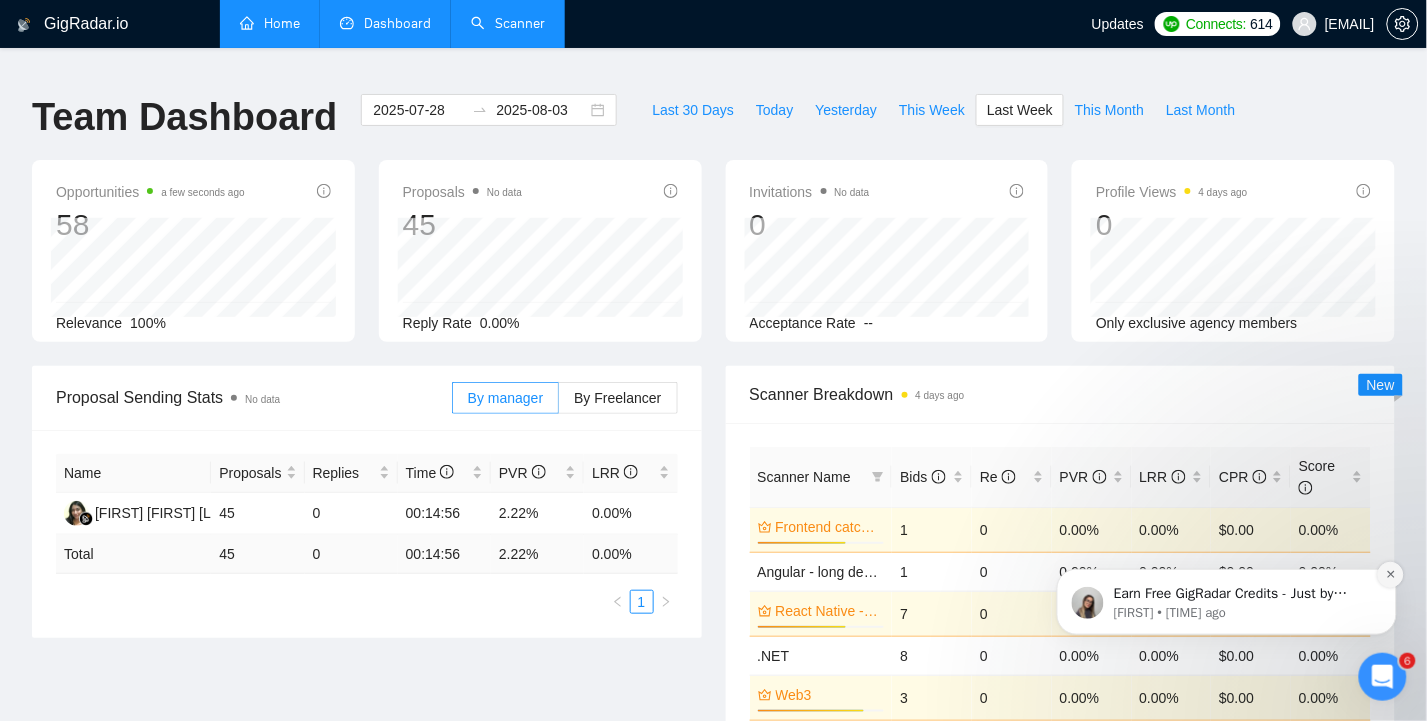 click 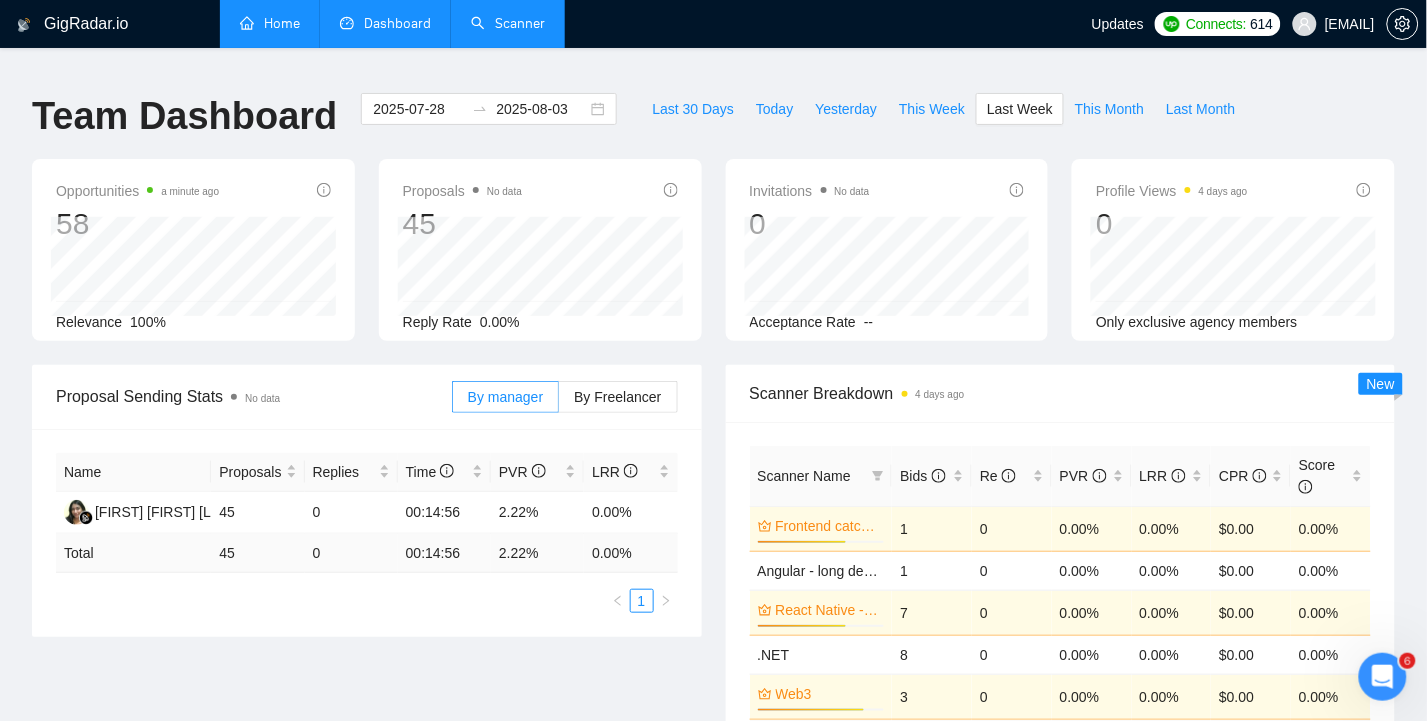 scroll, scrollTop: 0, scrollLeft: 0, axis: both 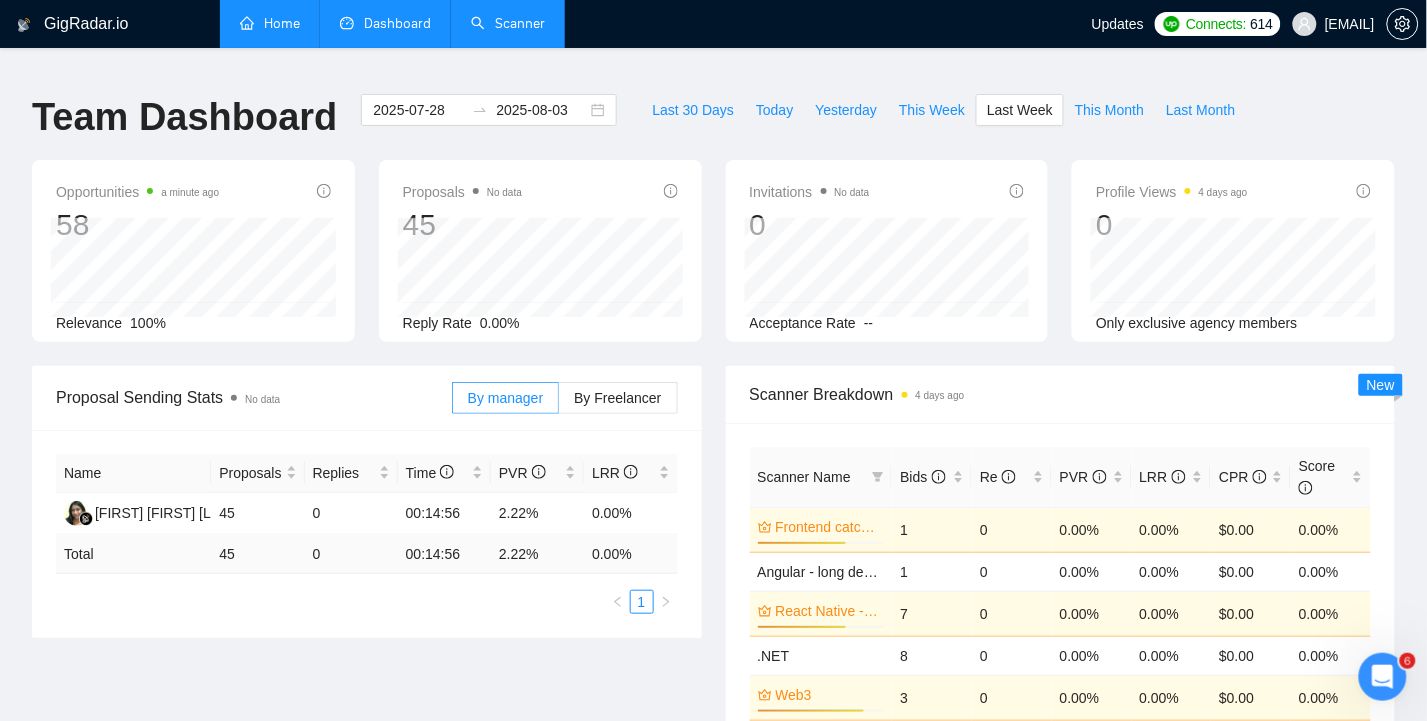 click on "Last 30 Days Today Yesterday This Week Last Week This Month Last Month" at bounding box center [943, 127] 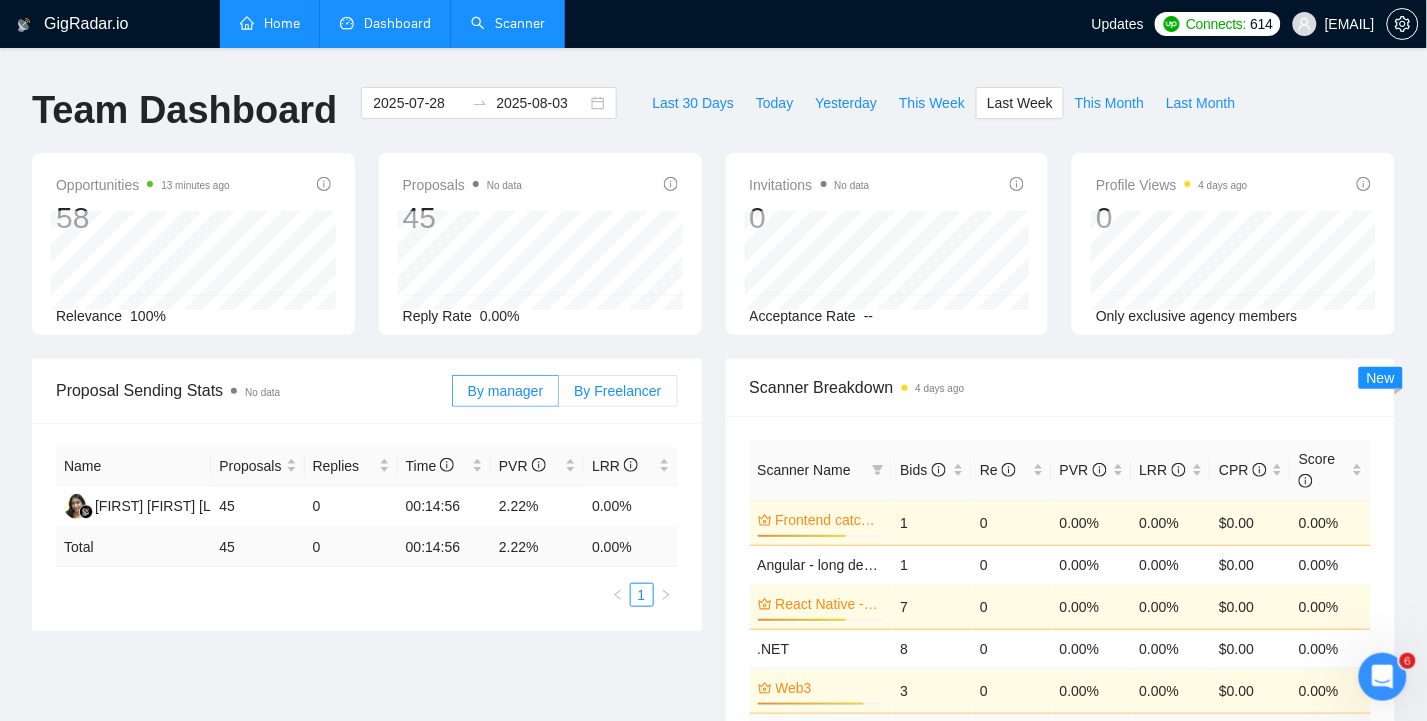 scroll, scrollTop: 0, scrollLeft: 0, axis: both 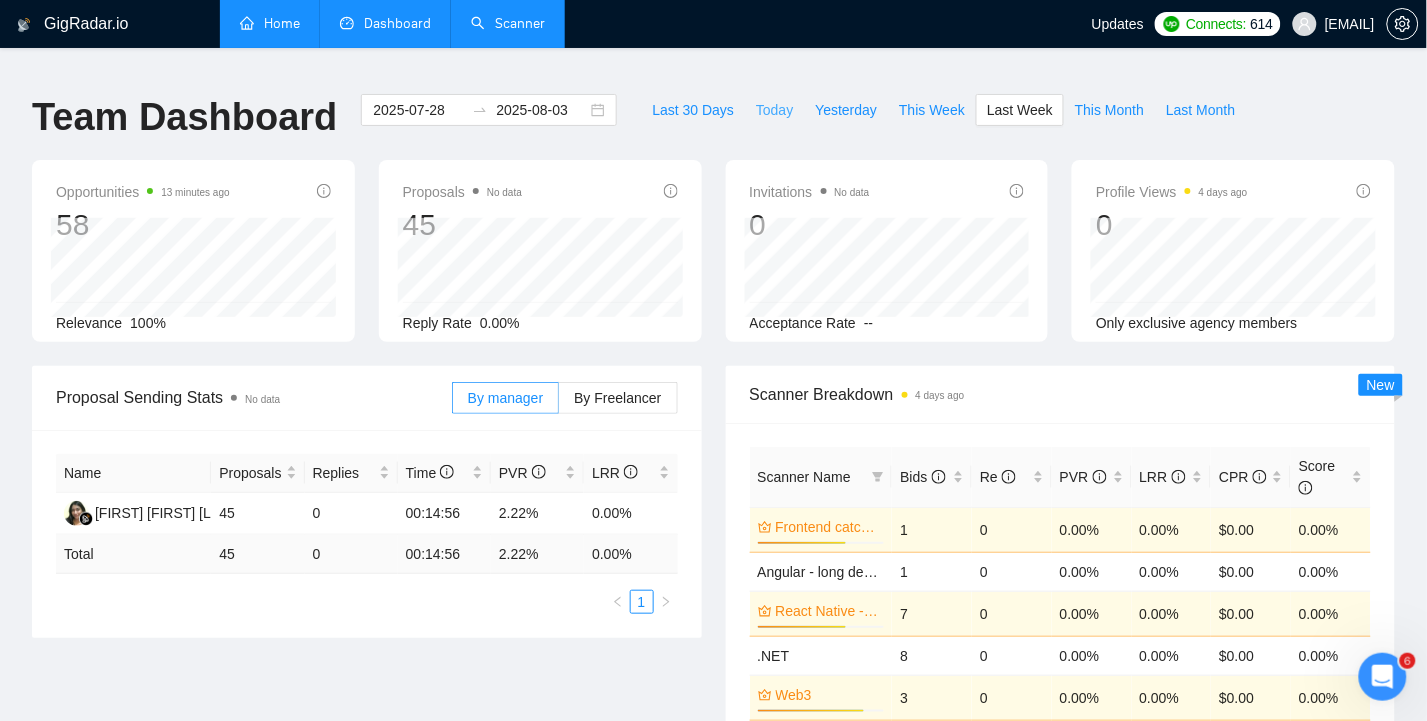 click on "Today" at bounding box center (774, 110) 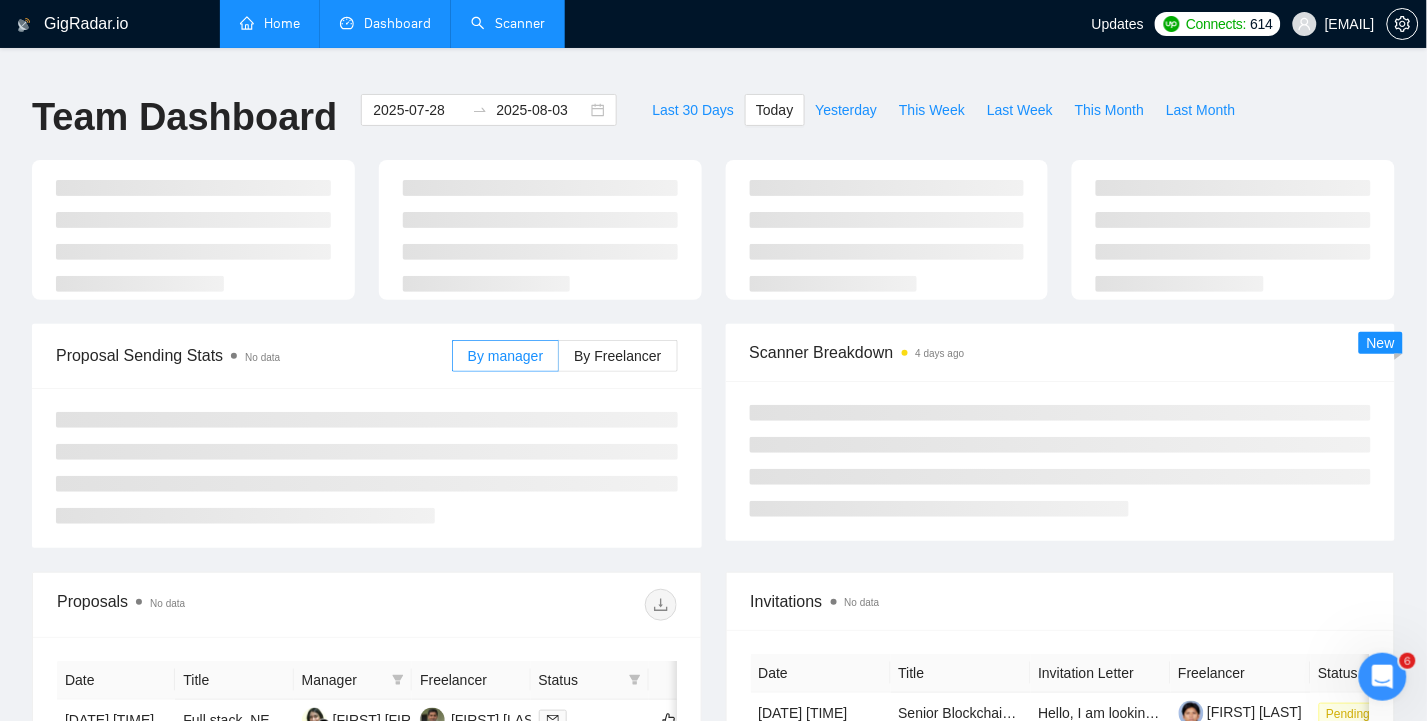 type on "2025-08-04" 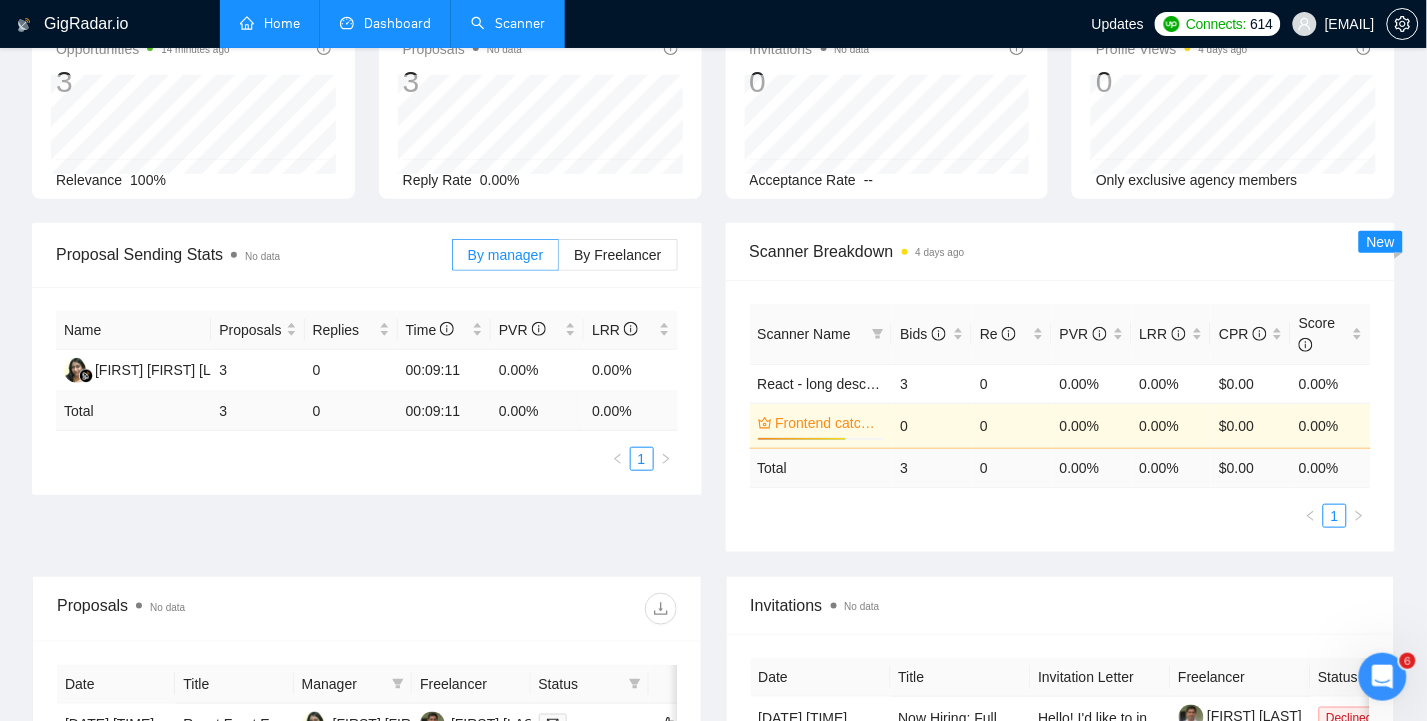 scroll, scrollTop: 0, scrollLeft: 0, axis: both 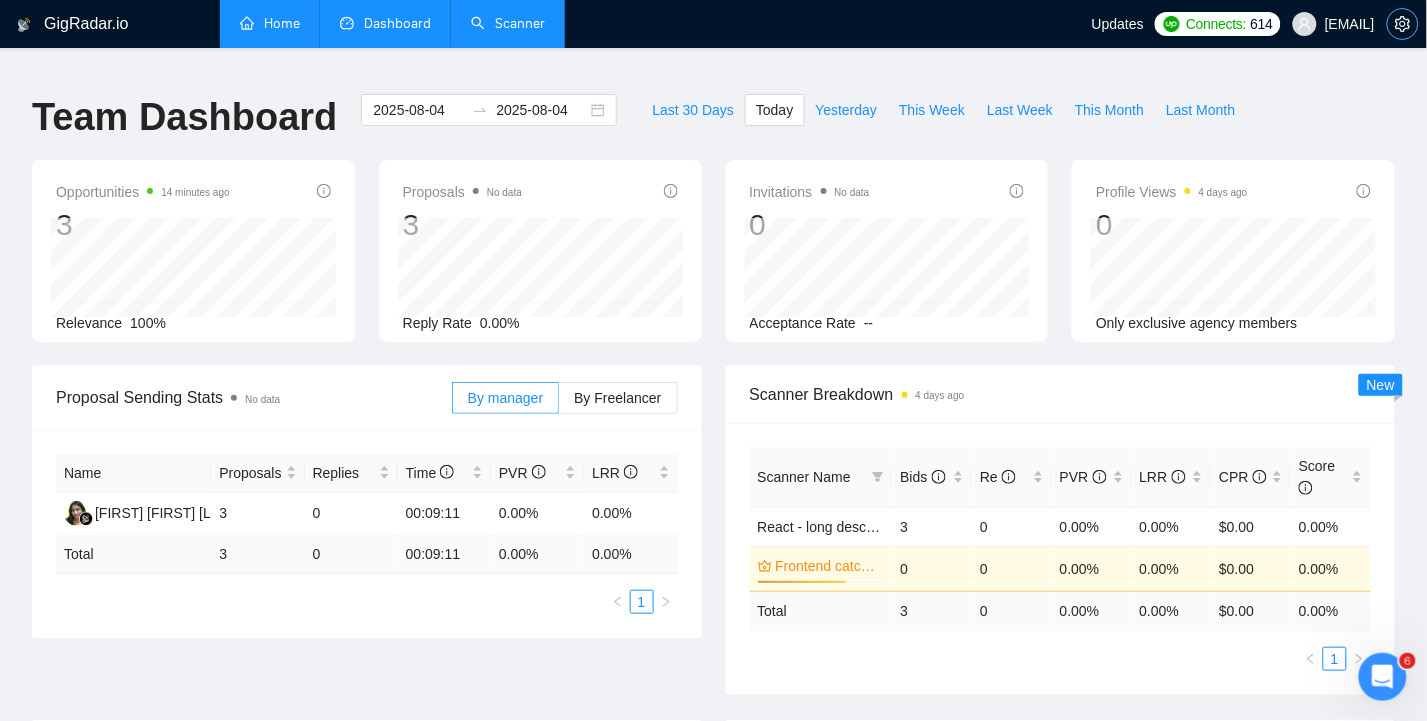 click 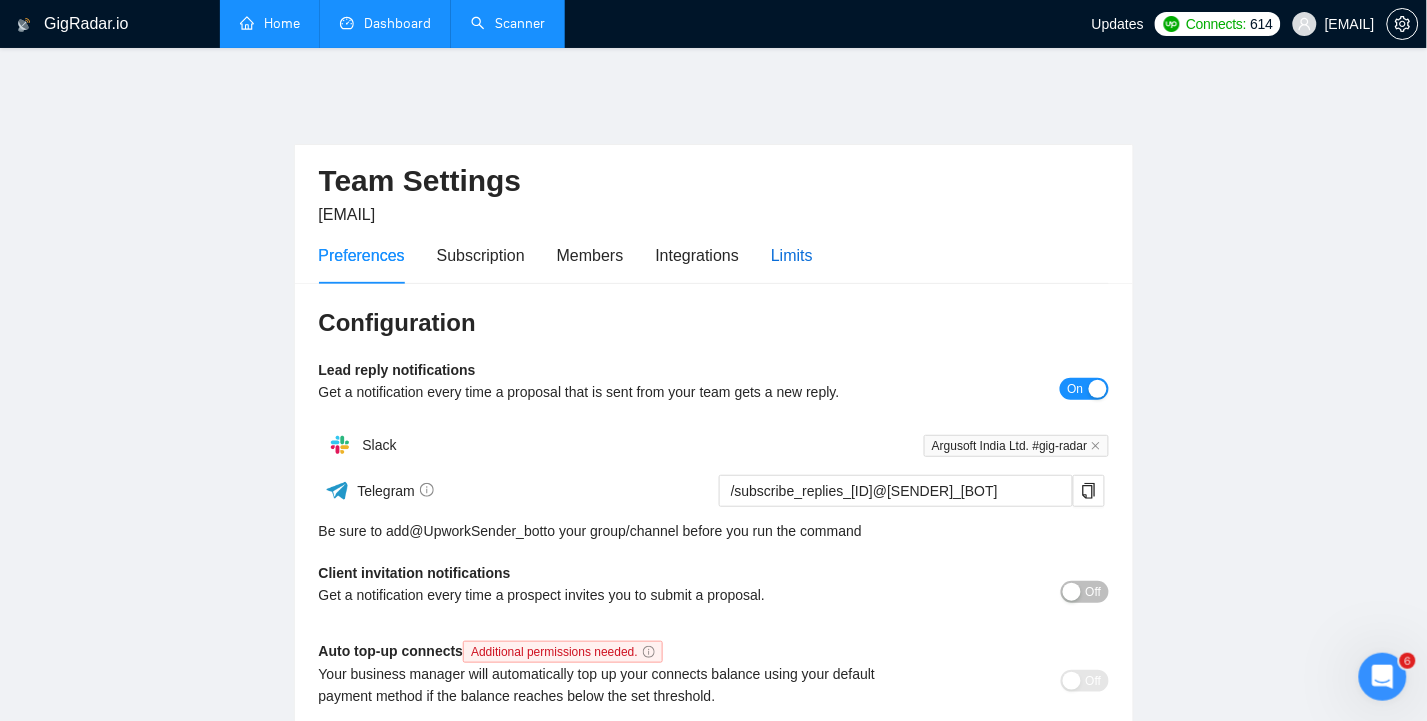 click on "Limits" at bounding box center (792, 255) 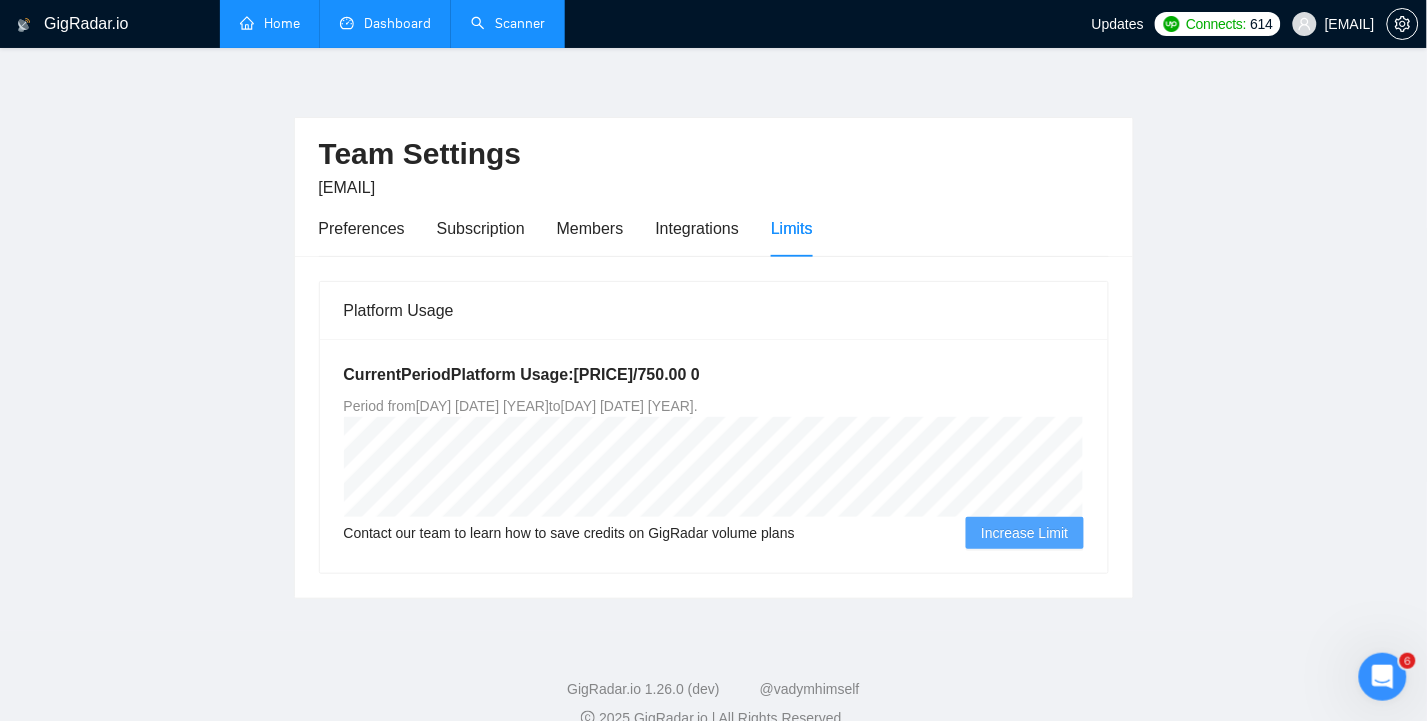 scroll, scrollTop: 45, scrollLeft: 0, axis: vertical 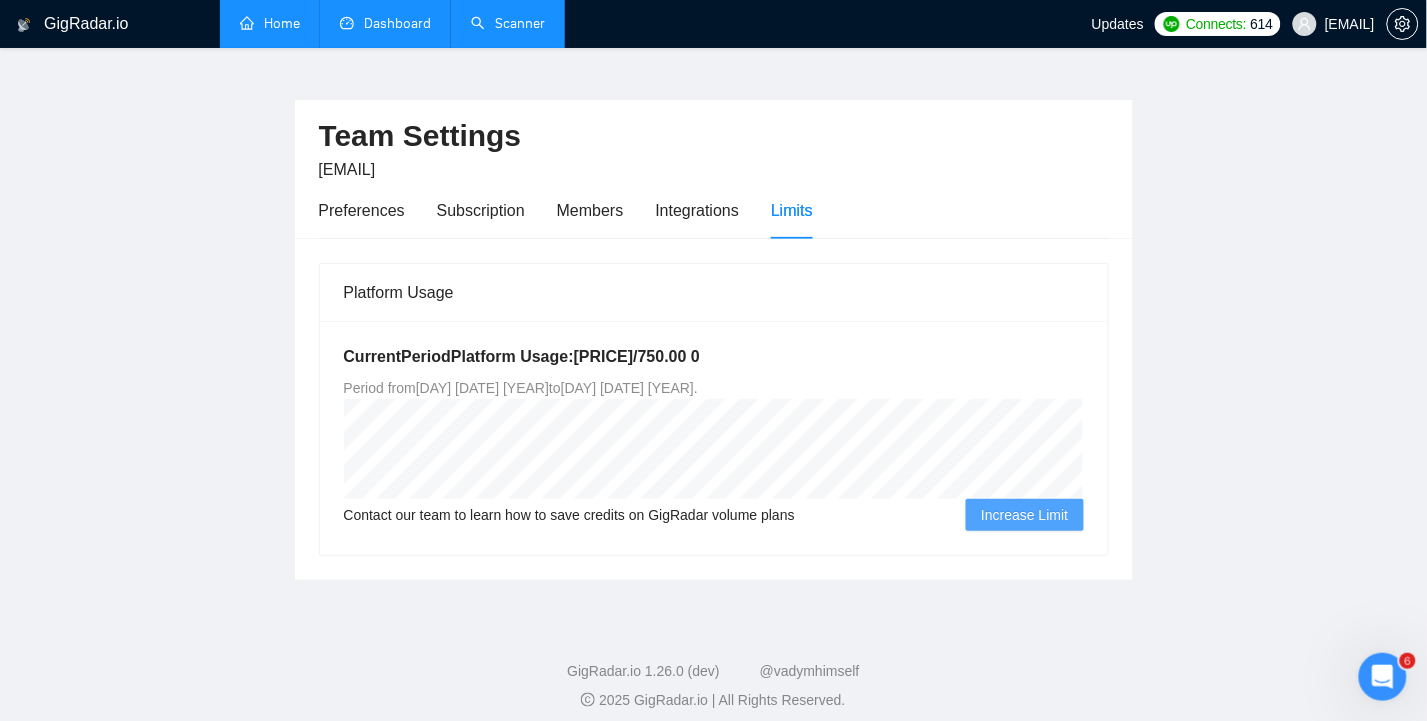 click on "Scanner" at bounding box center (508, 23) 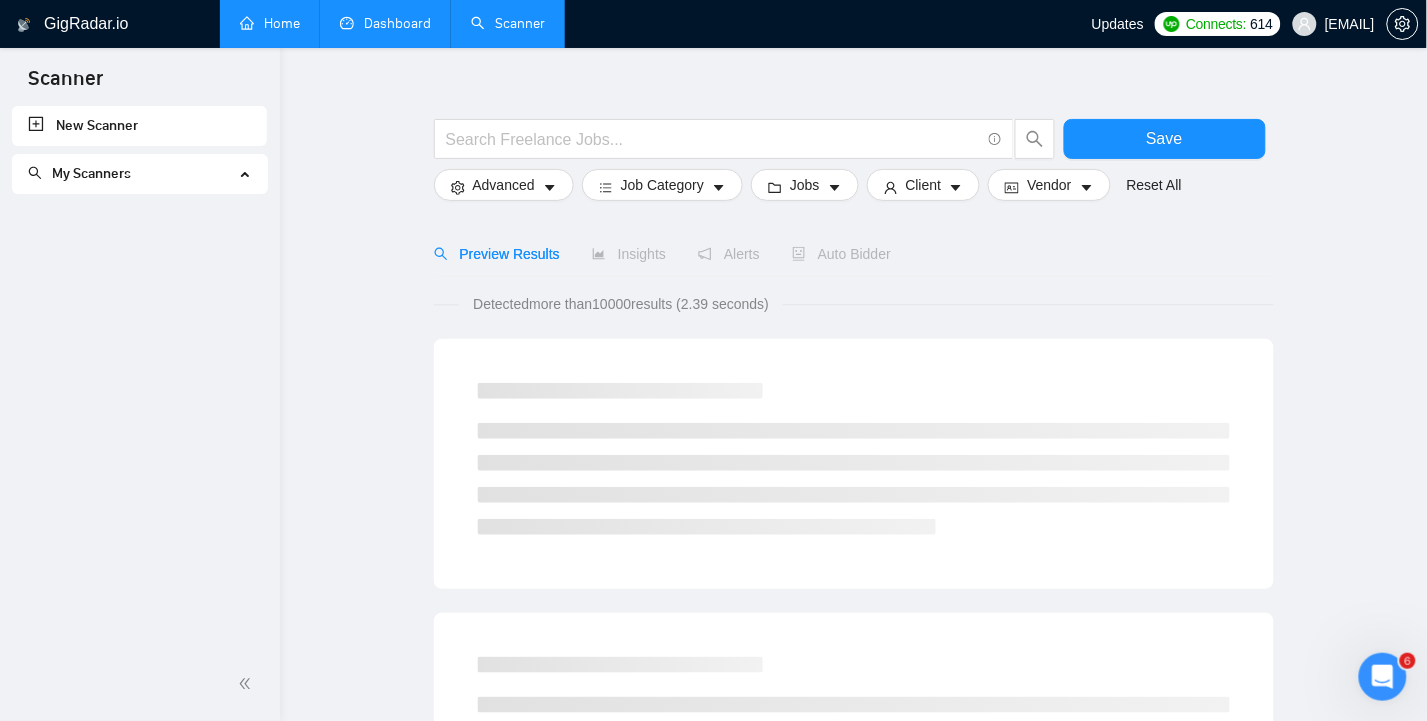 scroll, scrollTop: 0, scrollLeft: 0, axis: both 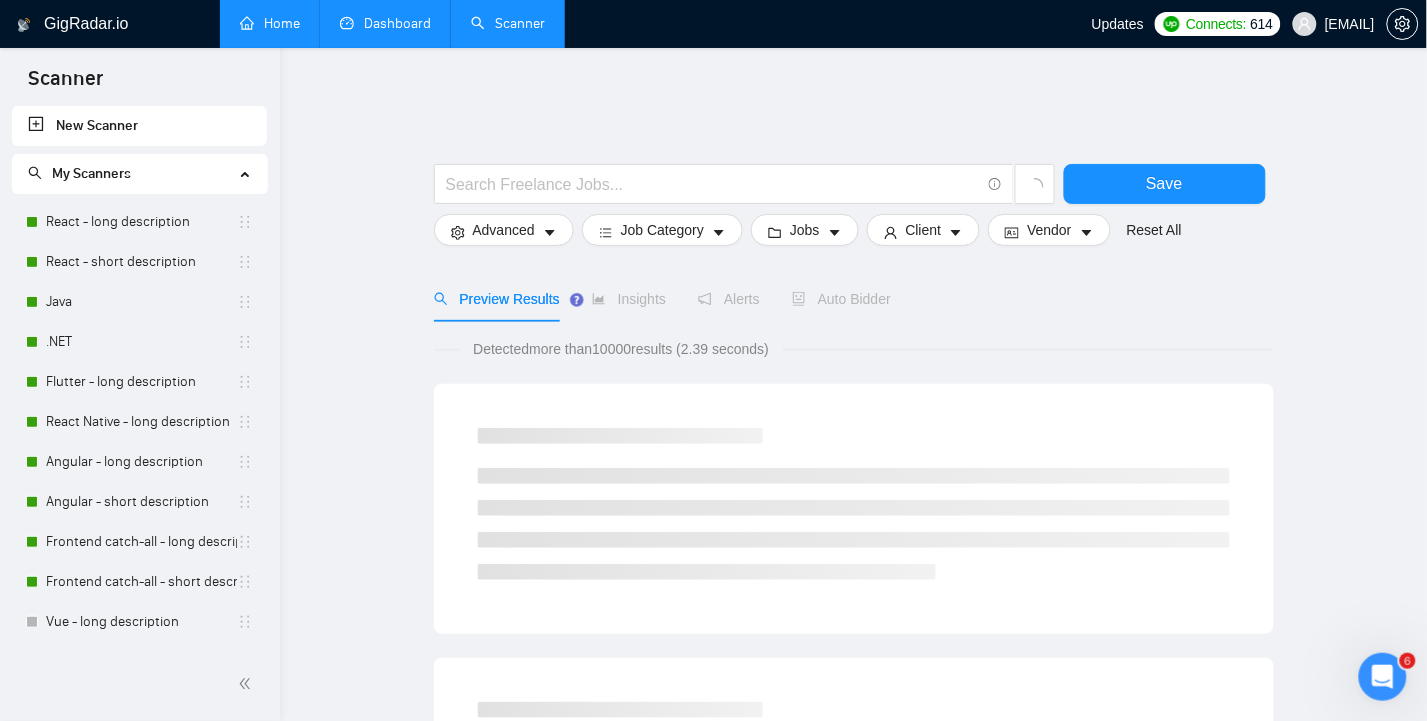 click on "Dashboard" at bounding box center [385, 23] 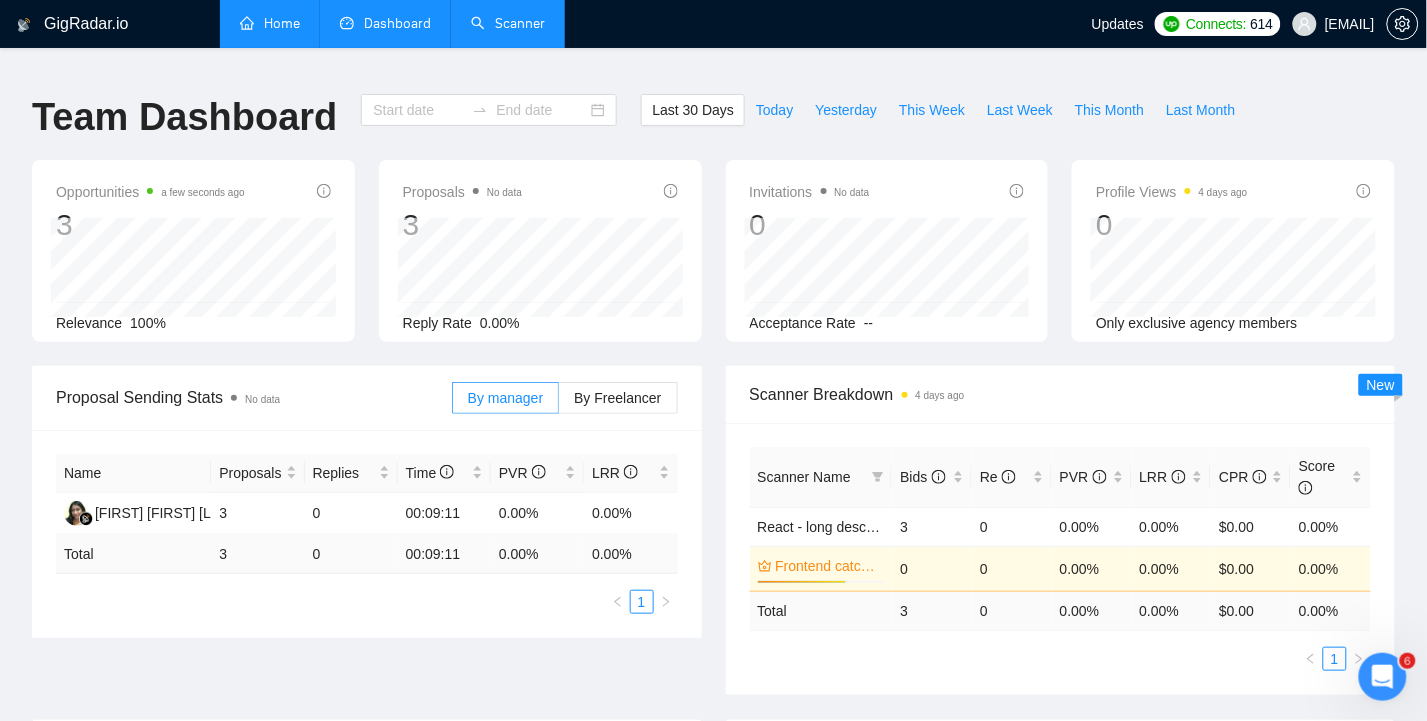 type on "2025-07-05" 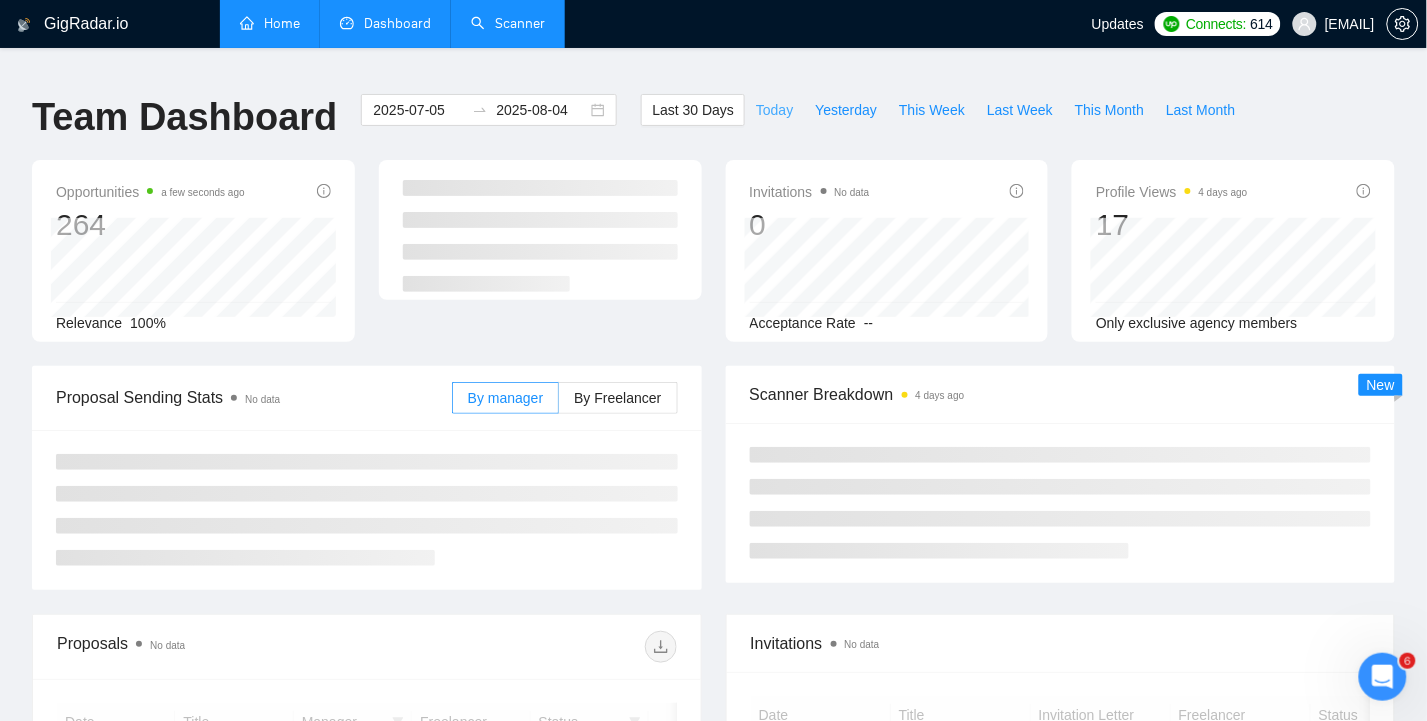 click on "Today" at bounding box center (774, 110) 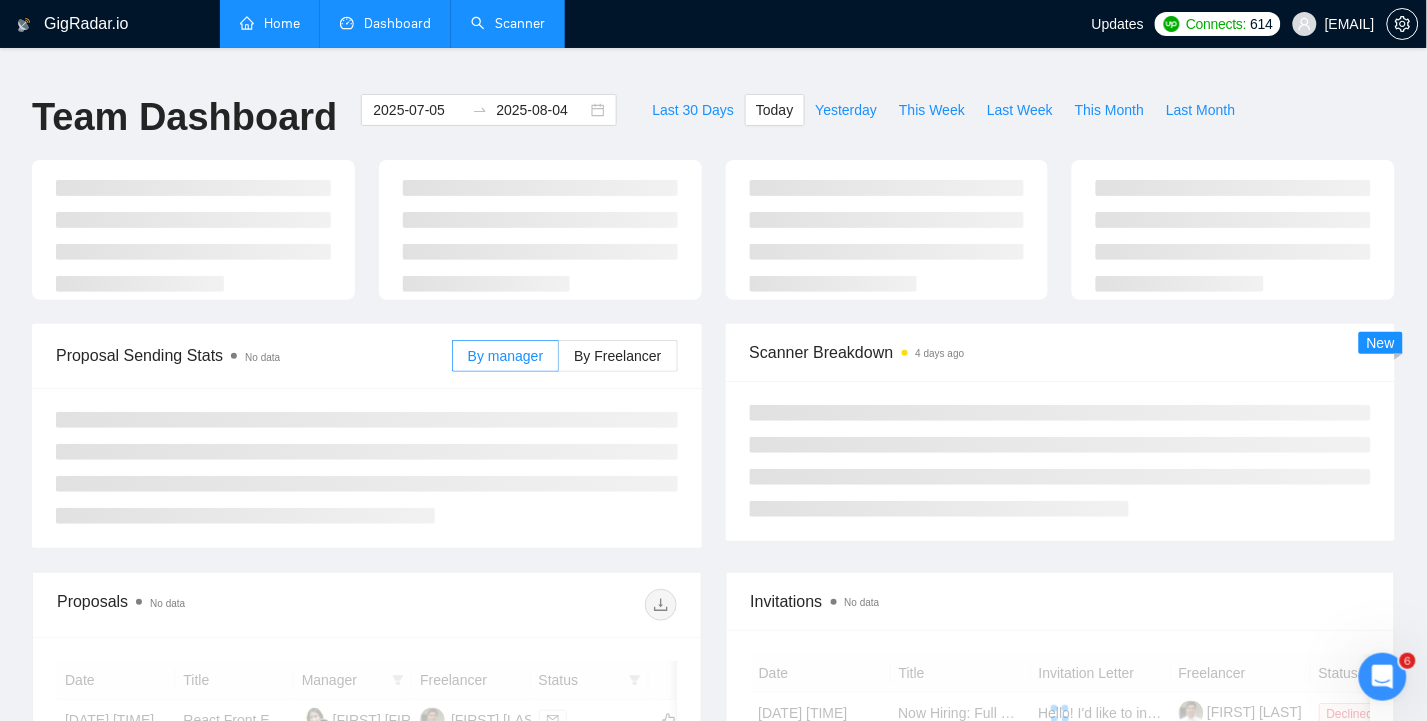 type on "2025-08-04" 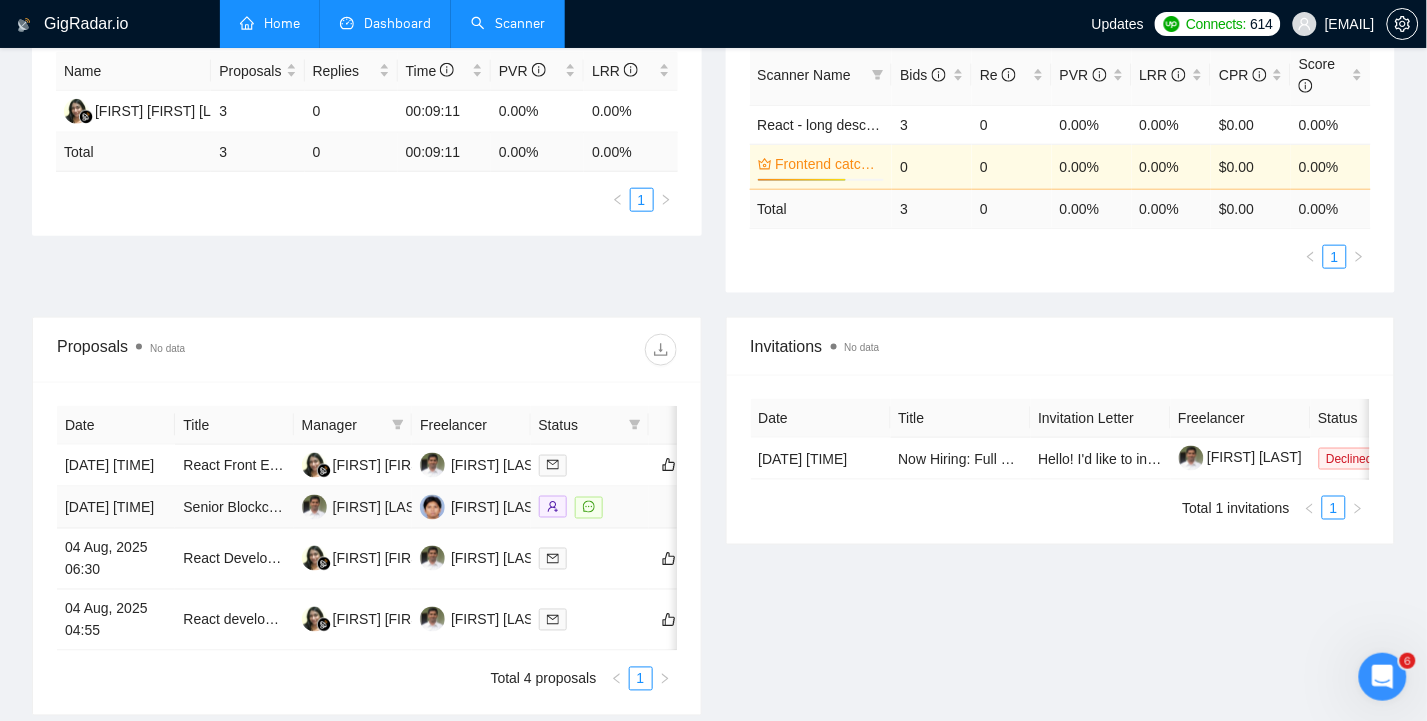 scroll, scrollTop: 533, scrollLeft: 0, axis: vertical 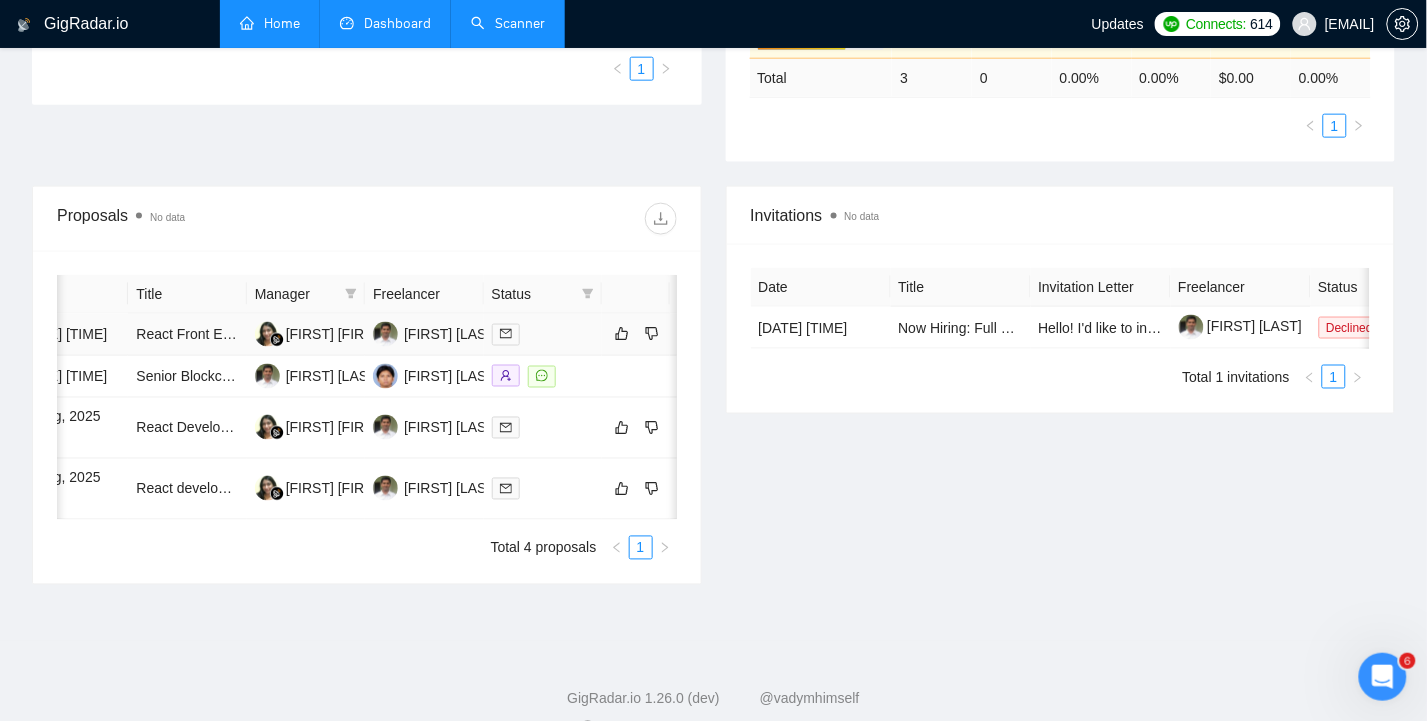 click on "[DATE] [TIME]" at bounding box center (69, 335) 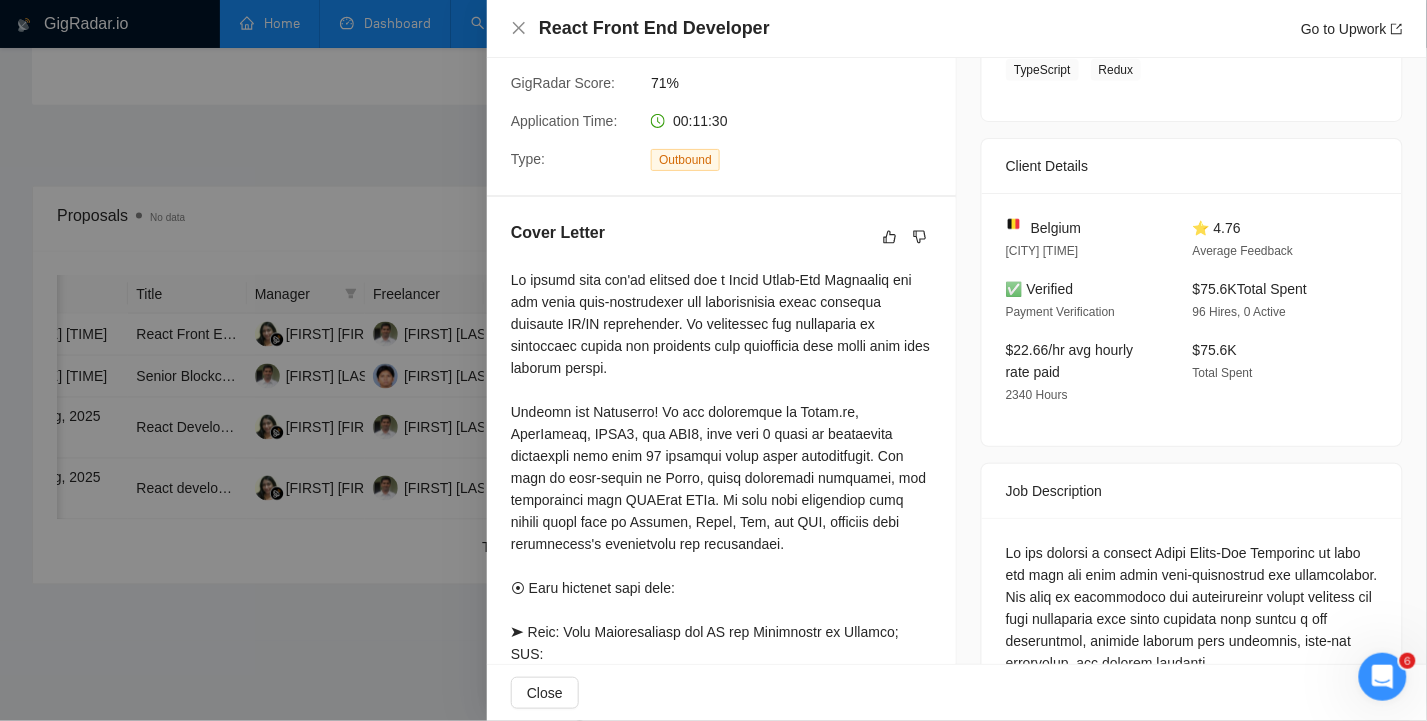 scroll, scrollTop: 433, scrollLeft: 0, axis: vertical 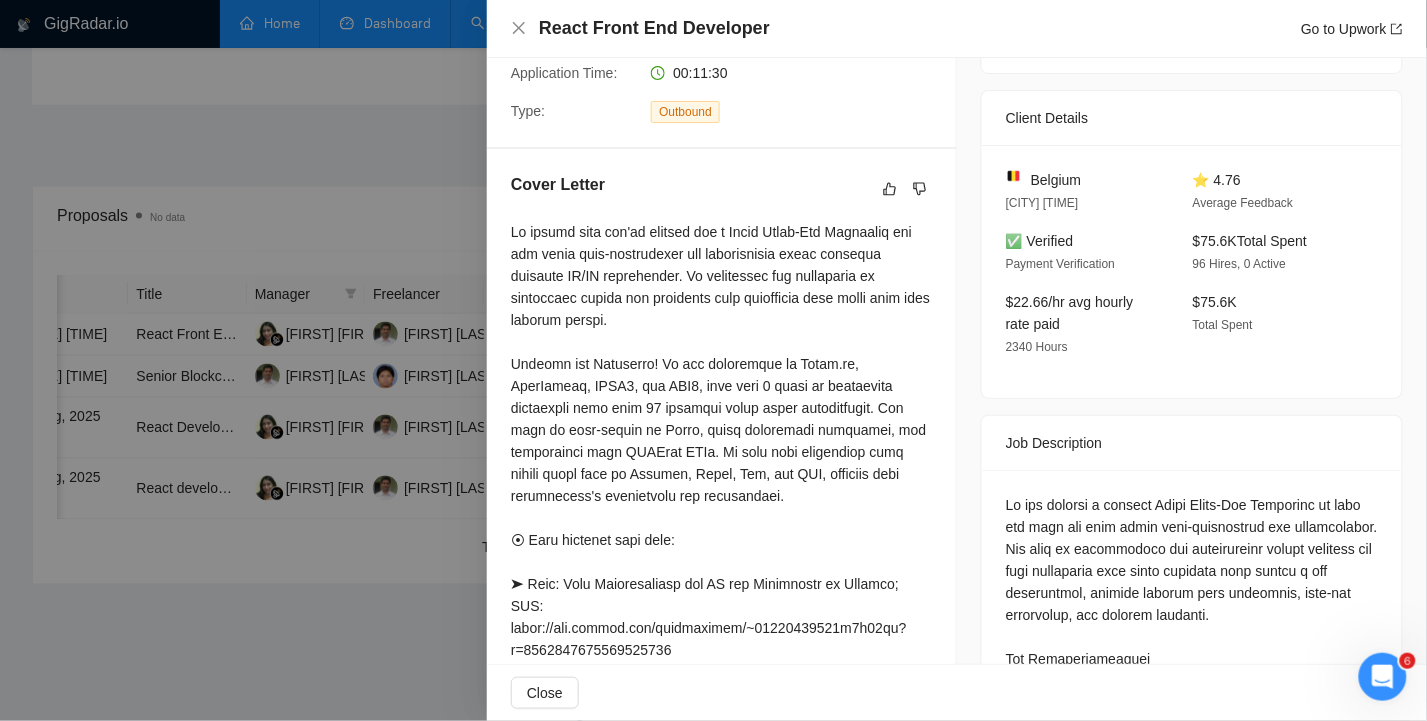 click at bounding box center [721, 595] 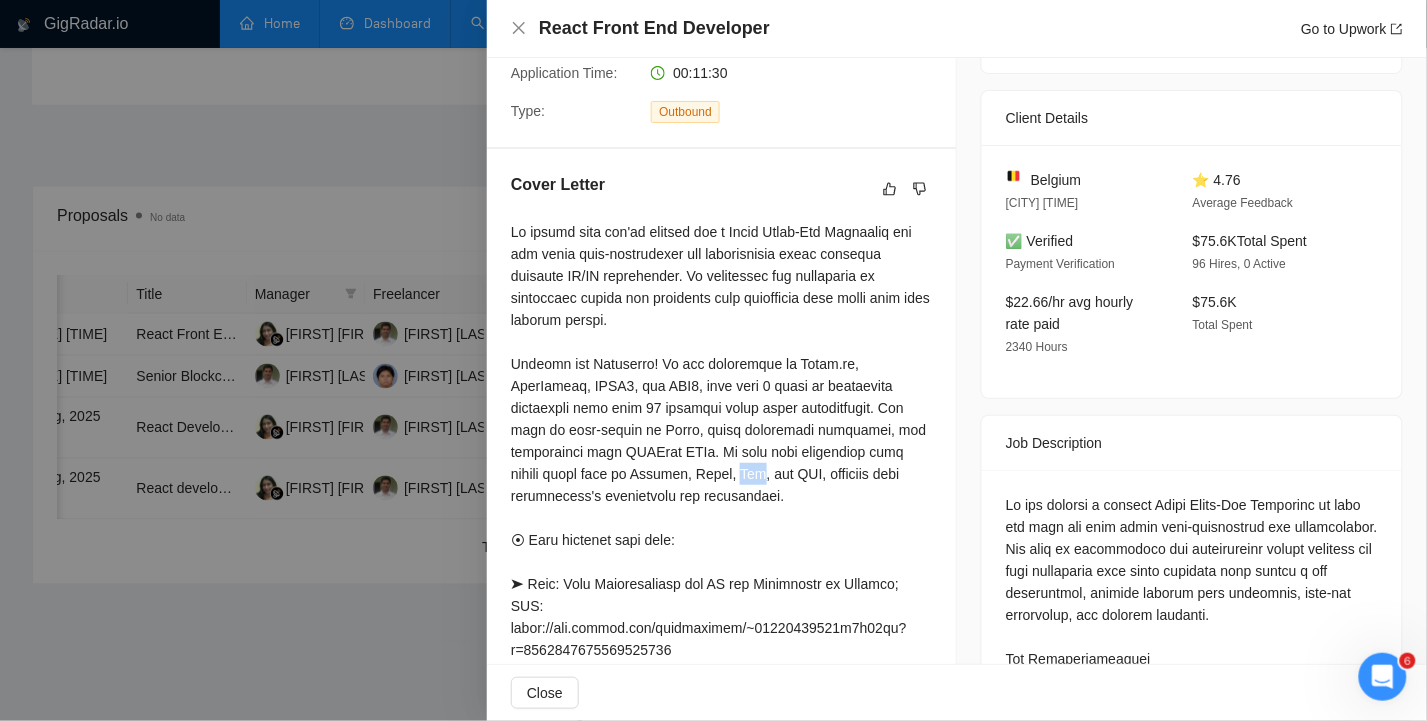 click at bounding box center (721, 595) 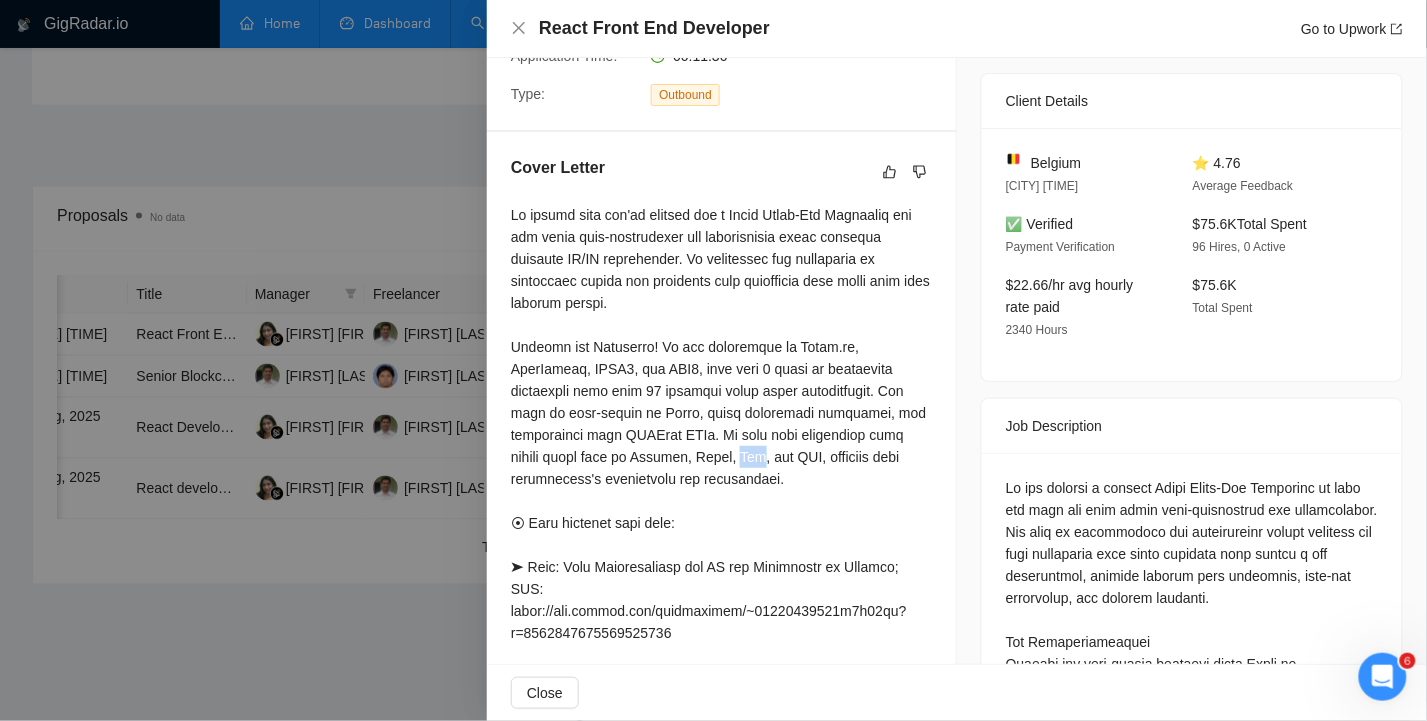 scroll, scrollTop: 433, scrollLeft: 0, axis: vertical 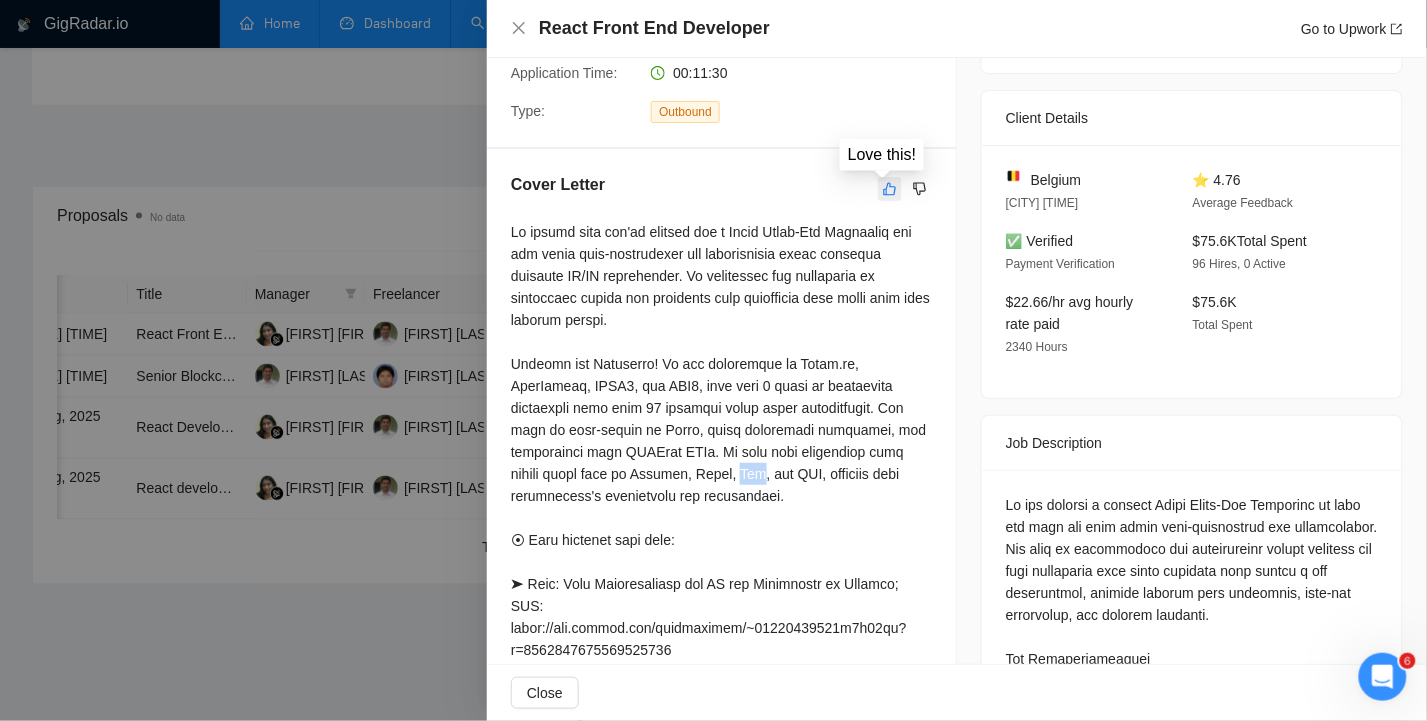 click 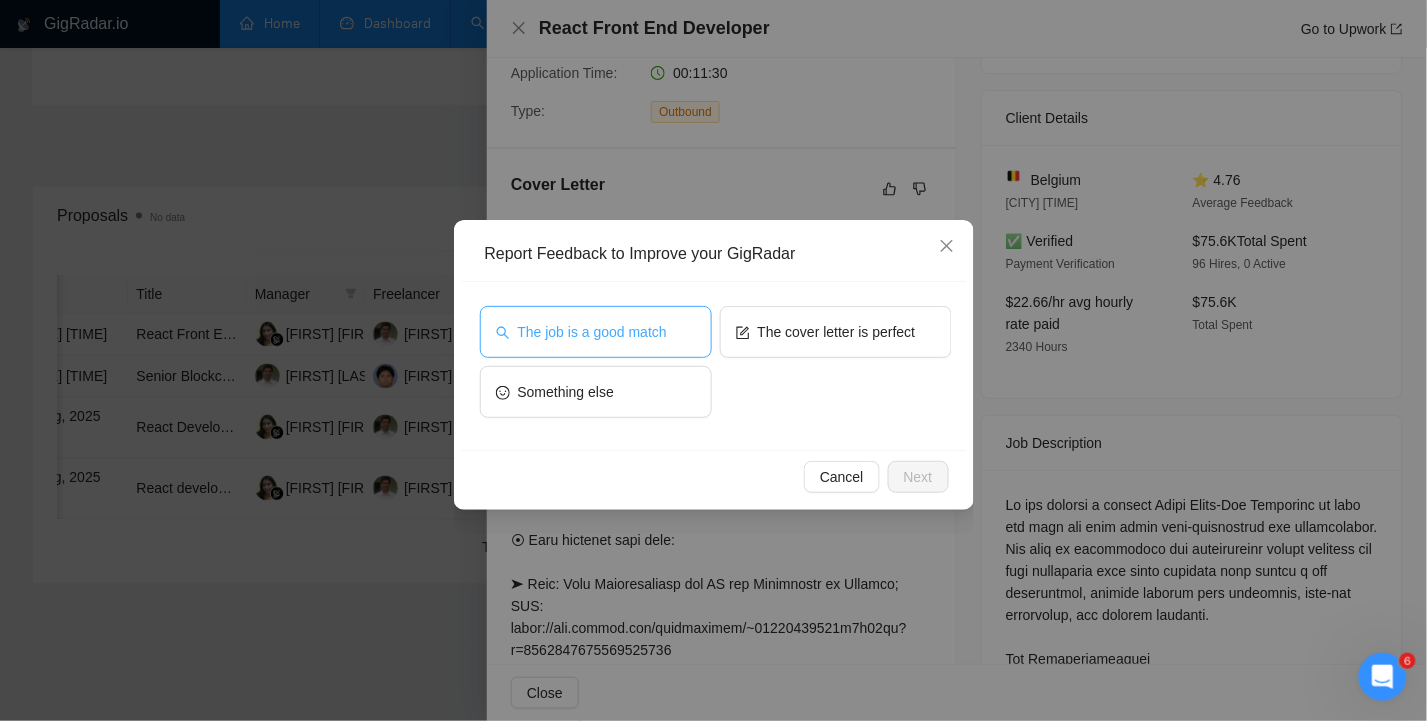click on "The job is a good match" at bounding box center (592, 332) 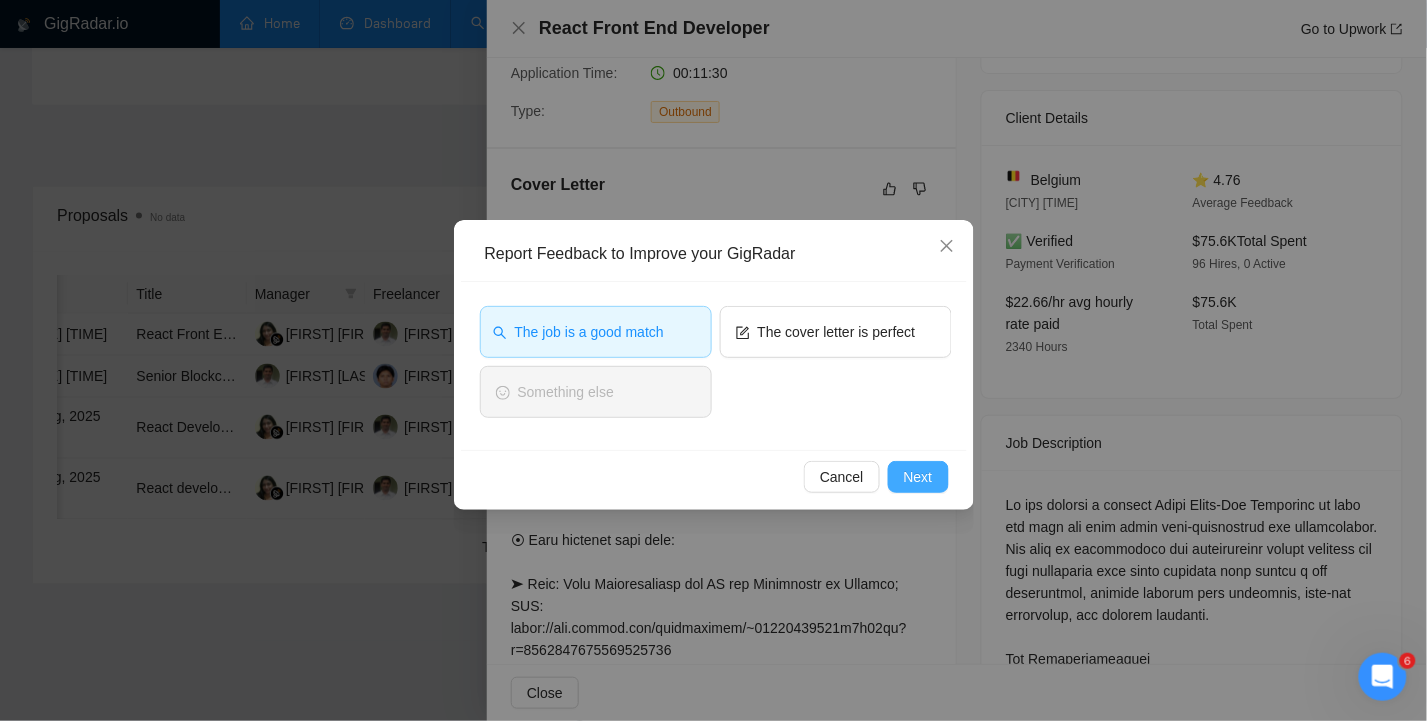 click on "Next" at bounding box center [918, 477] 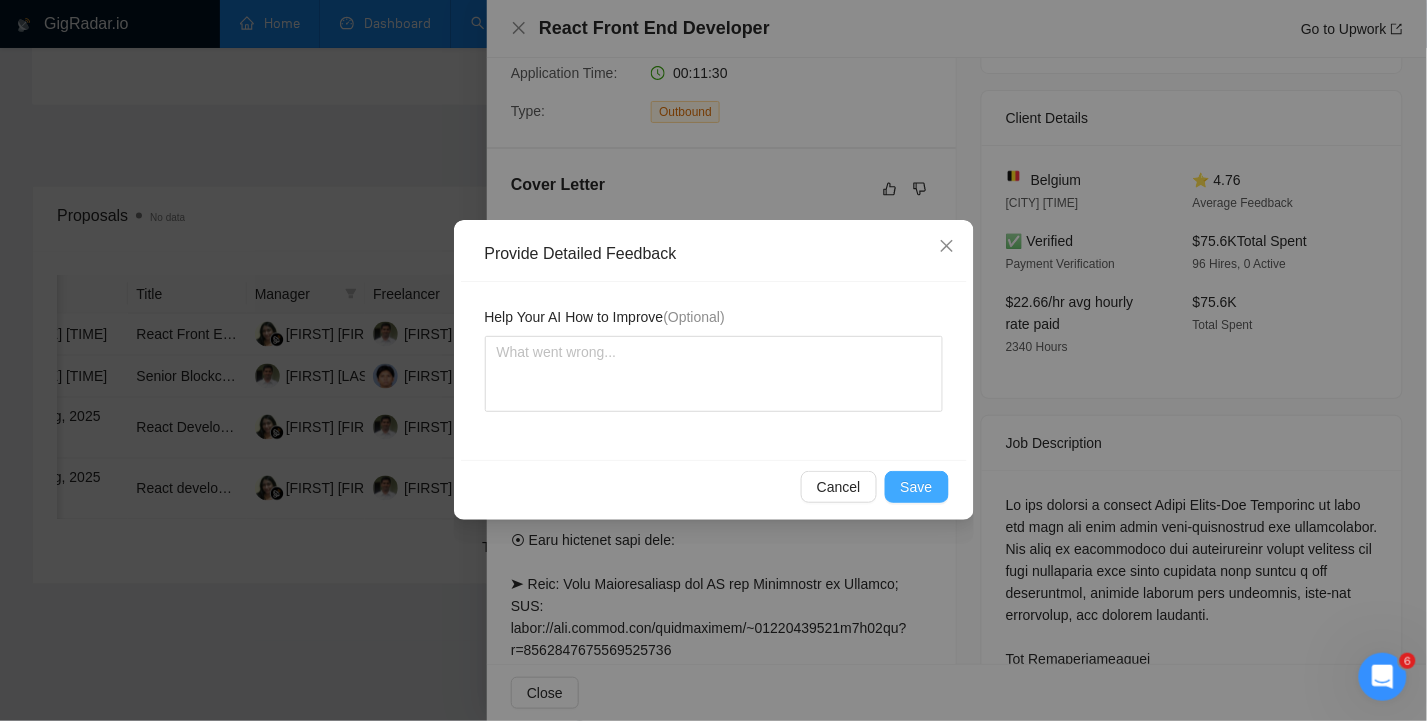 click on "Save" at bounding box center (917, 487) 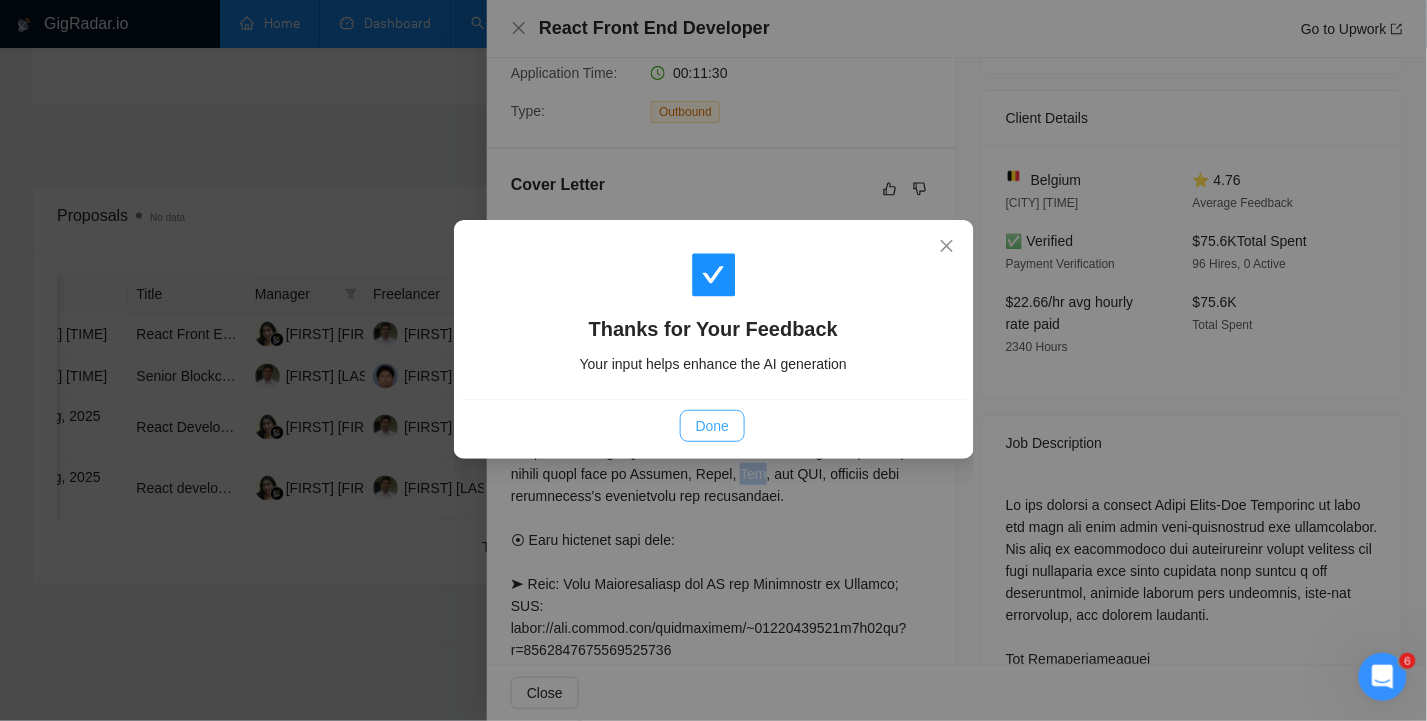 click on "Done" at bounding box center (712, 426) 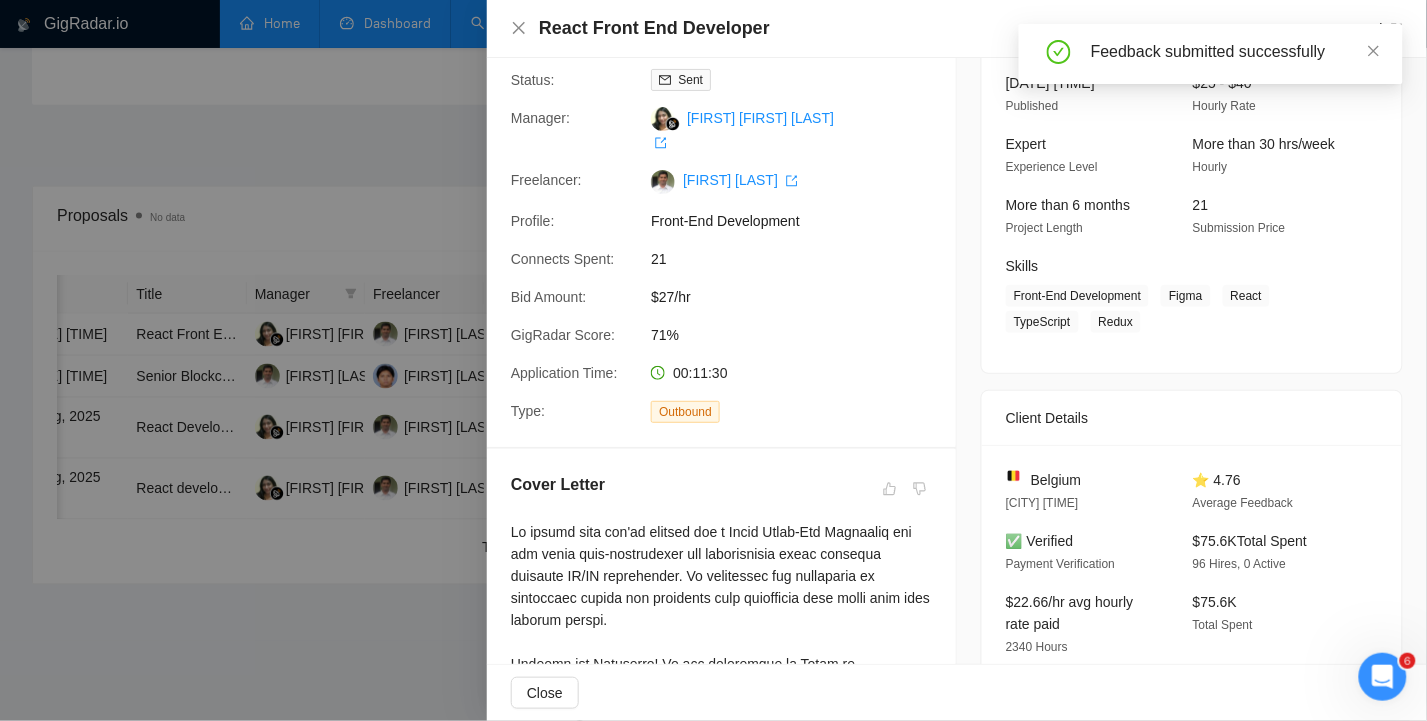 scroll, scrollTop: 0, scrollLeft: 0, axis: both 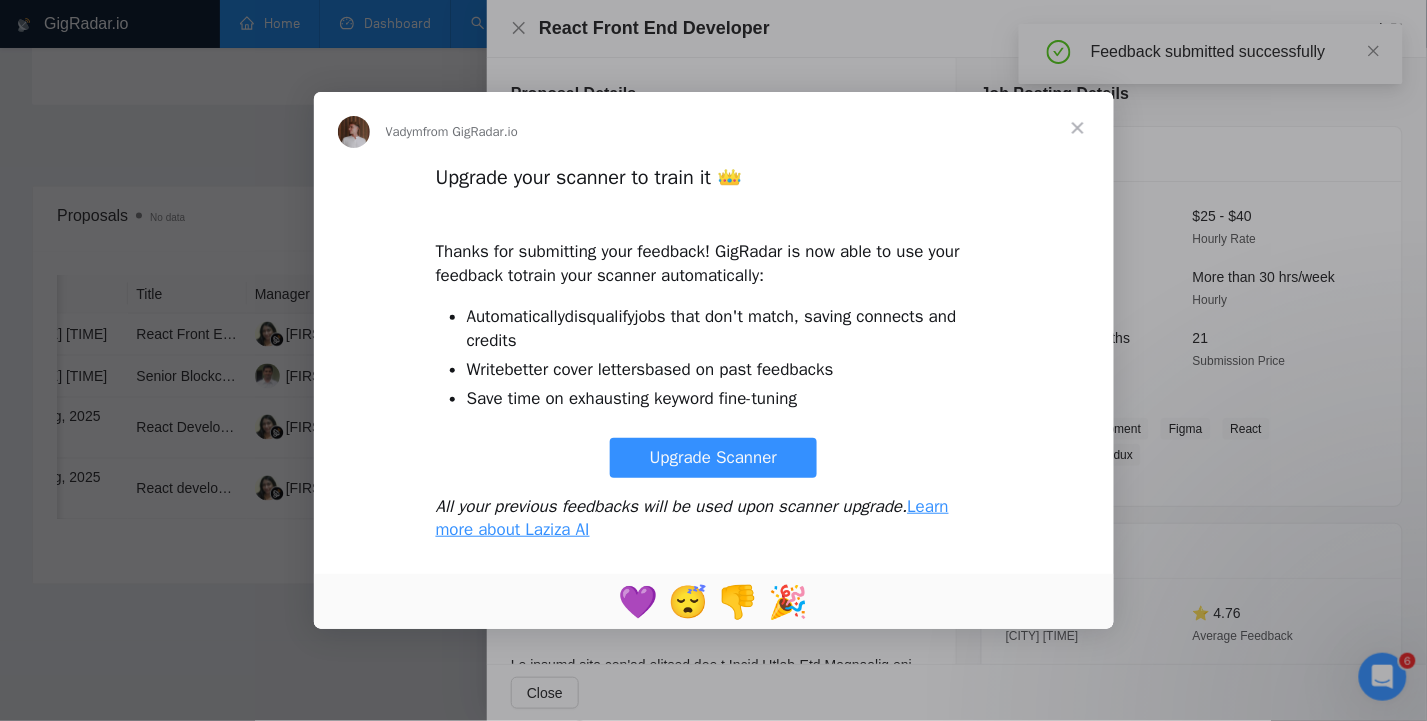 click at bounding box center (1078, 128) 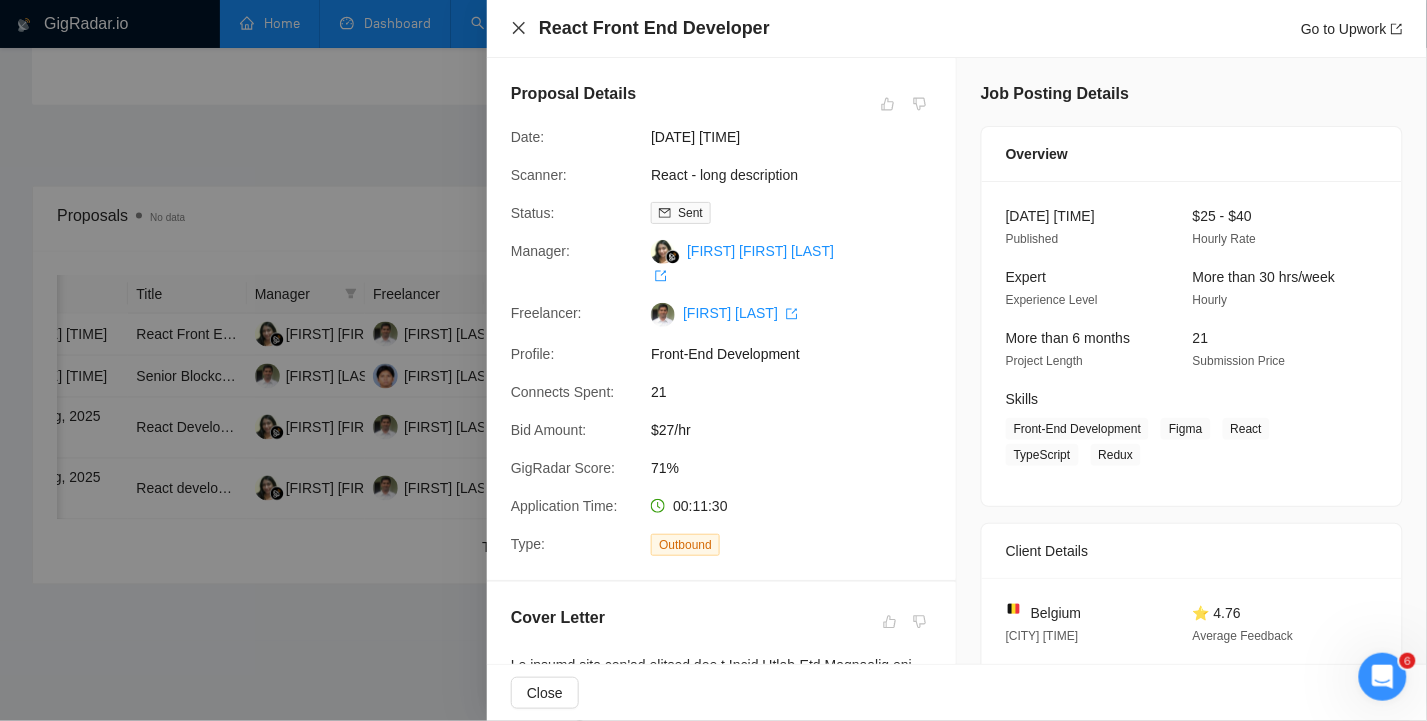 click 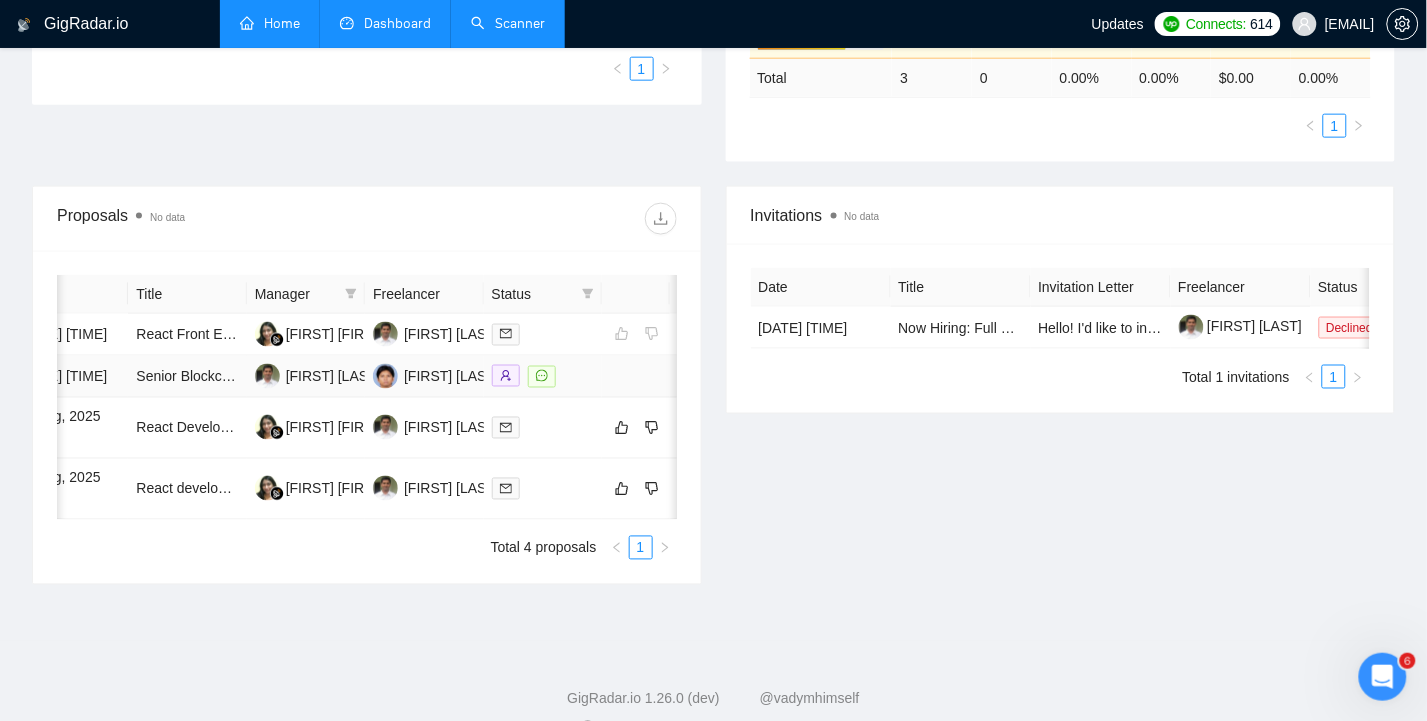 click on "[DATE] [TIME]" at bounding box center (69, 377) 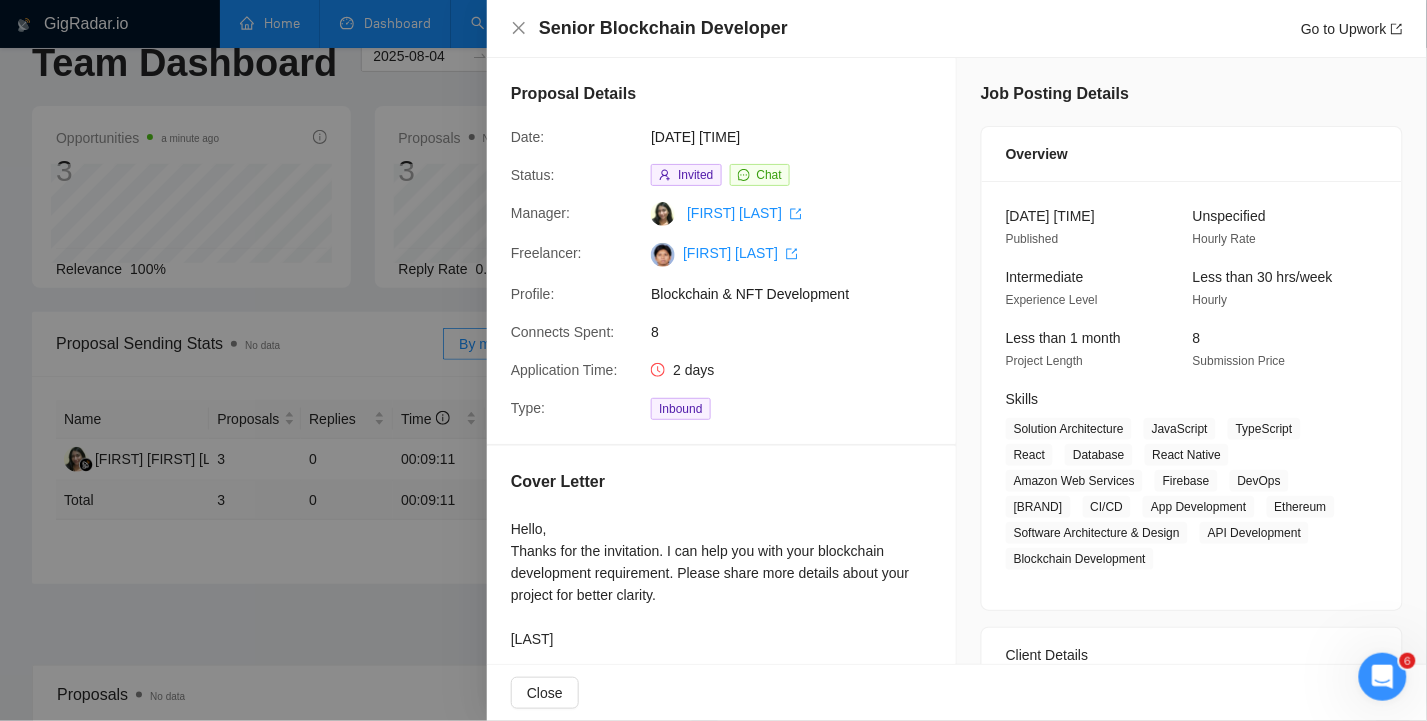 scroll, scrollTop: 0, scrollLeft: 0, axis: both 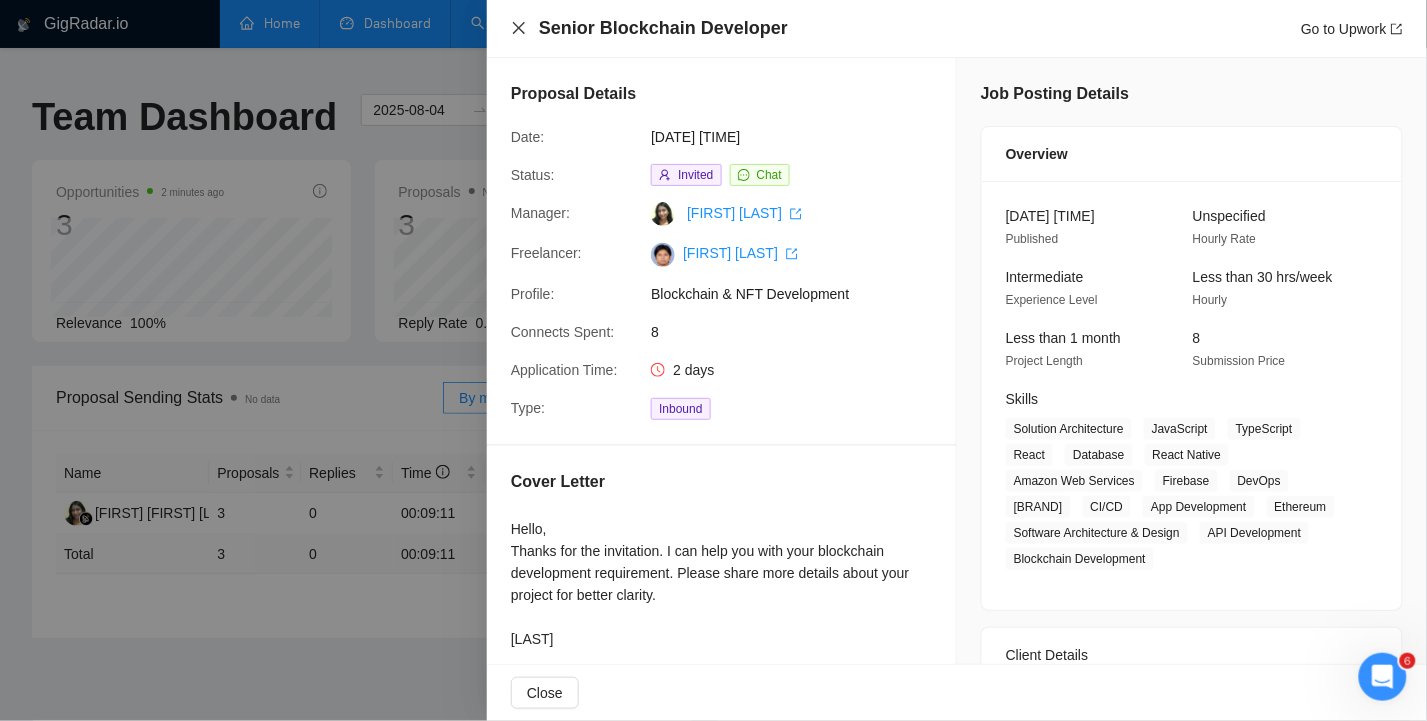 click 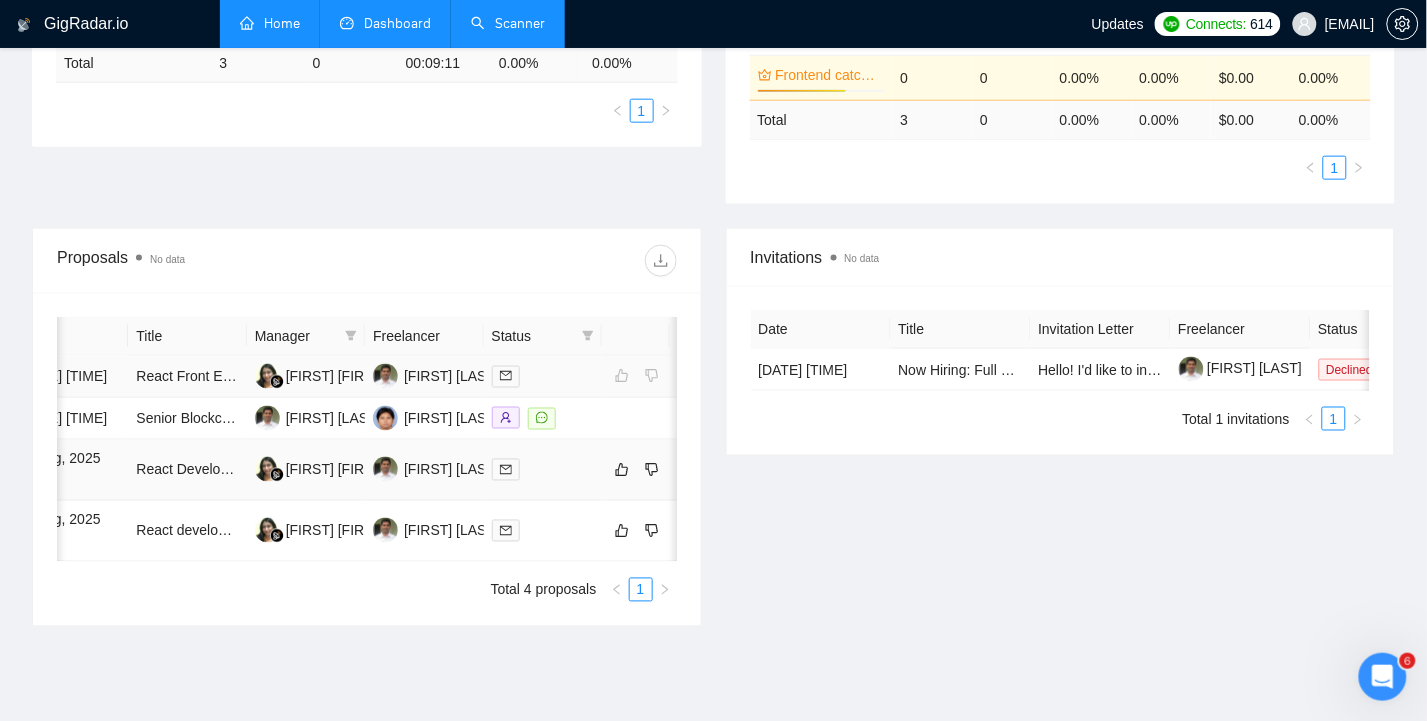 scroll, scrollTop: 533, scrollLeft: 0, axis: vertical 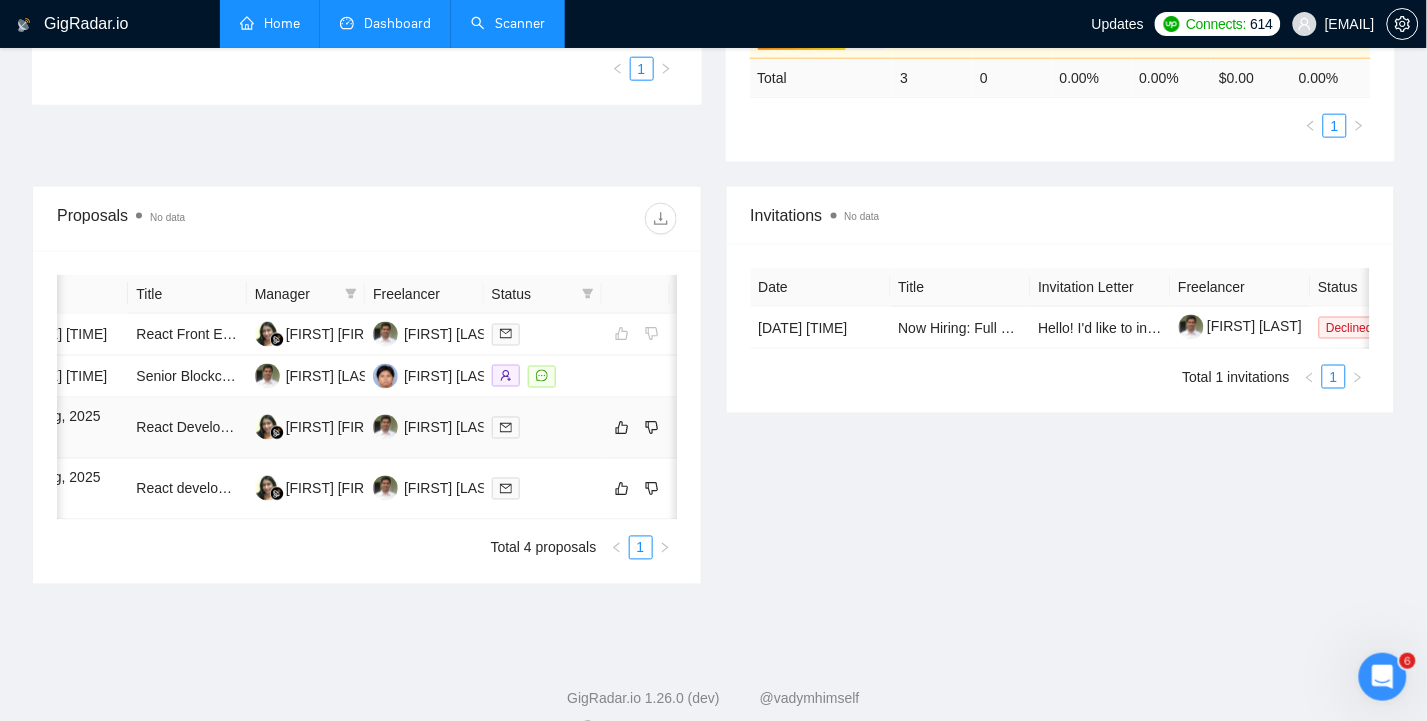 click on "04 Aug, 2025 06:30" at bounding box center (69, 428) 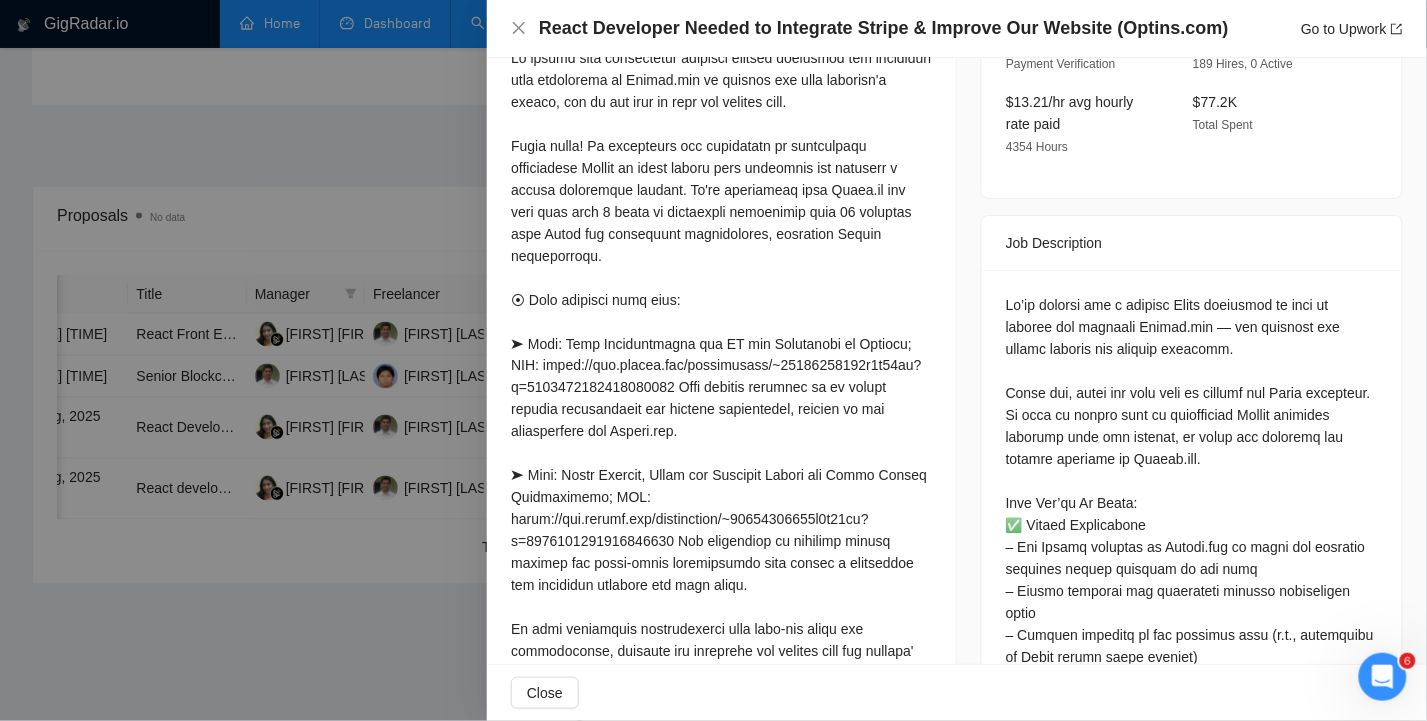 scroll, scrollTop: 474, scrollLeft: 0, axis: vertical 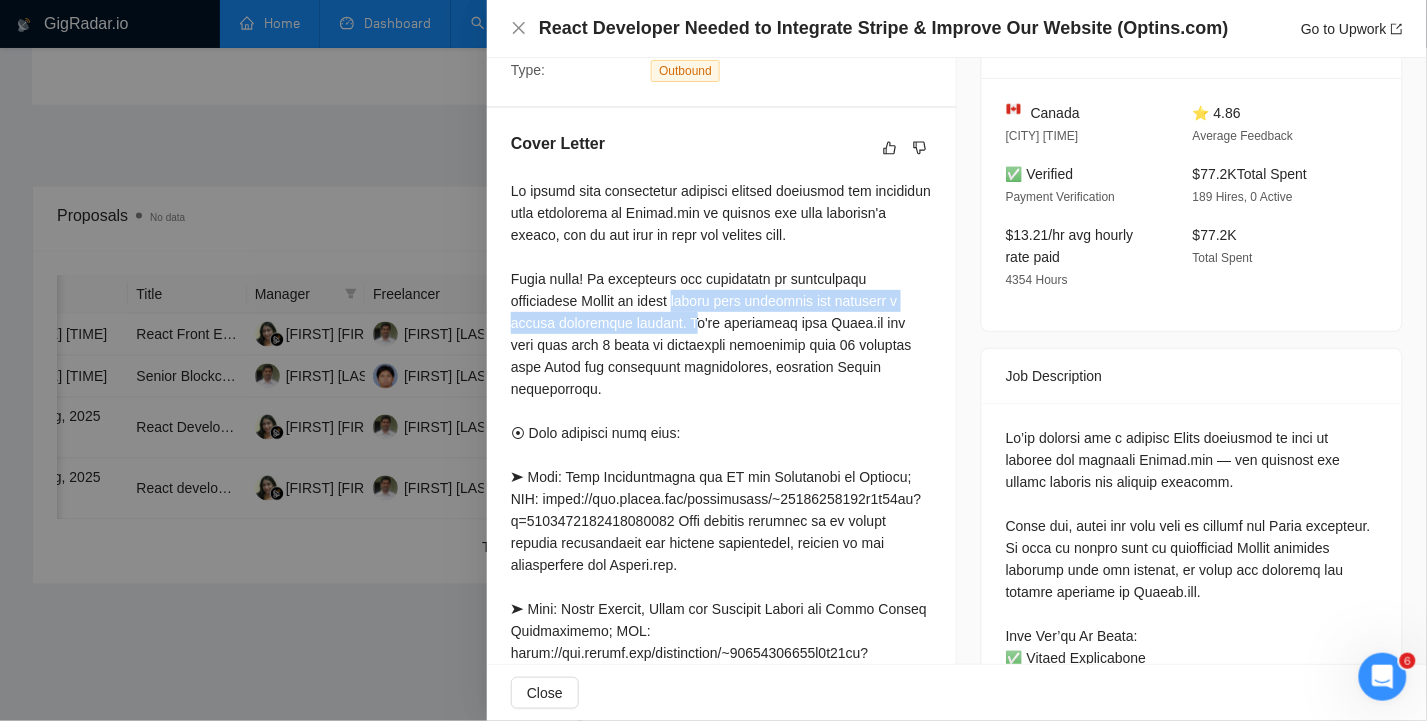 drag, startPoint x: 676, startPoint y: 305, endPoint x: 704, endPoint y: 331, distance: 38.209946 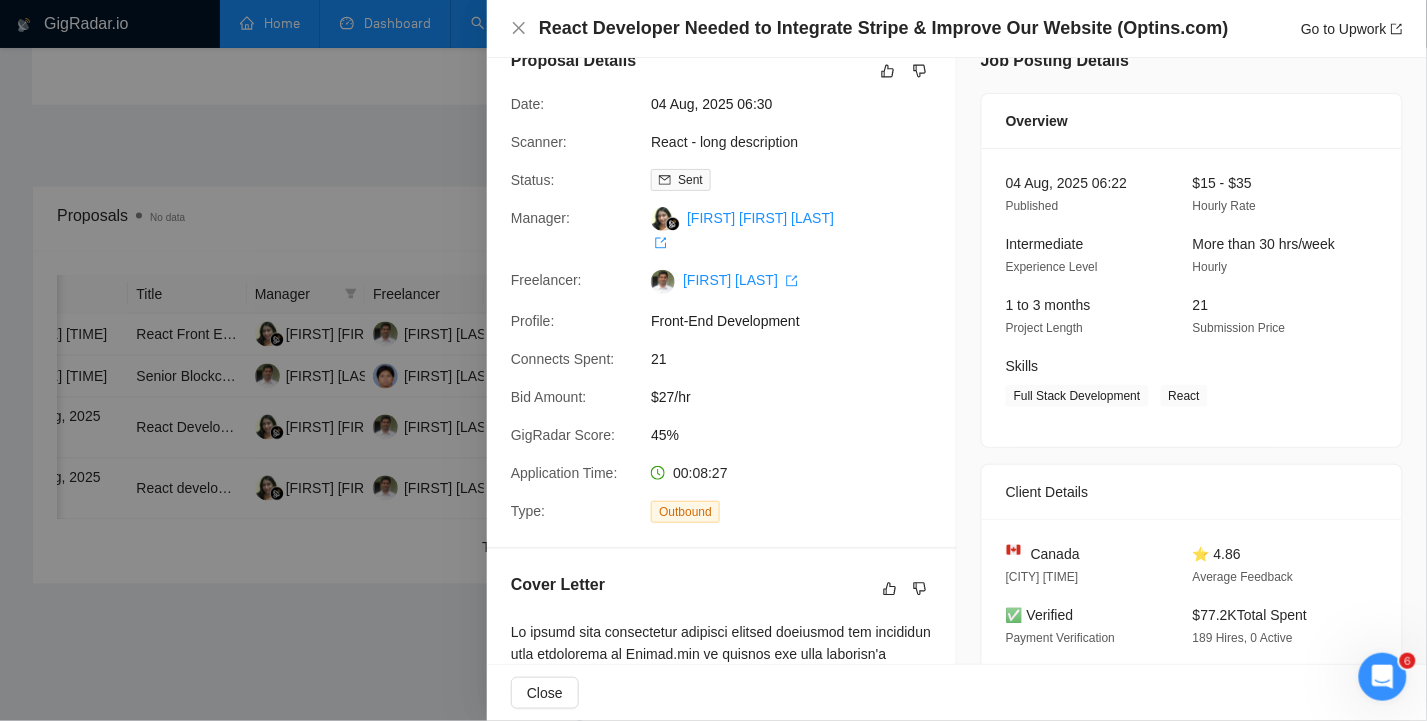 scroll, scrollTop: 0, scrollLeft: 0, axis: both 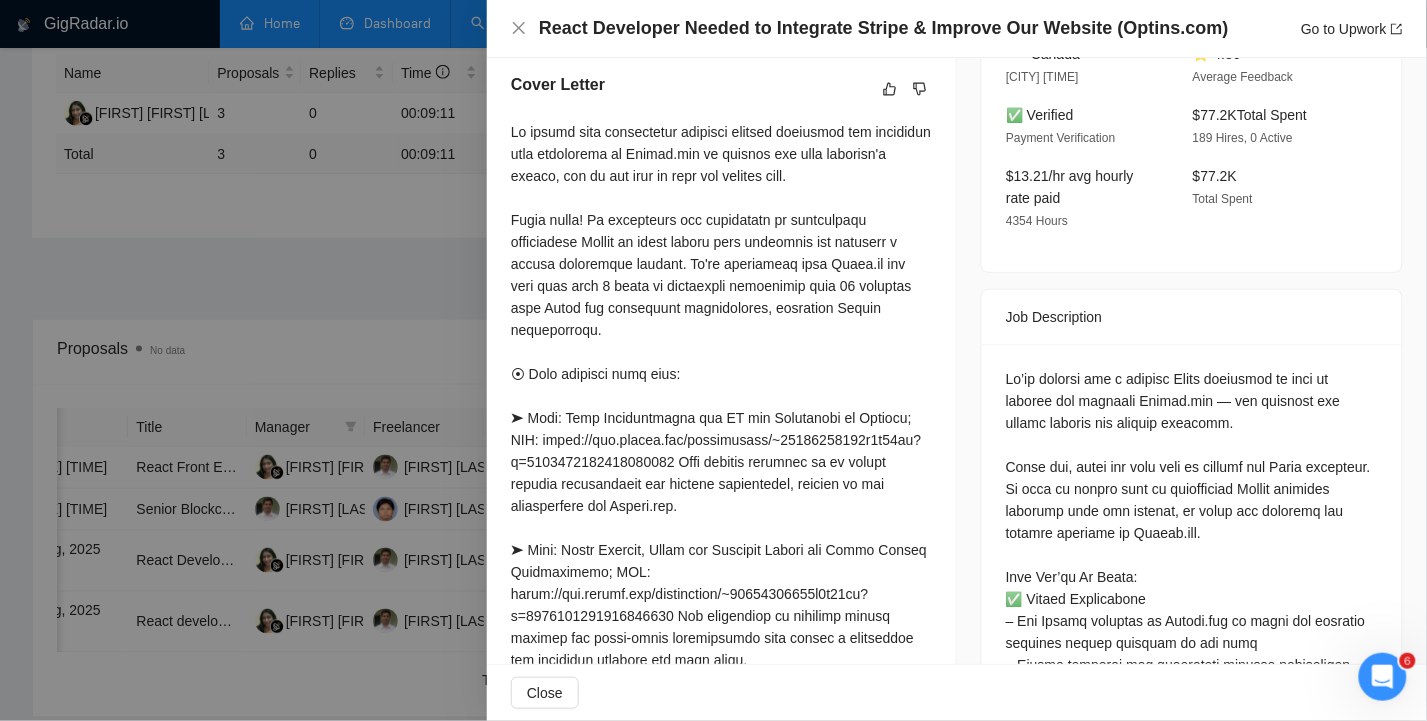click at bounding box center (721, 517) 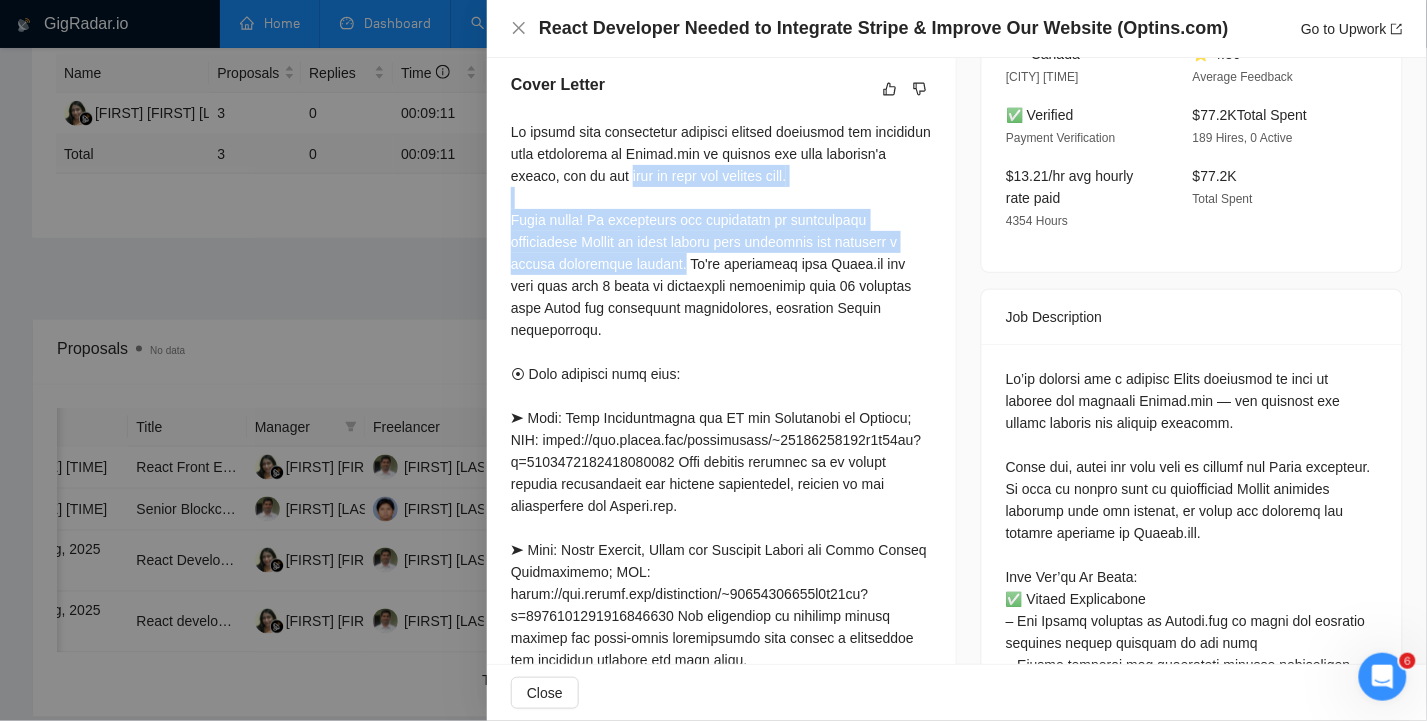 drag, startPoint x: 701, startPoint y: 167, endPoint x: 686, endPoint y: 263, distance: 97.16481 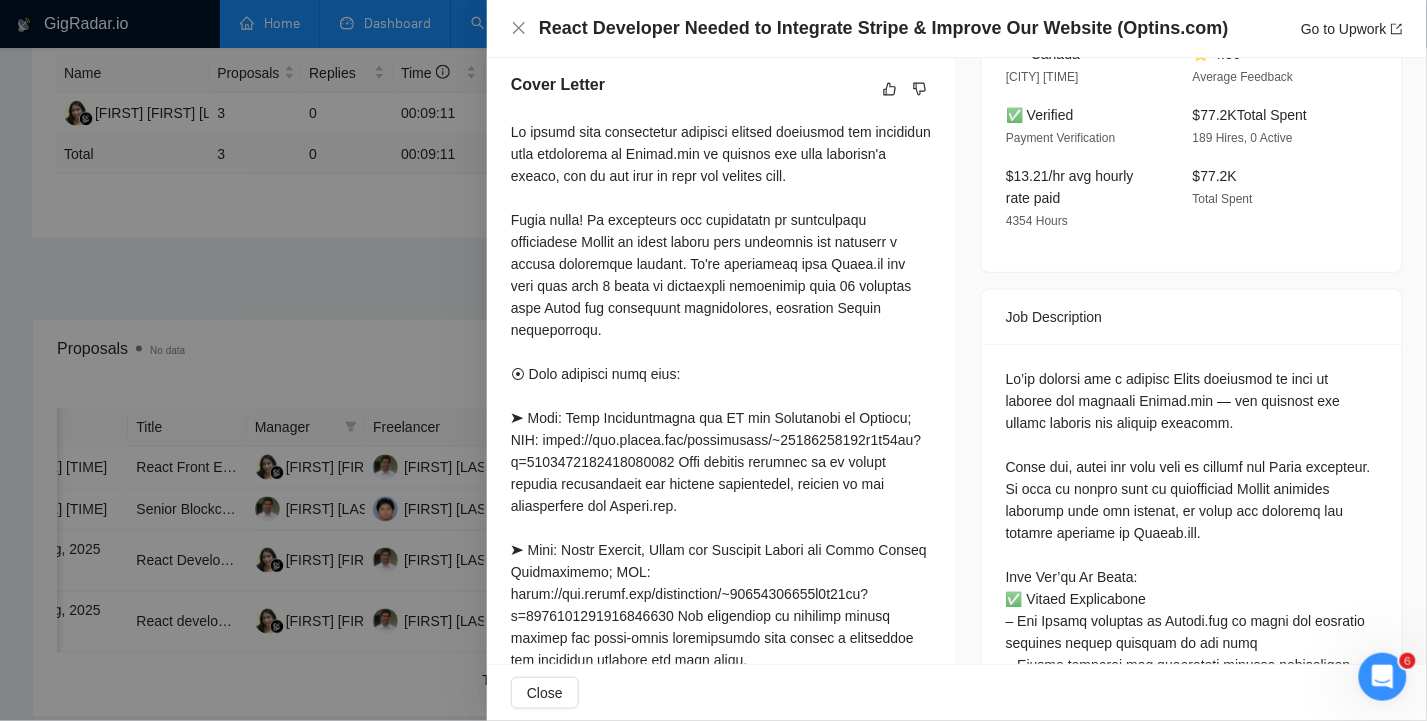 click at bounding box center (721, 517) 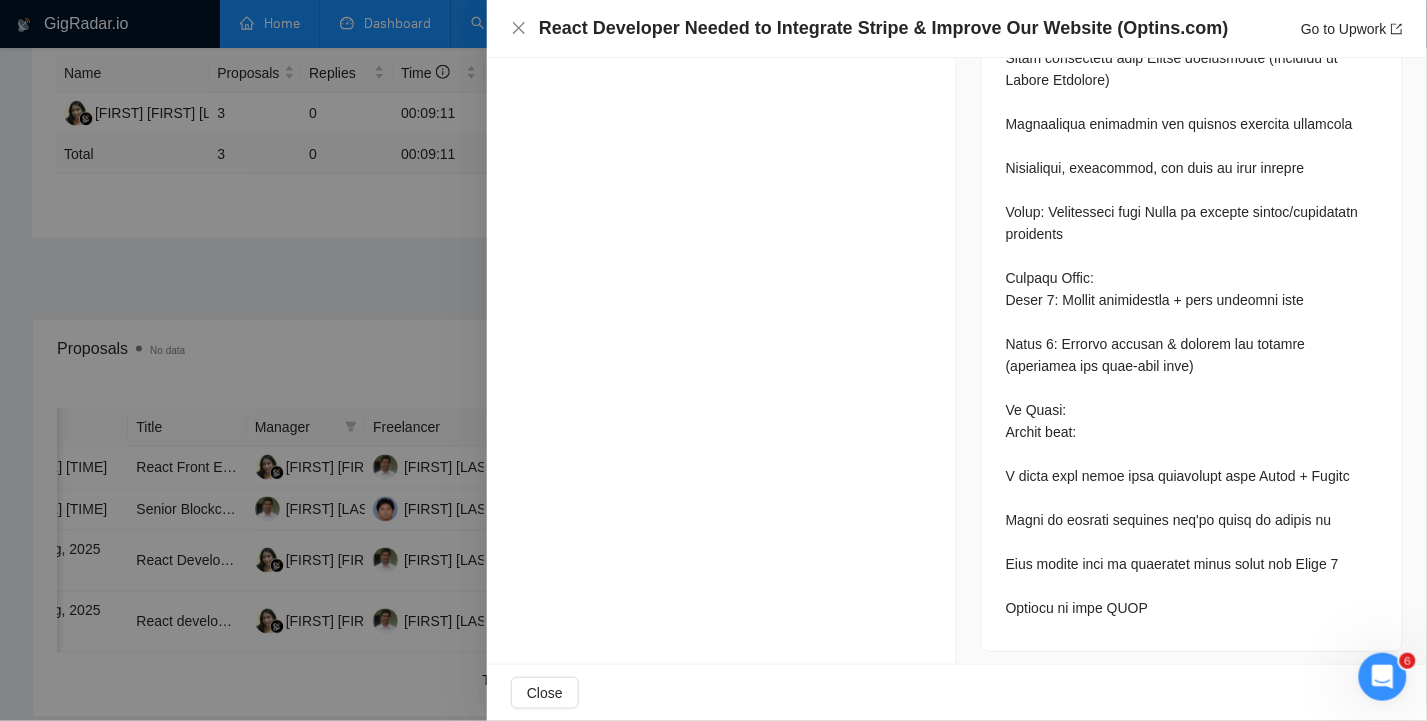 scroll, scrollTop: 1541, scrollLeft: 0, axis: vertical 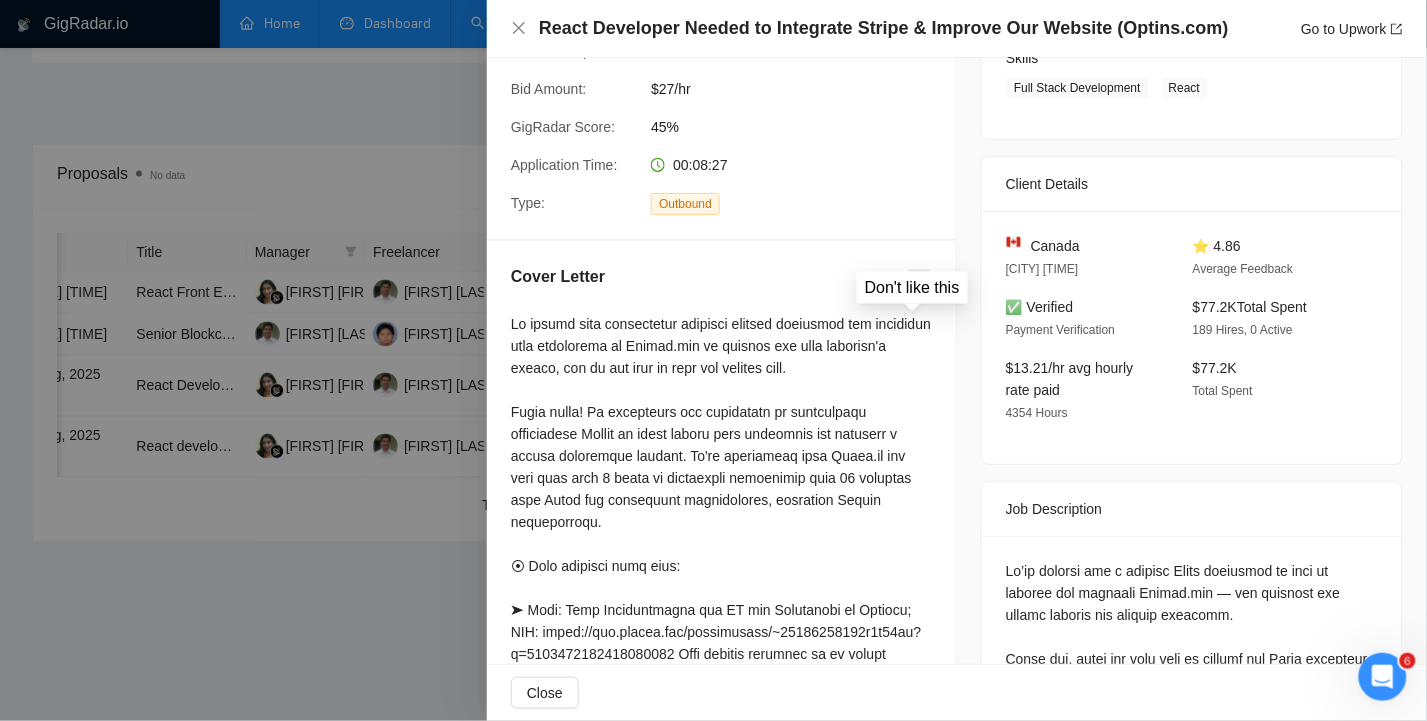 click 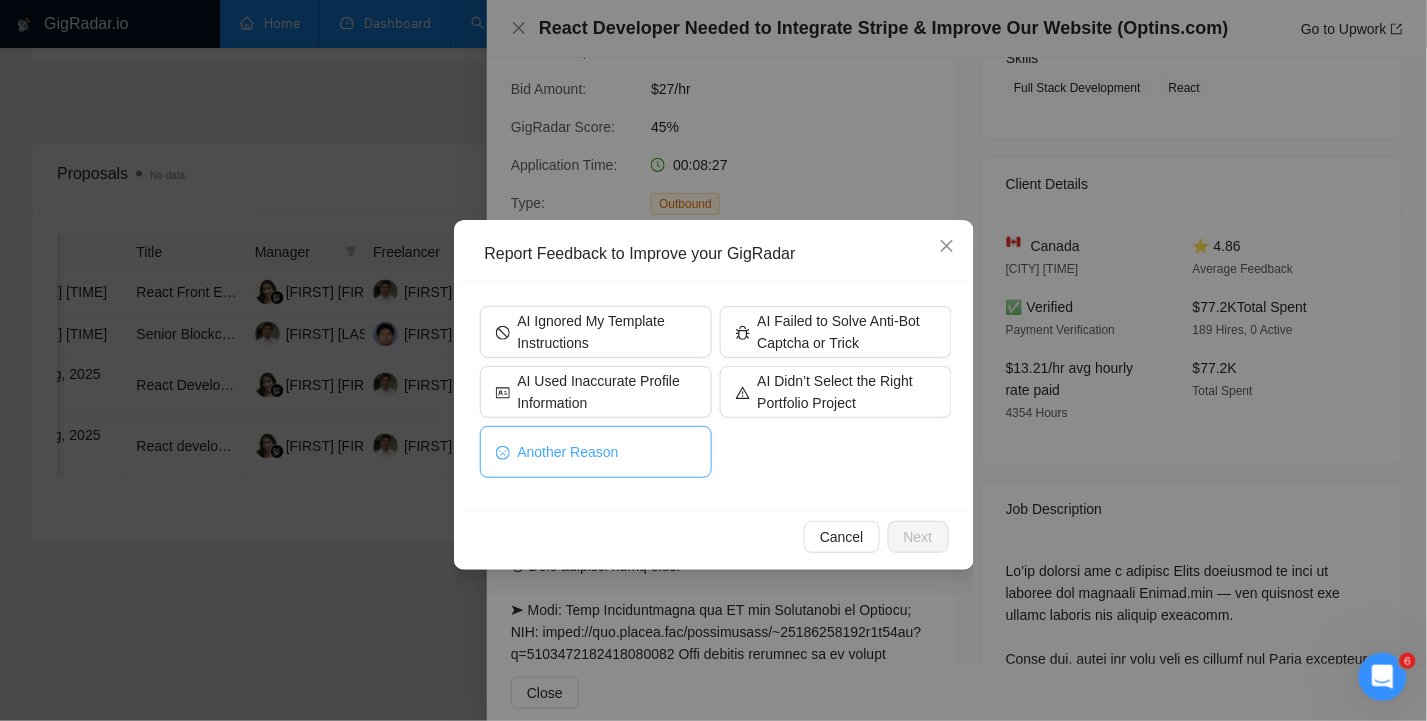 click on "Another Reason" at bounding box center (596, 452) 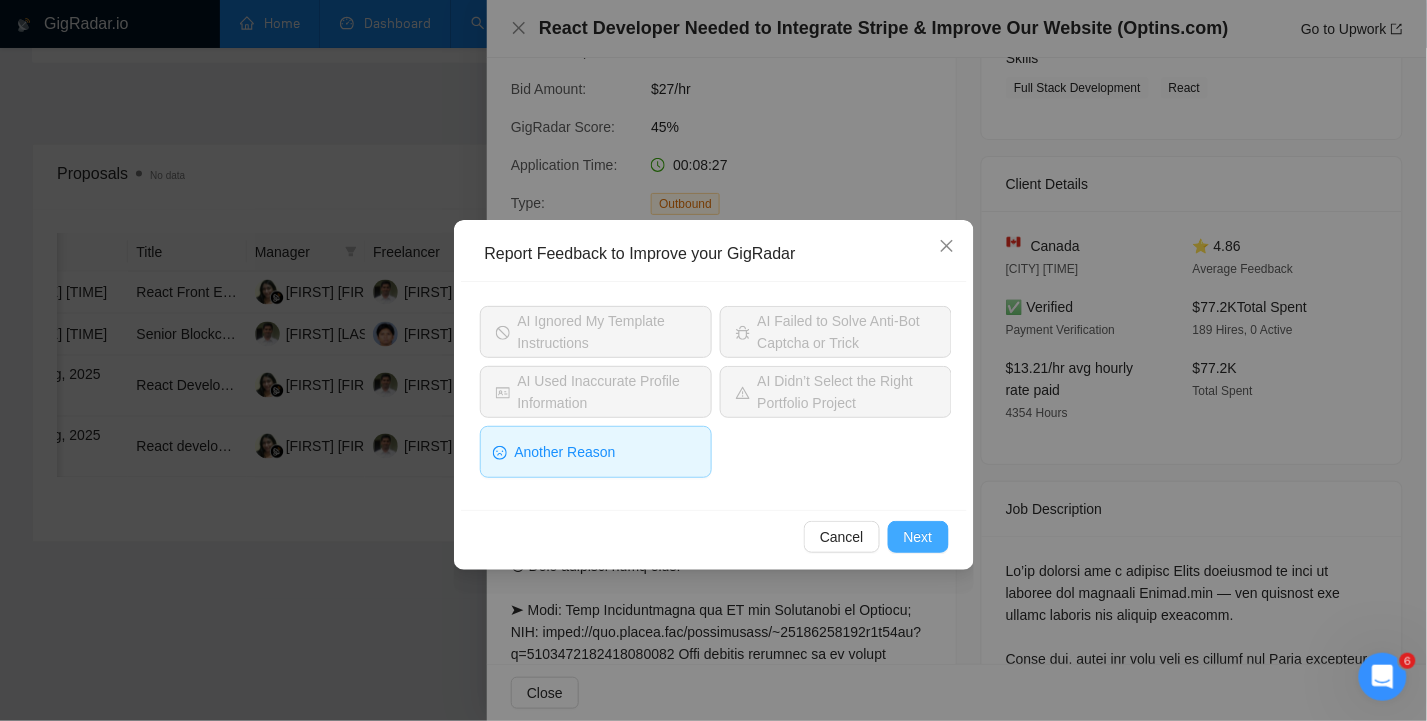 click on "Next" at bounding box center [918, 537] 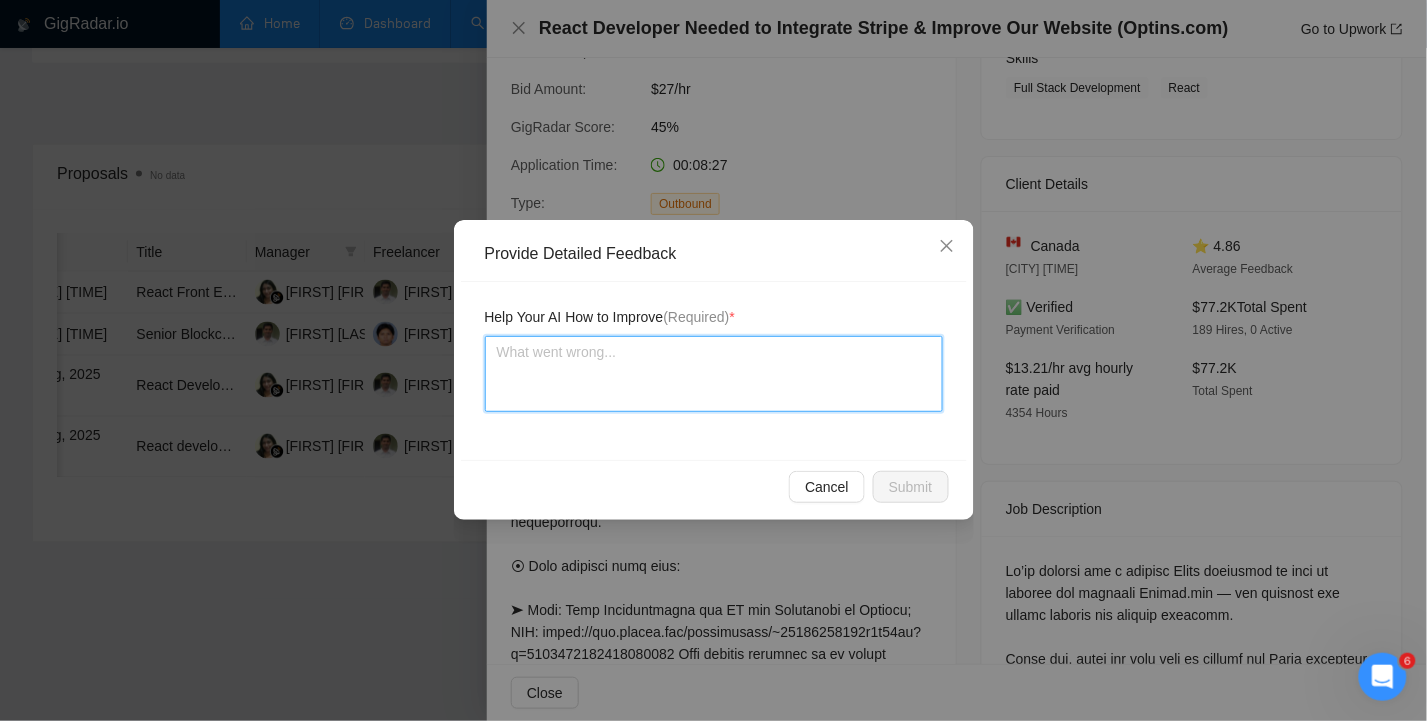 click at bounding box center (714, 374) 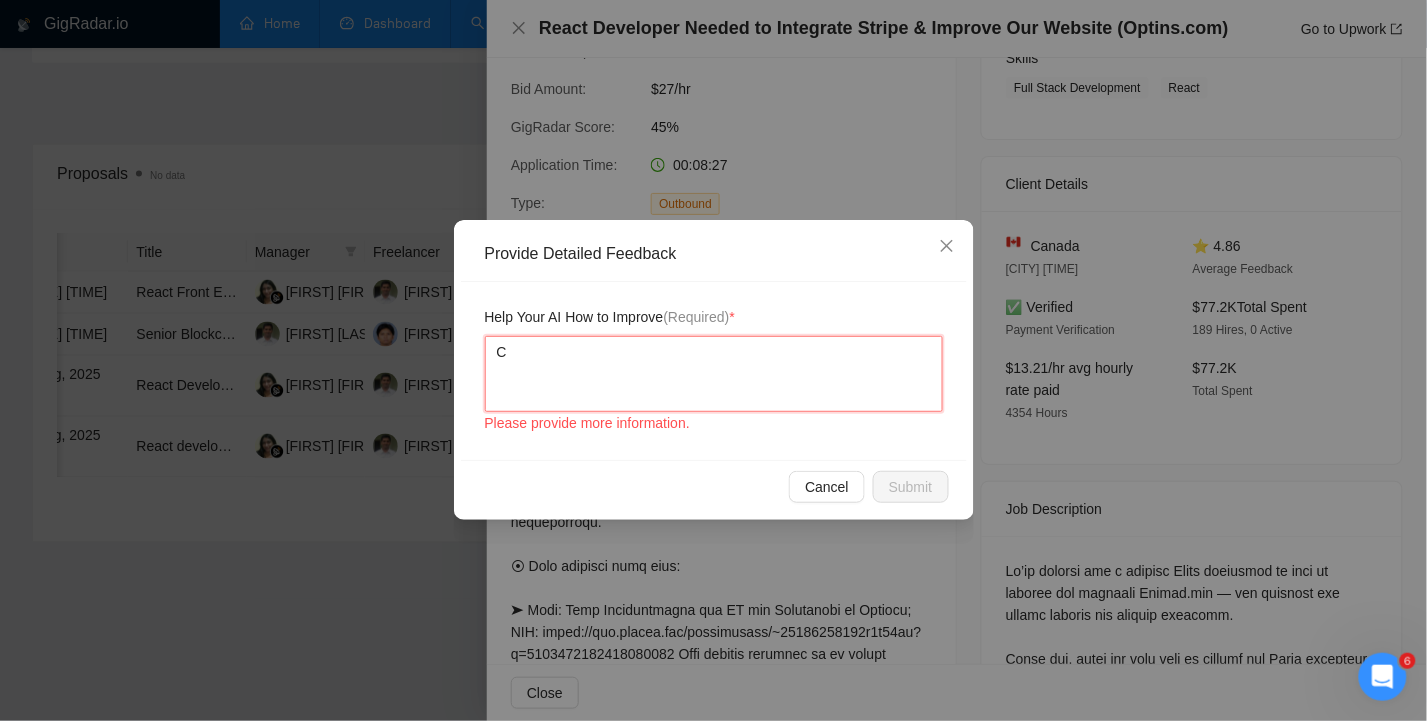 type 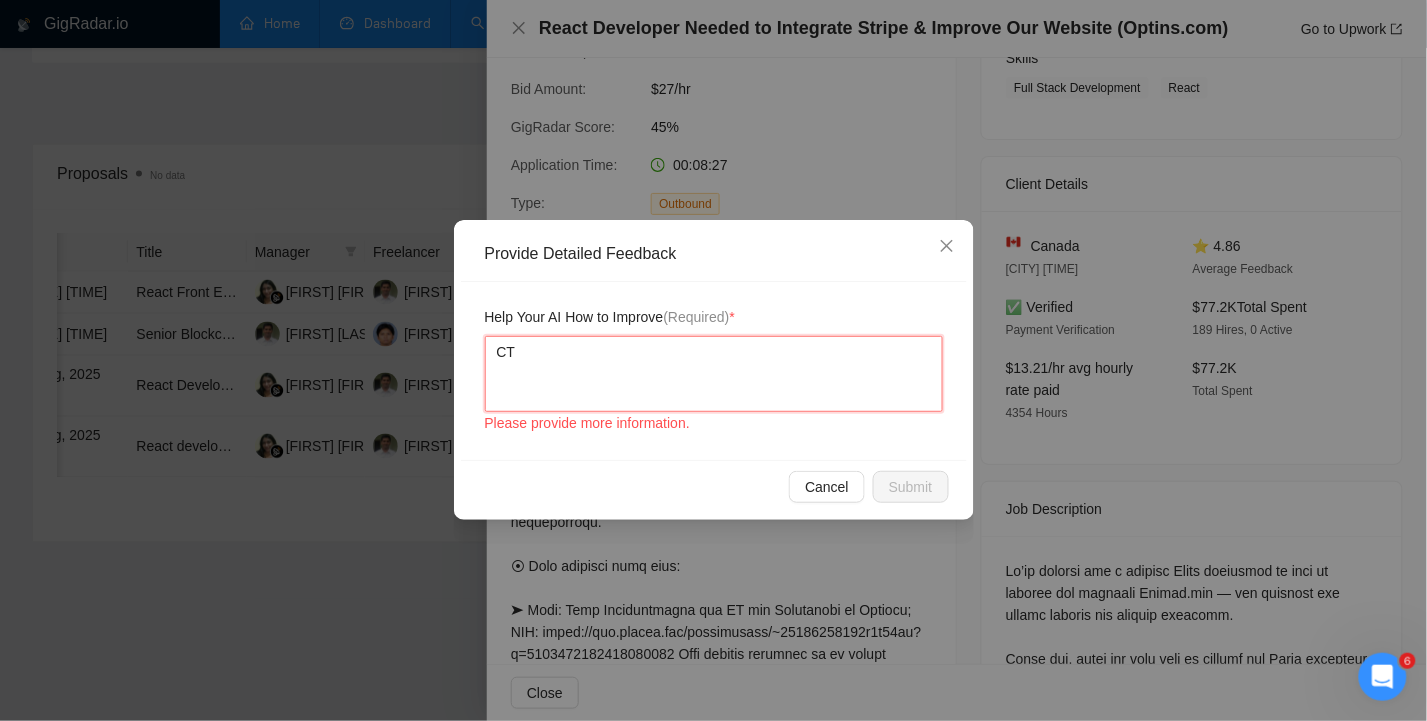 type 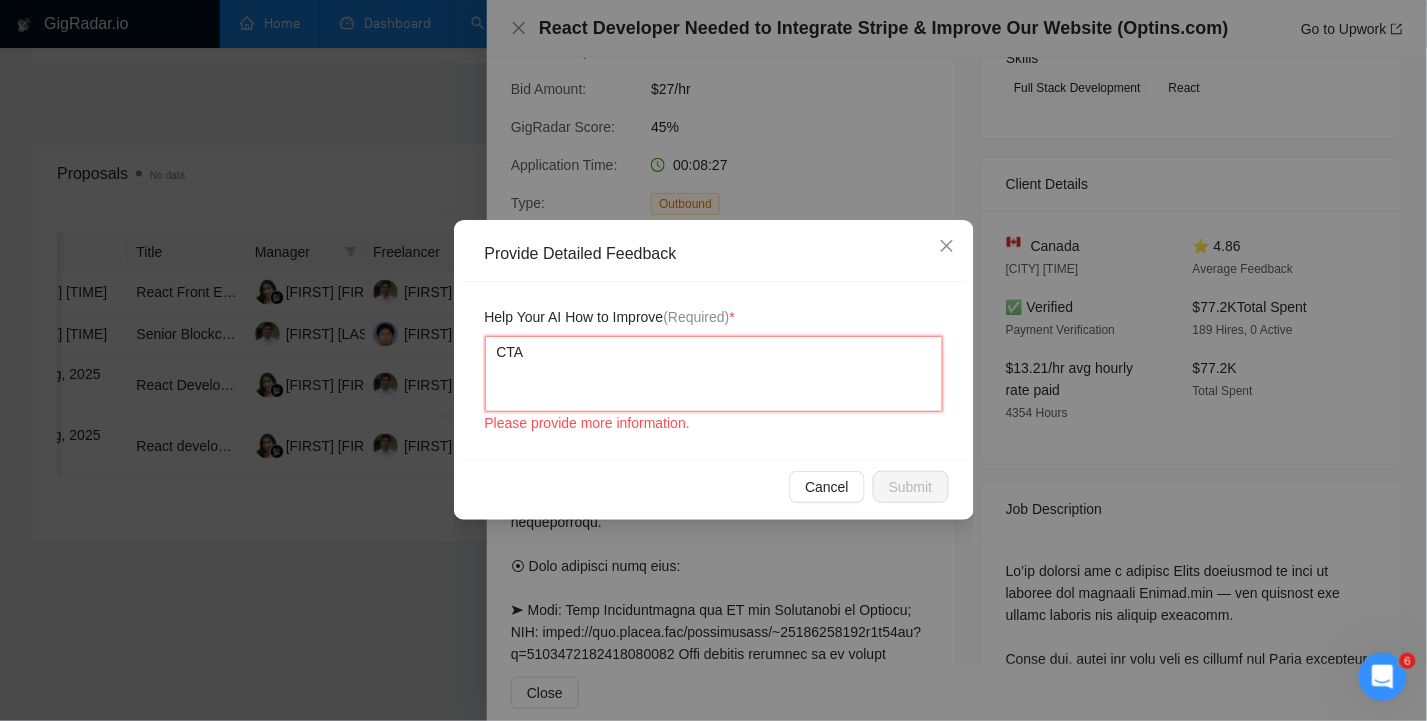 type on "CTA" 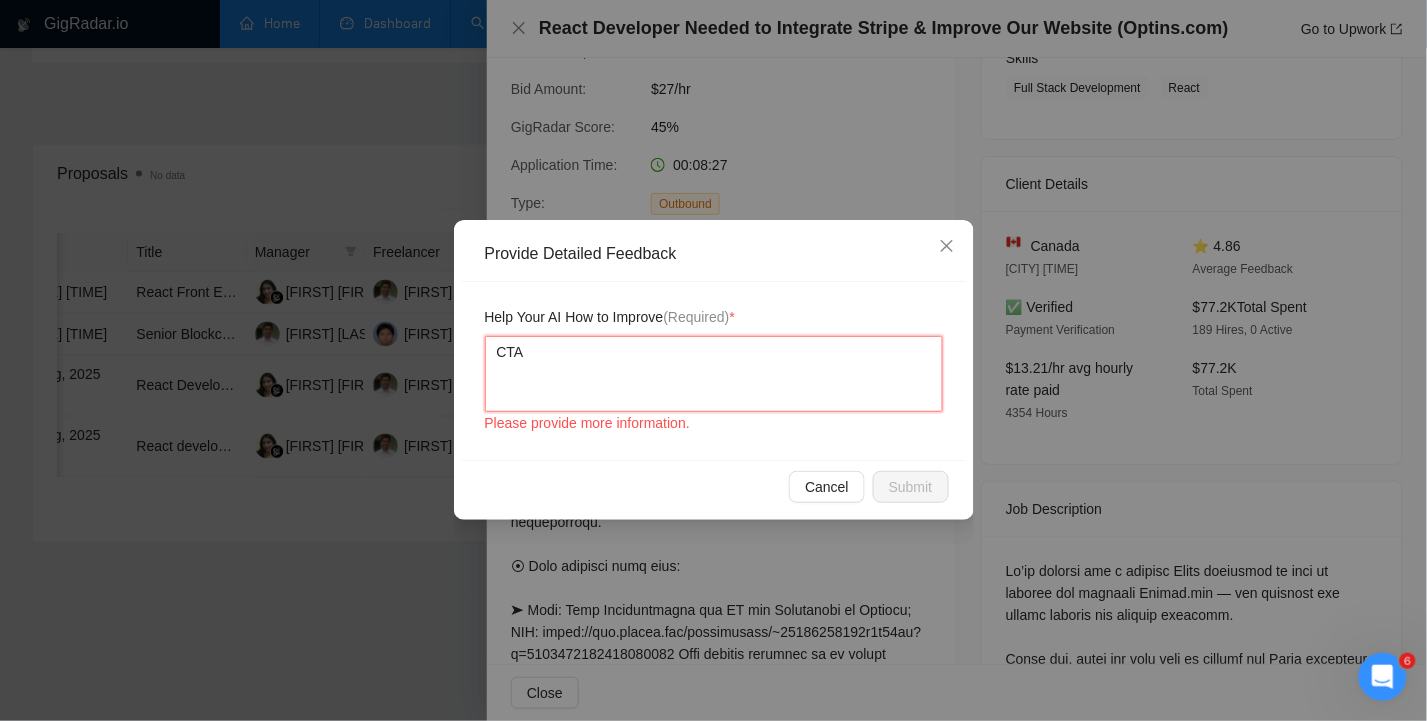 type 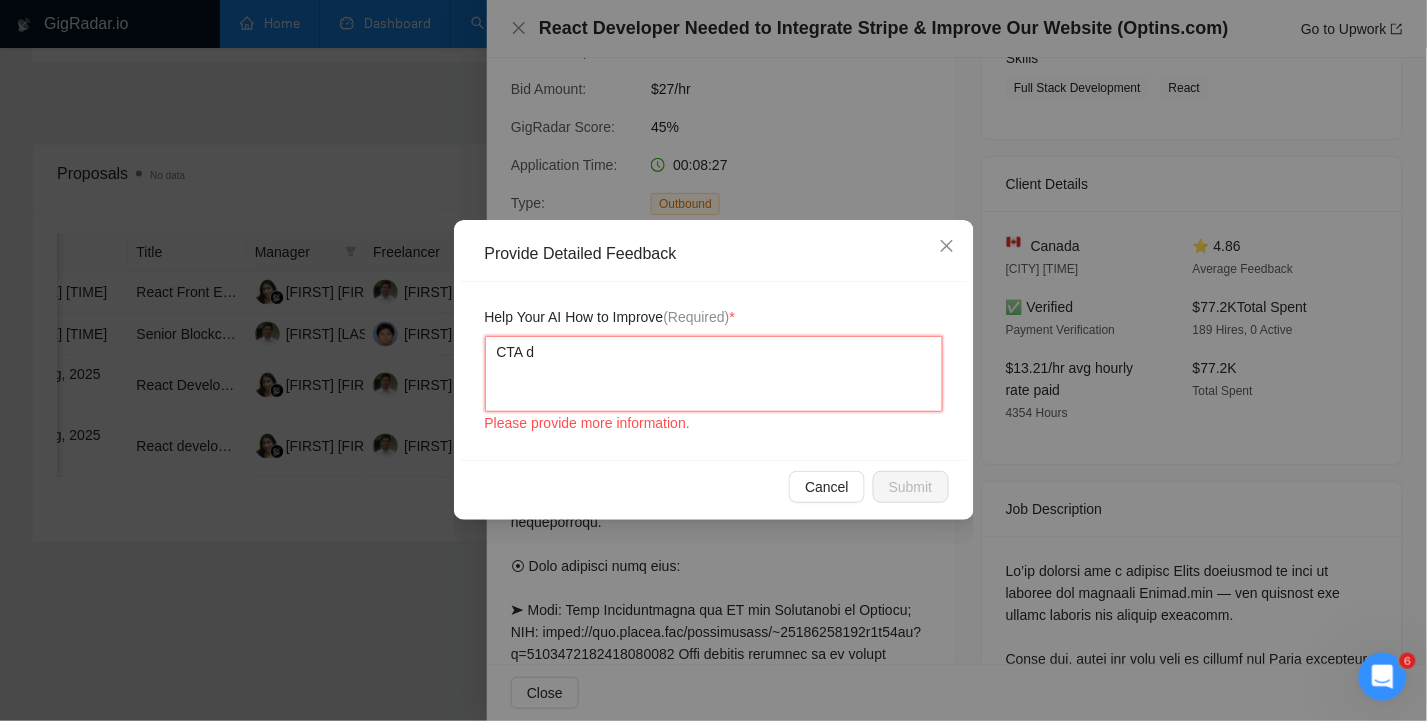 type 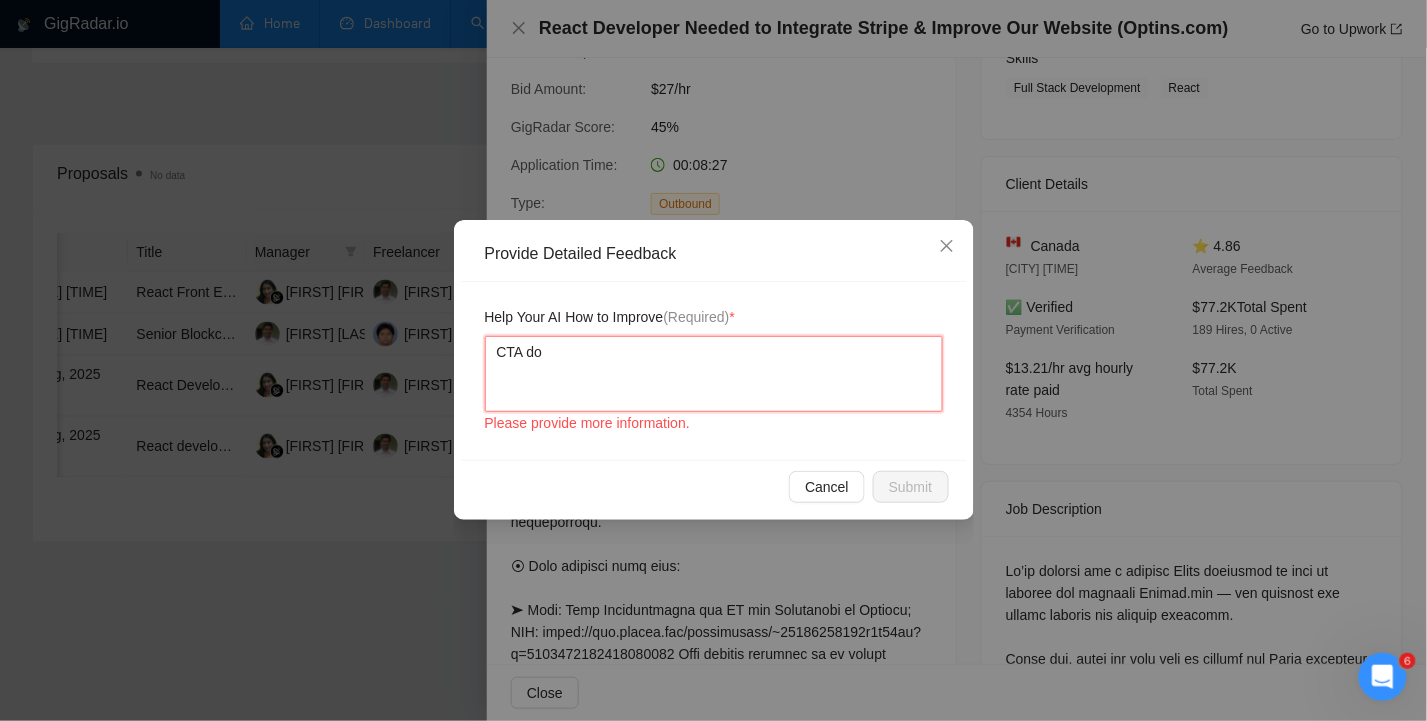 type on "CTA doe" 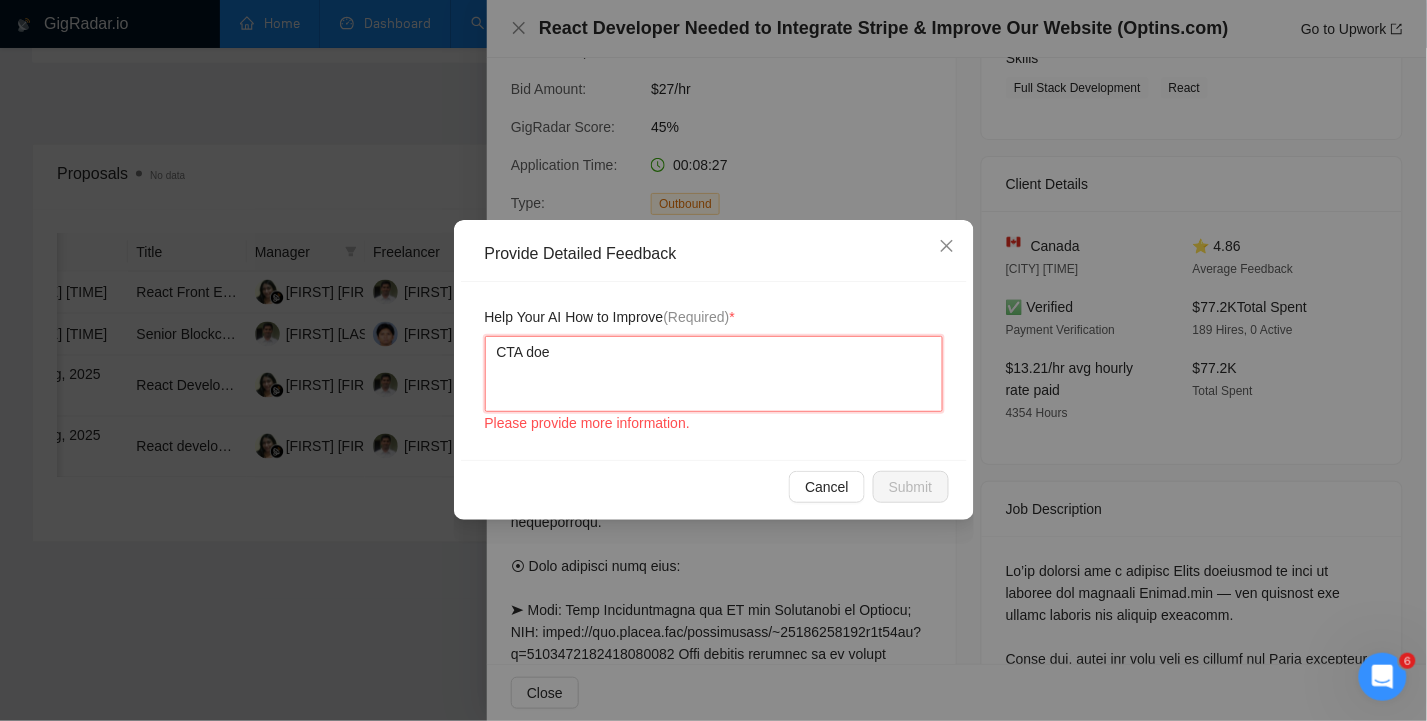 type 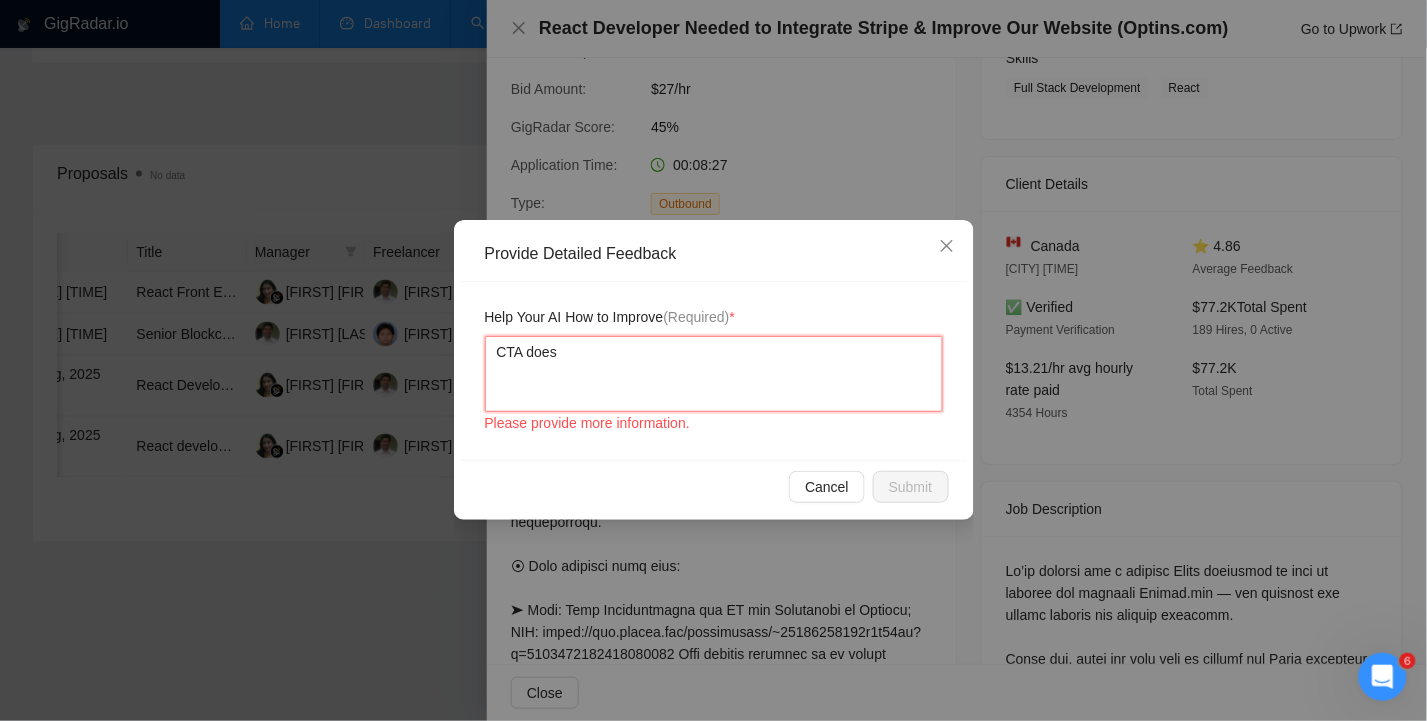type 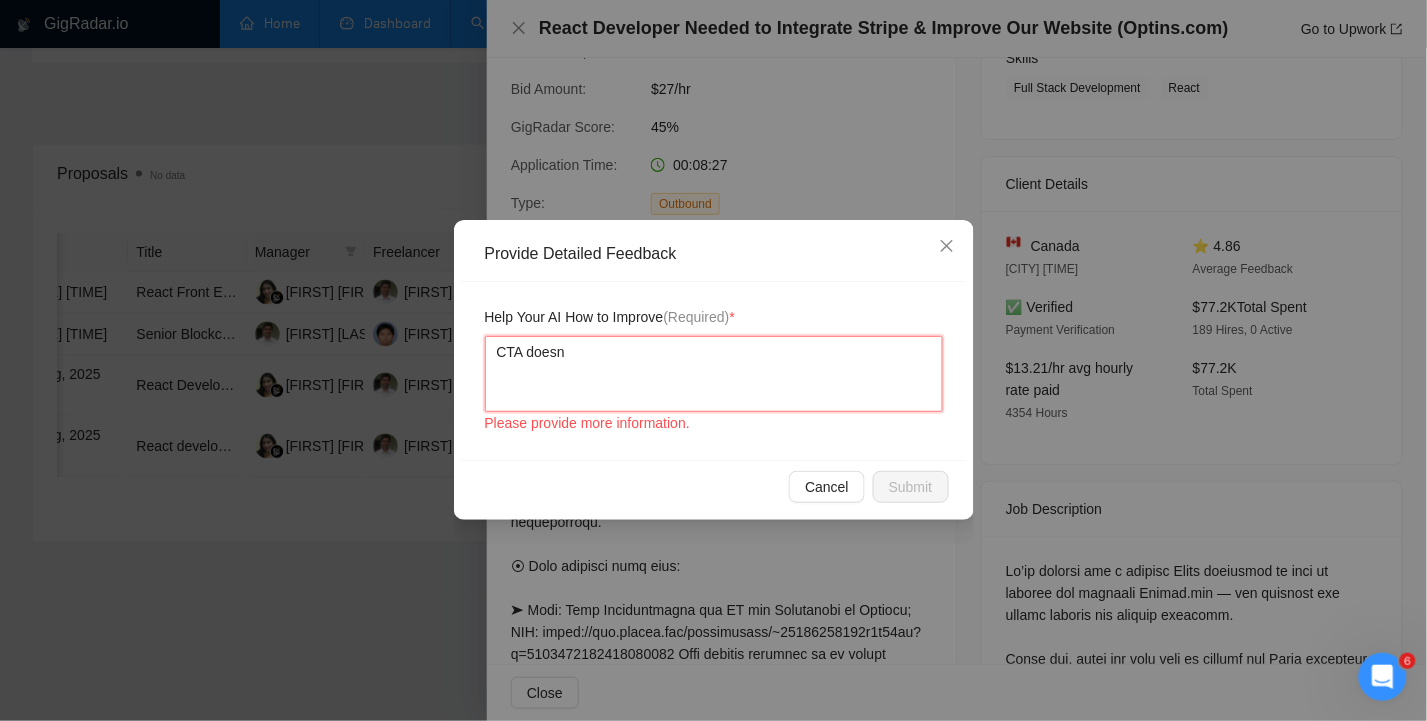 type 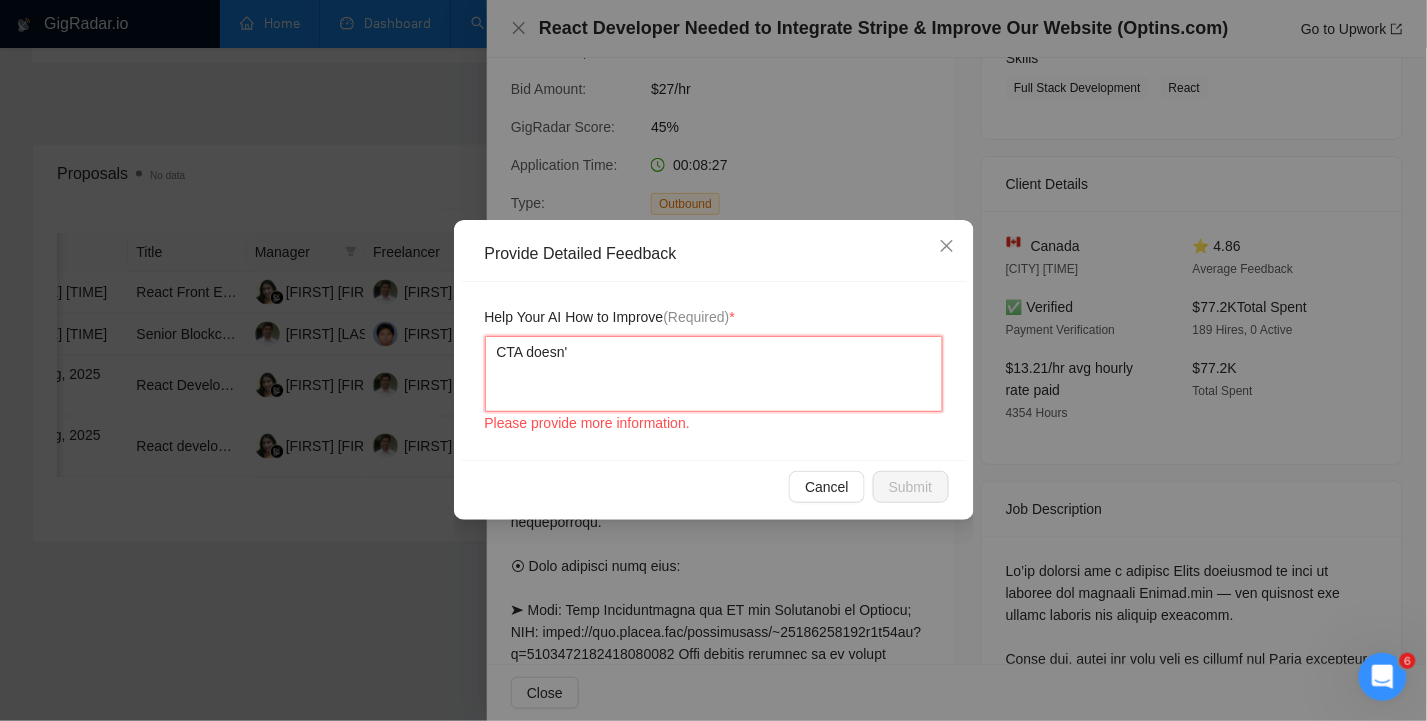 type 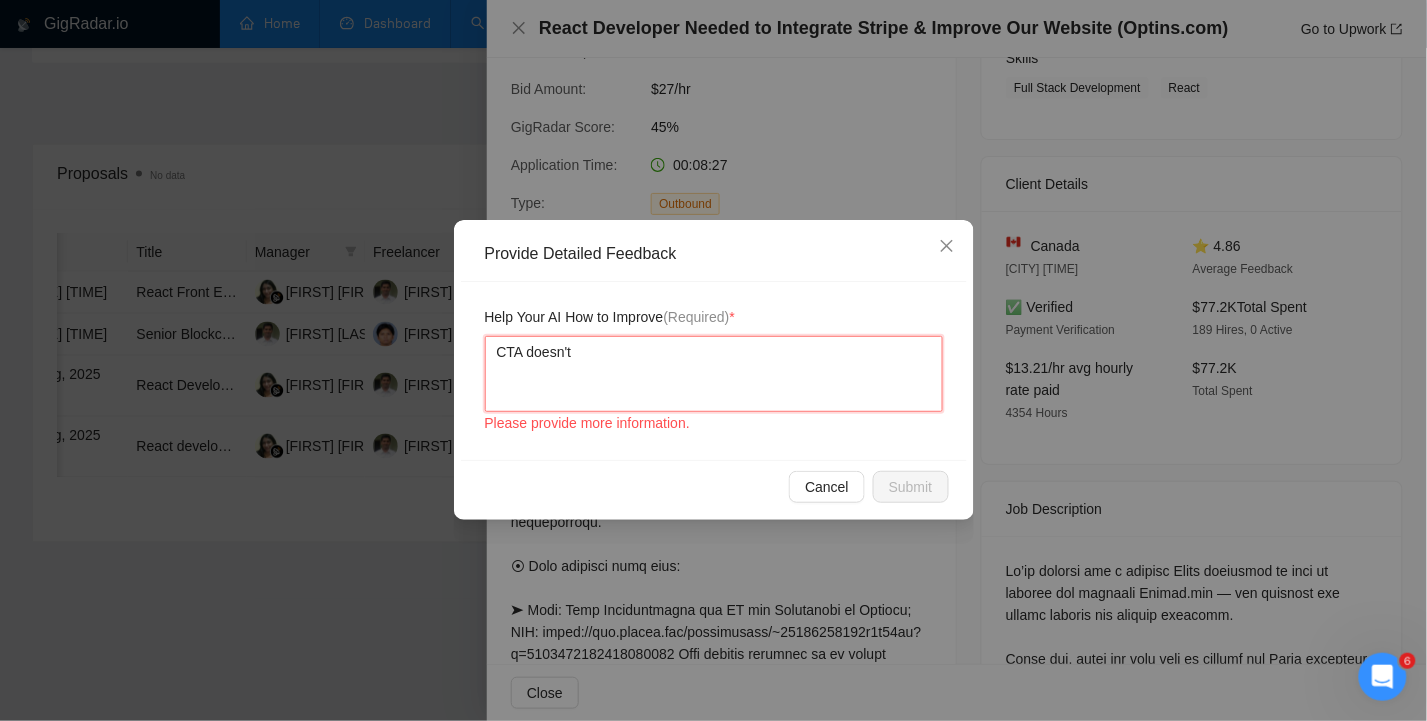 type 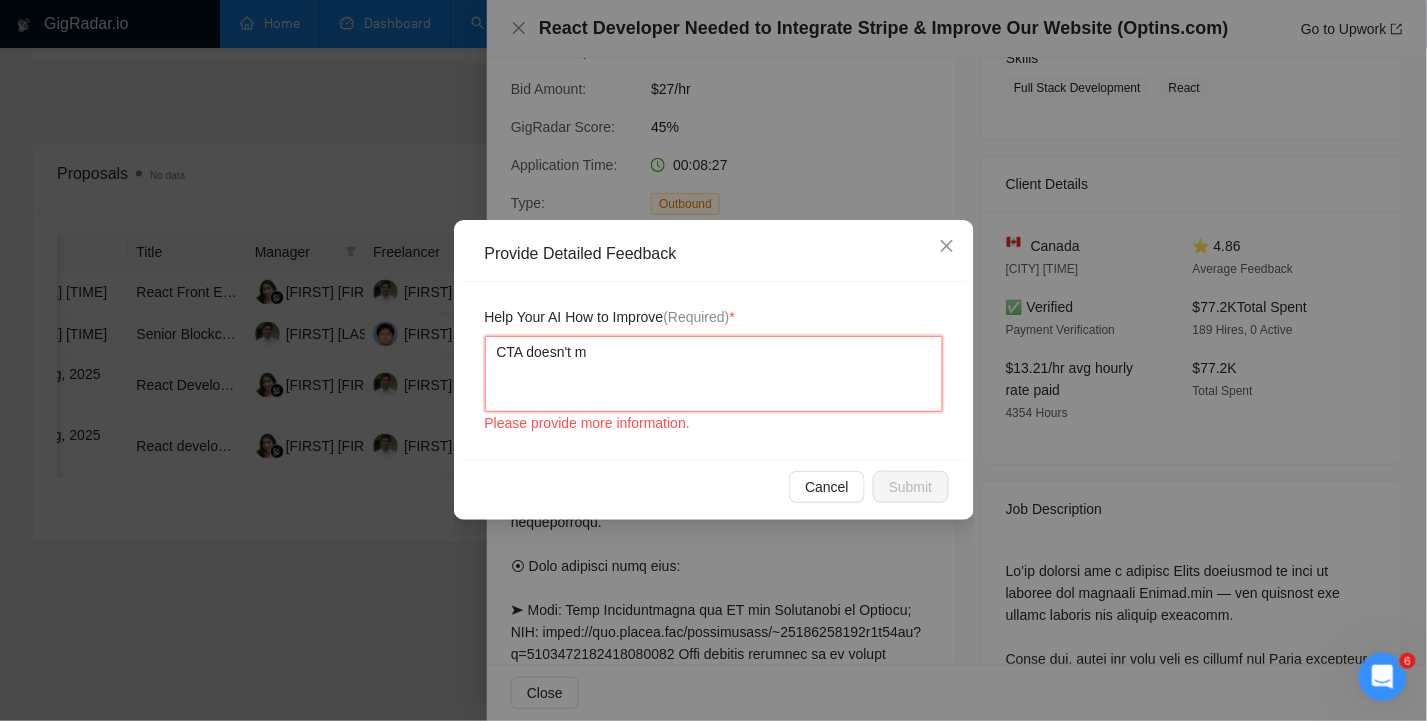 type 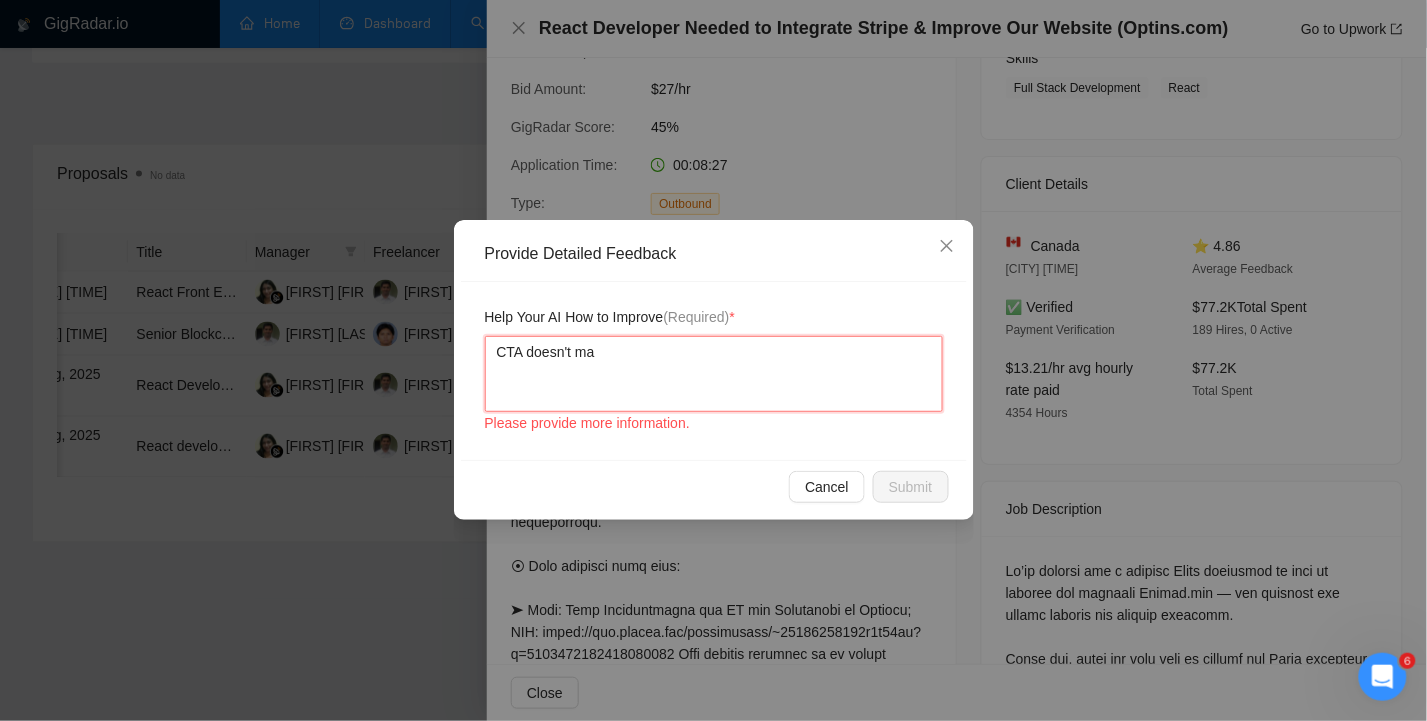type 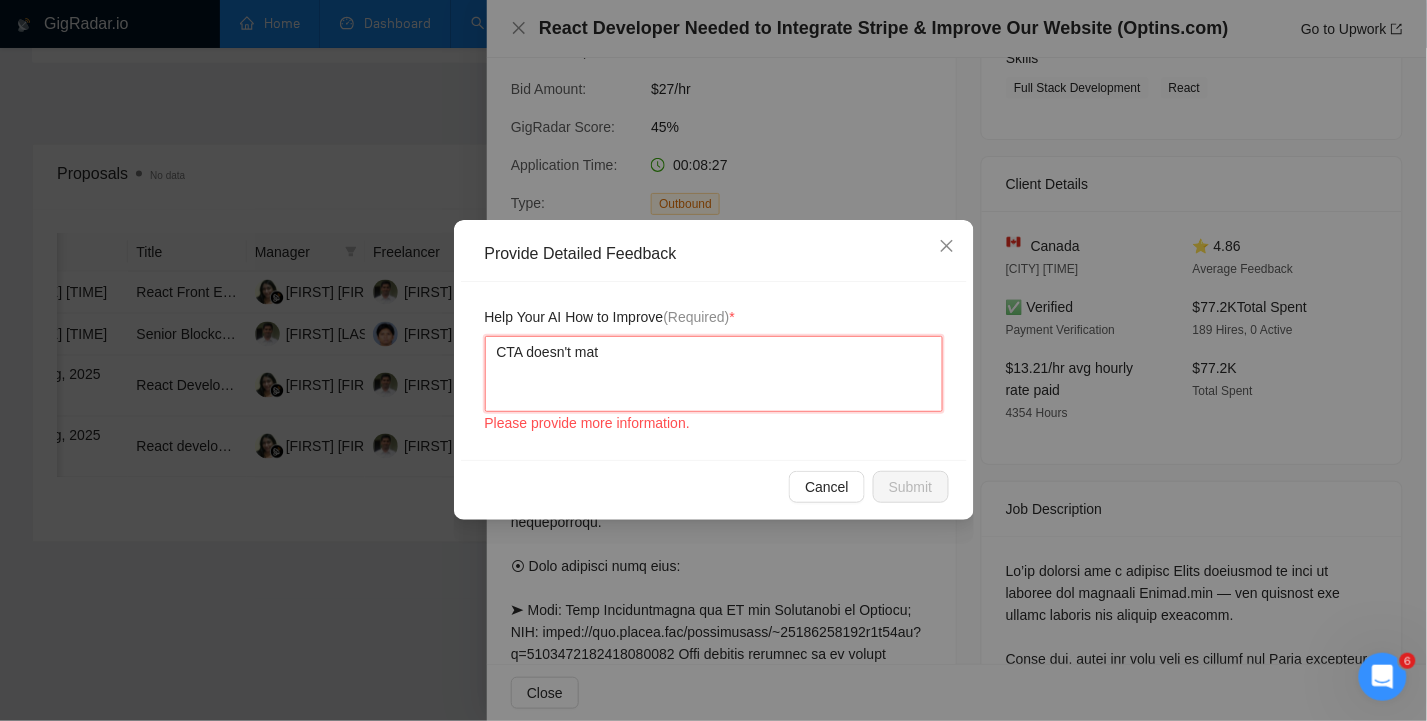 type 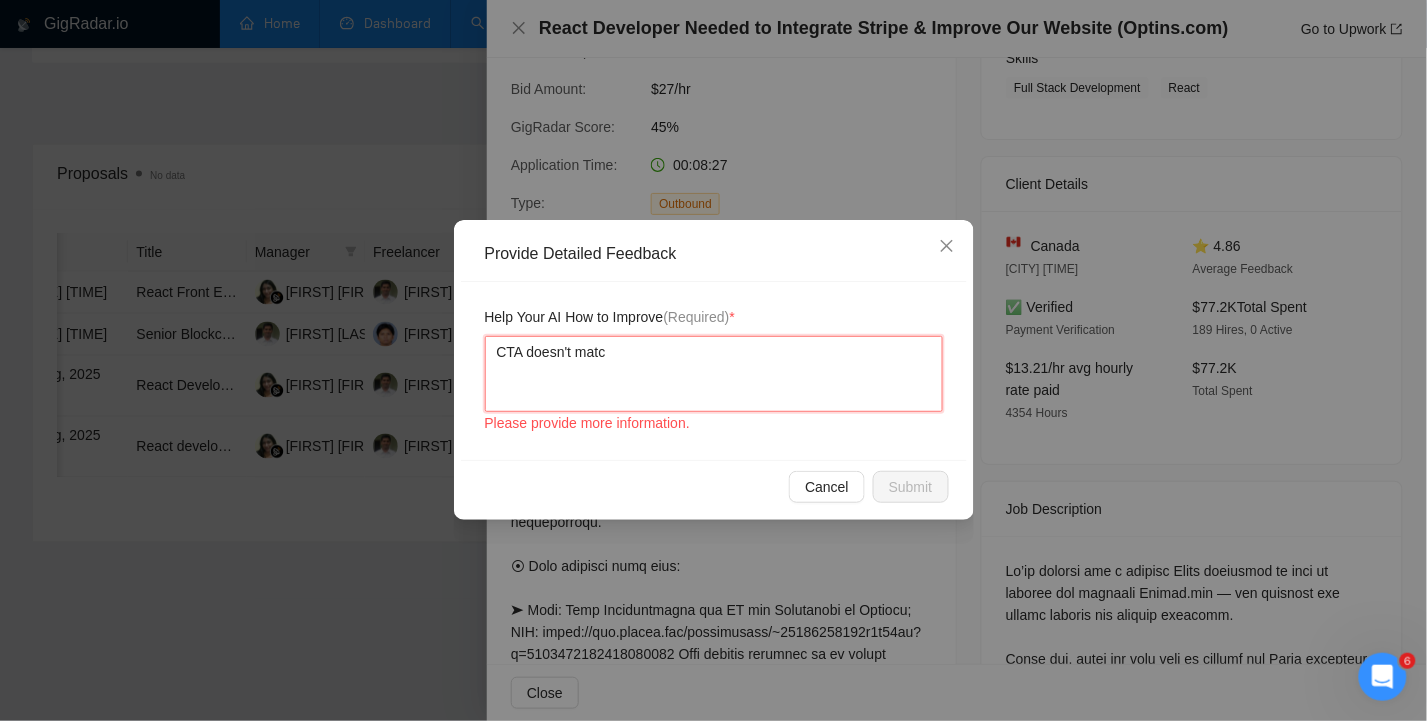 type 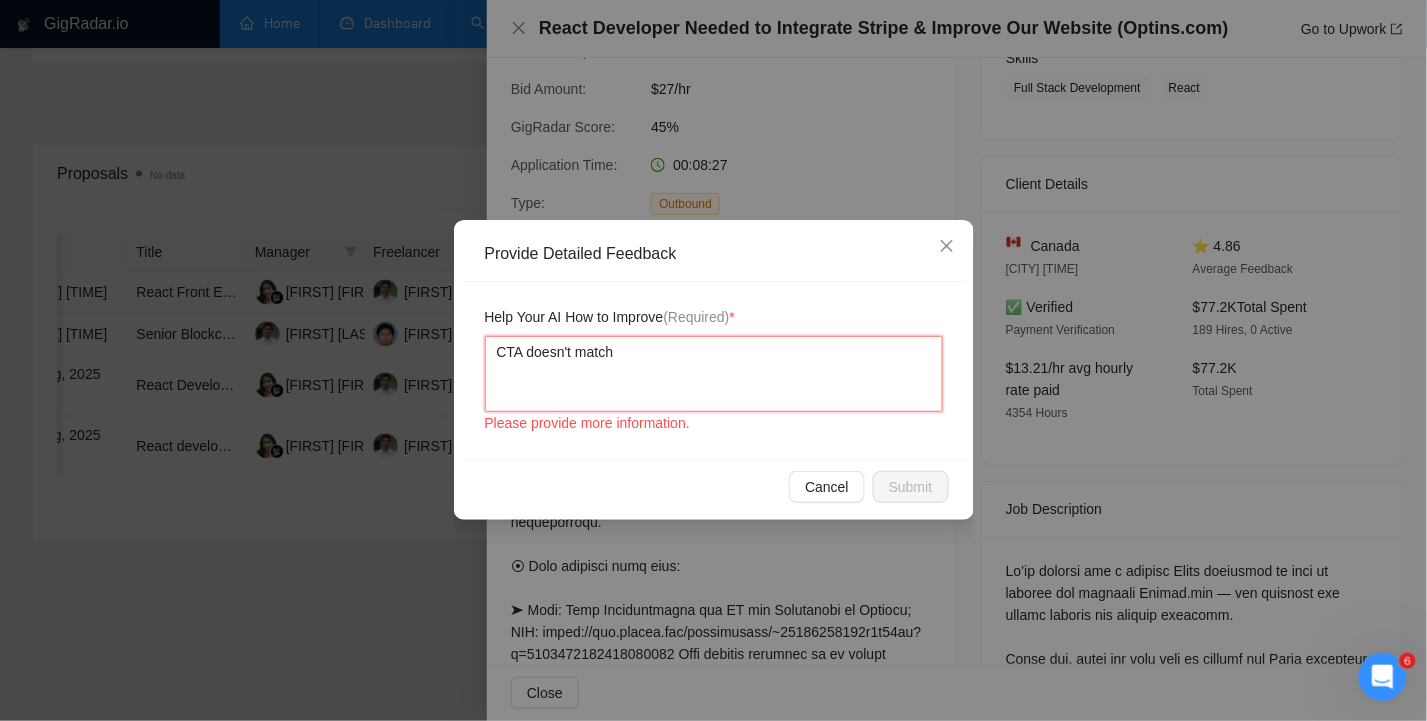 type 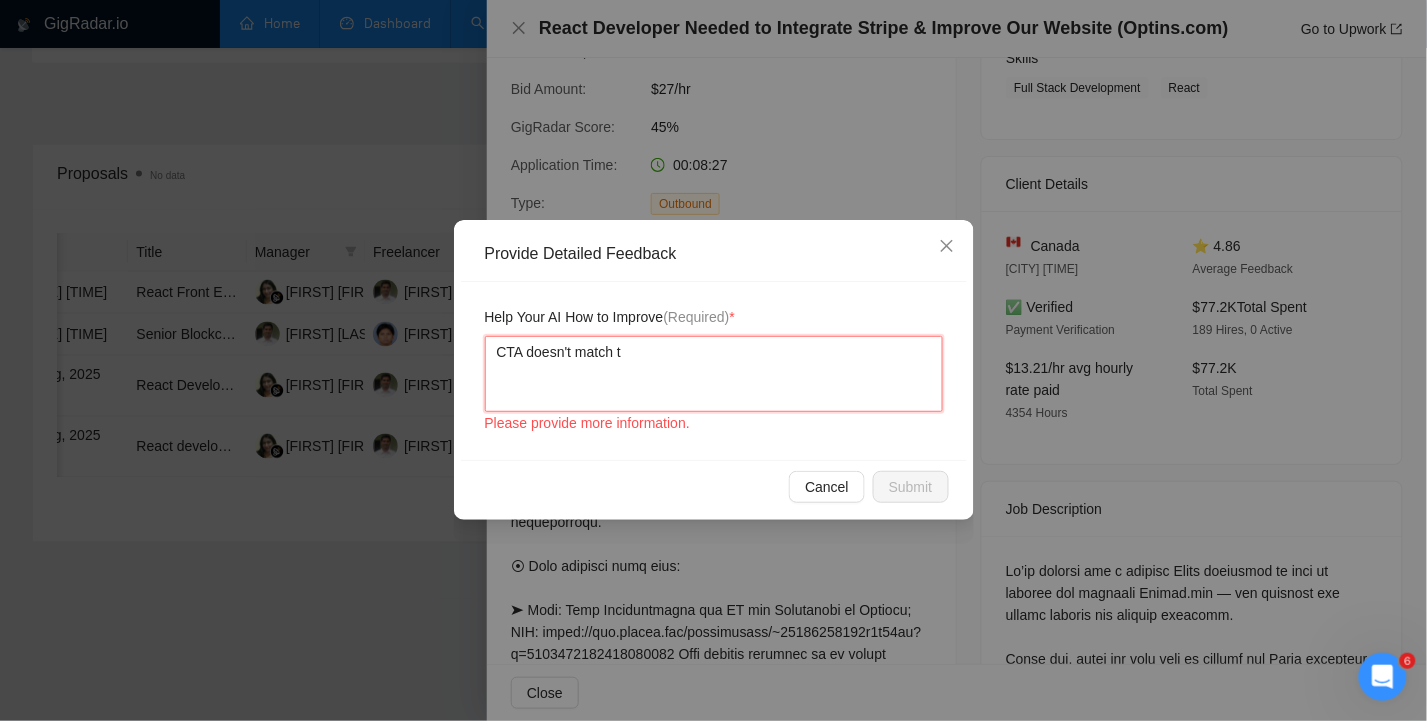 type 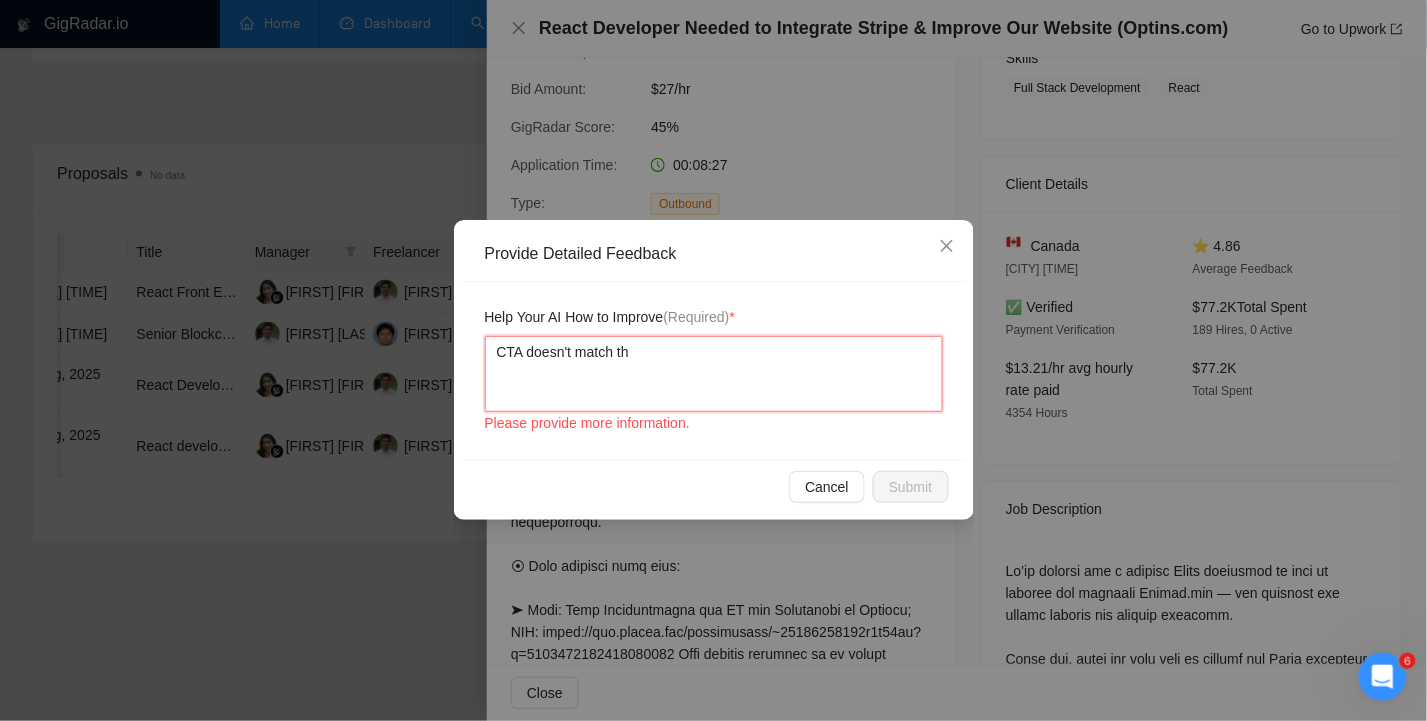 type 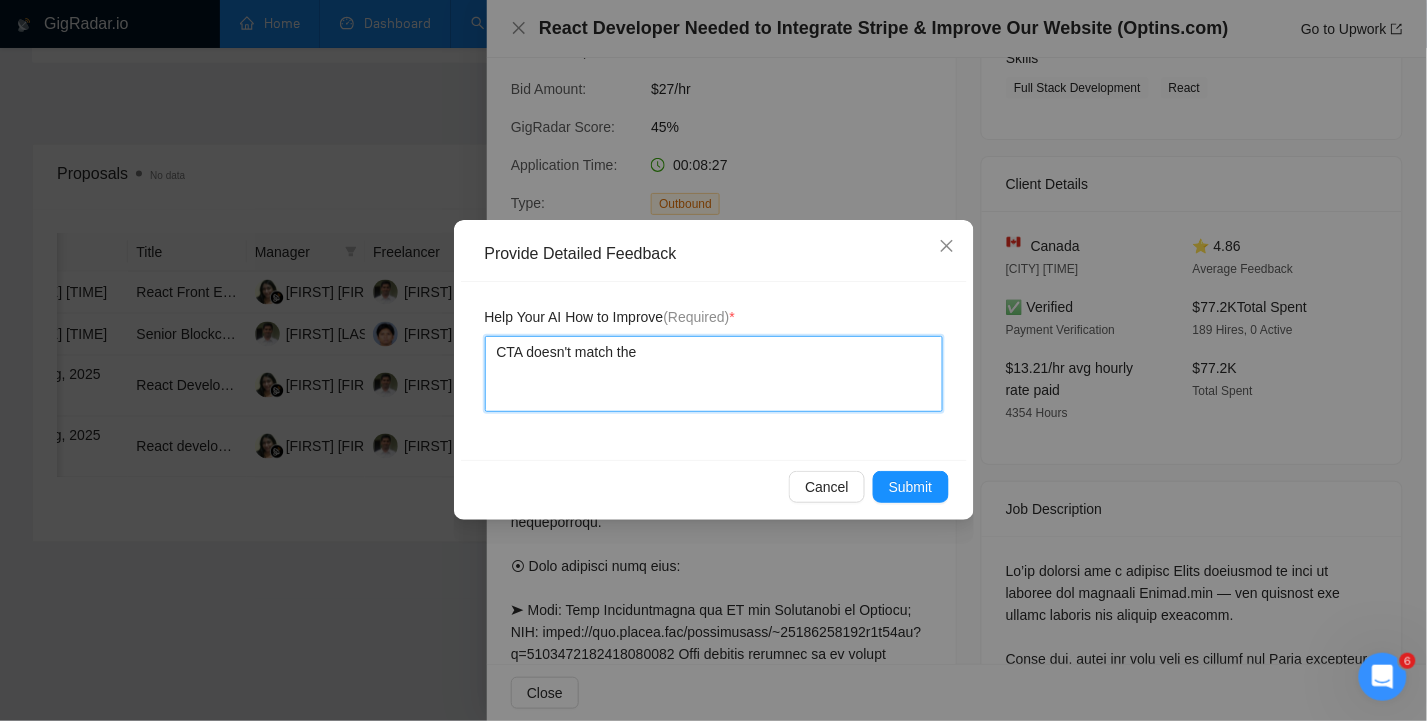 type 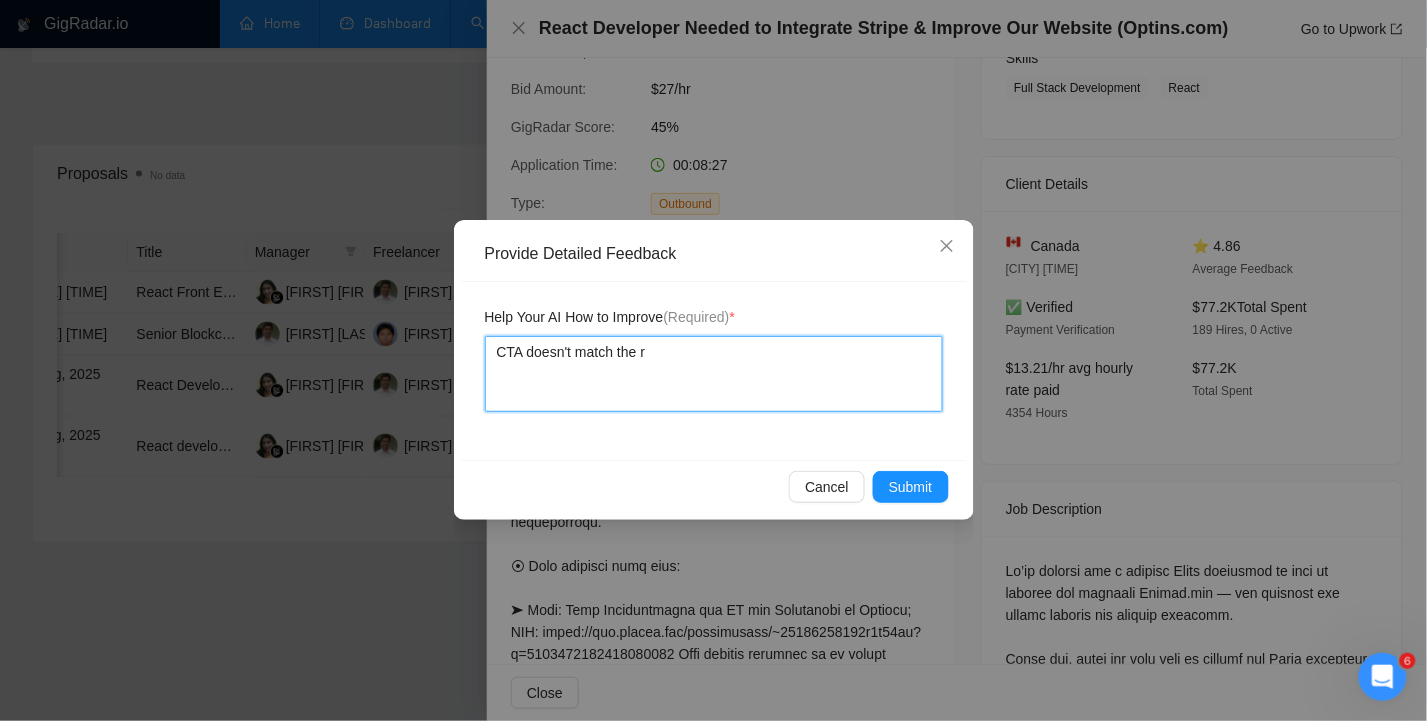 type 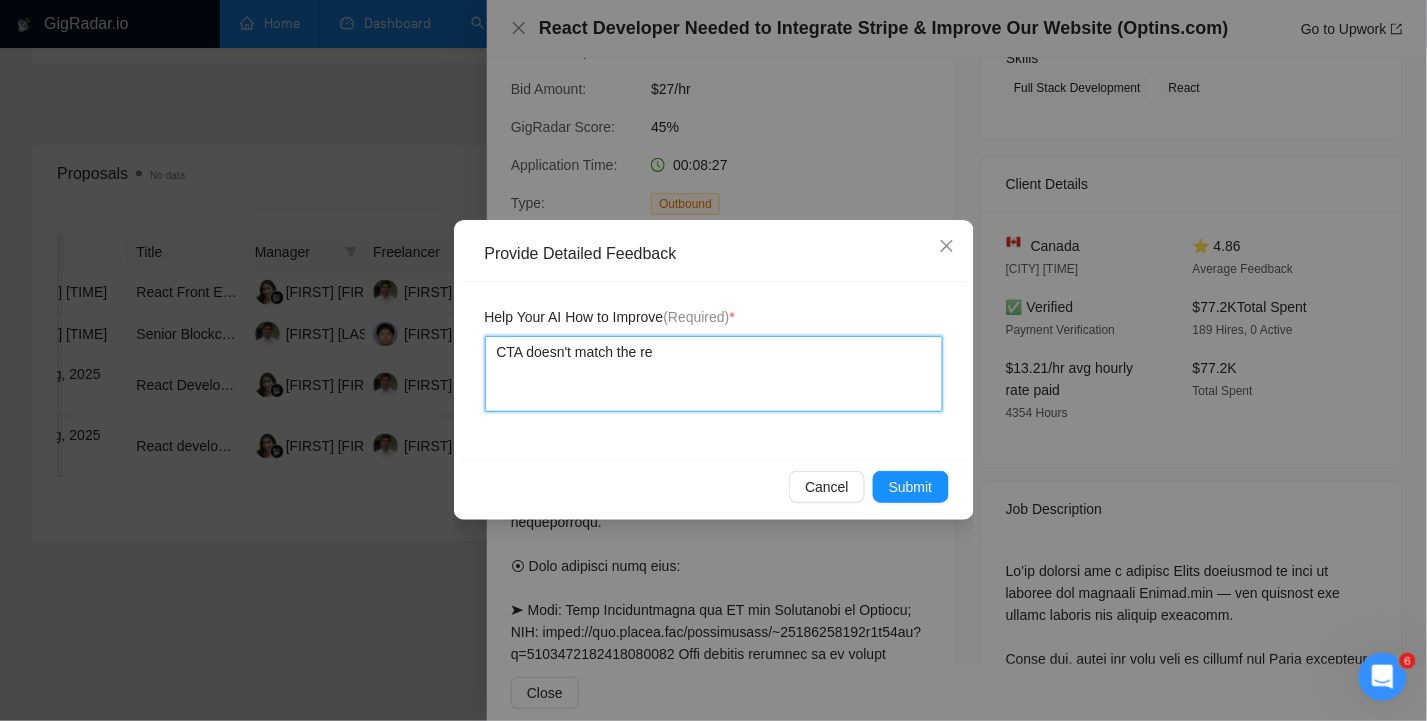 type 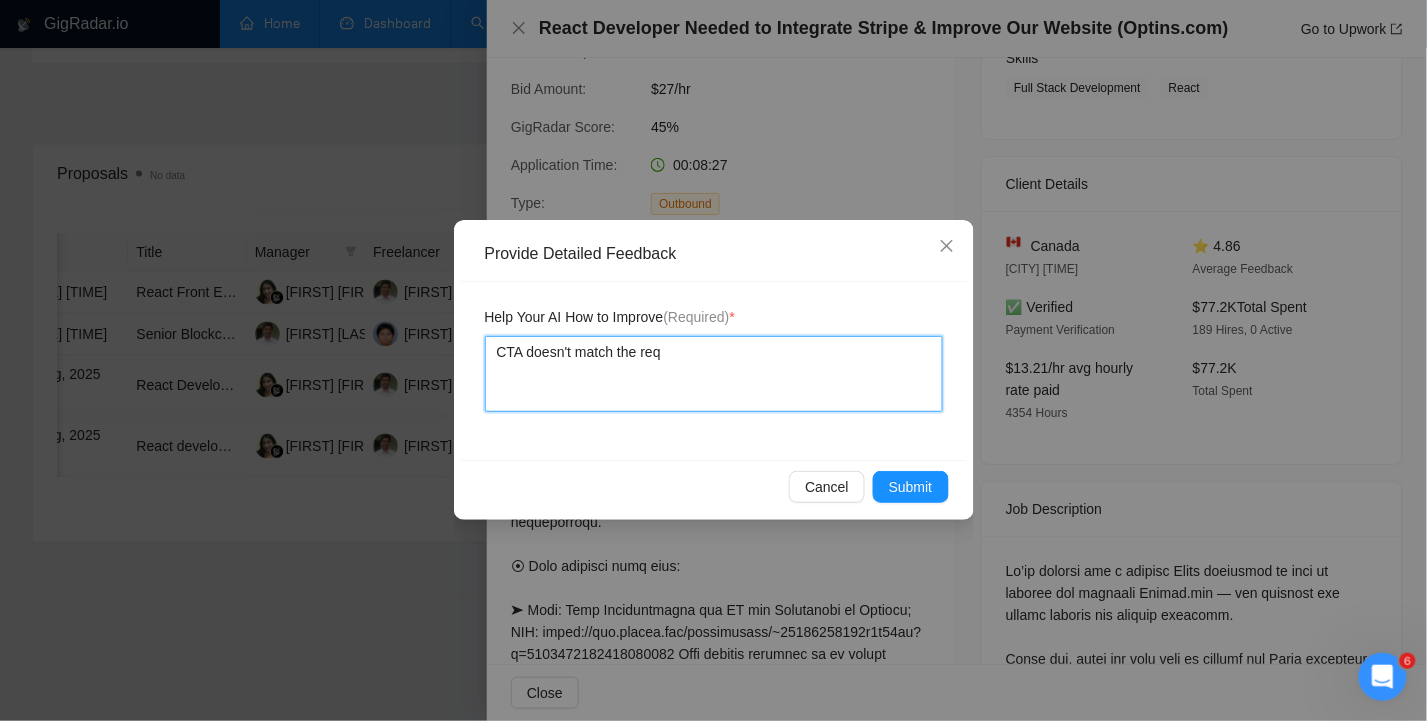 type 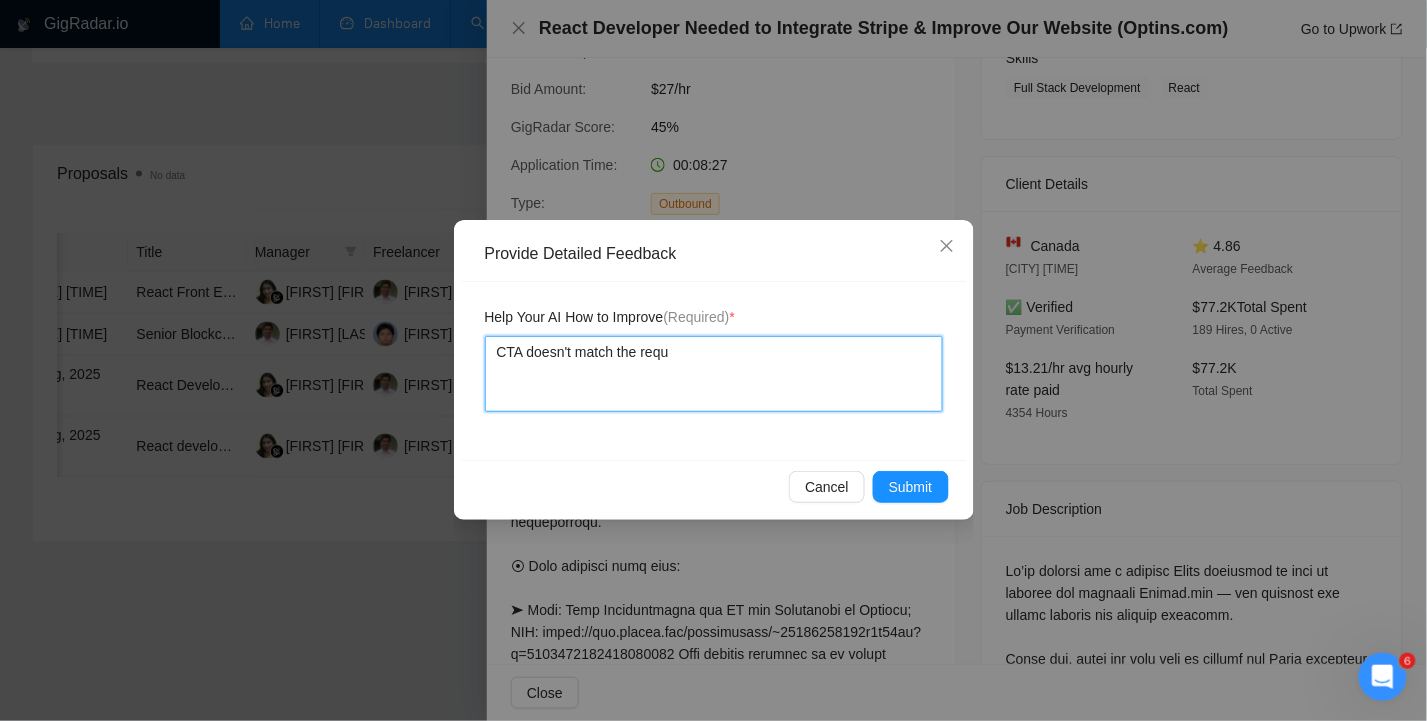 type on "CTA doesn't match the requi" 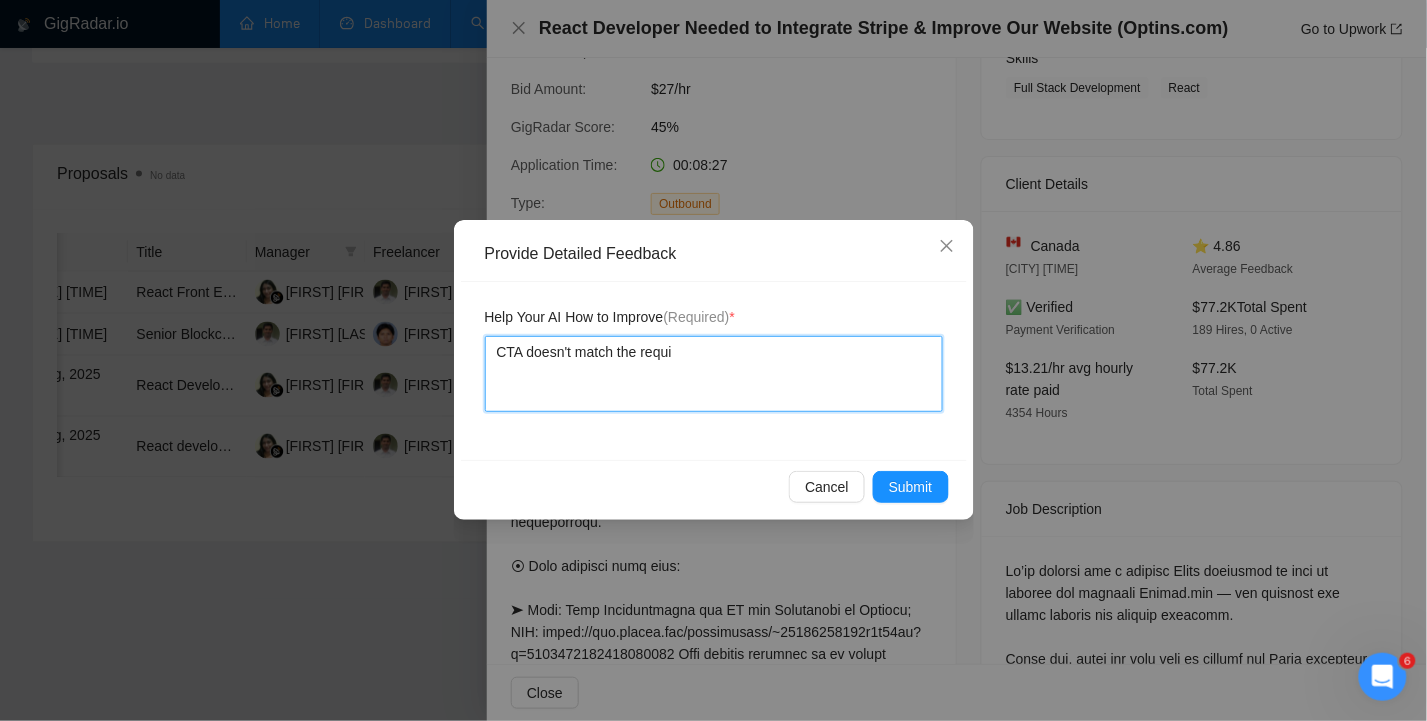 type 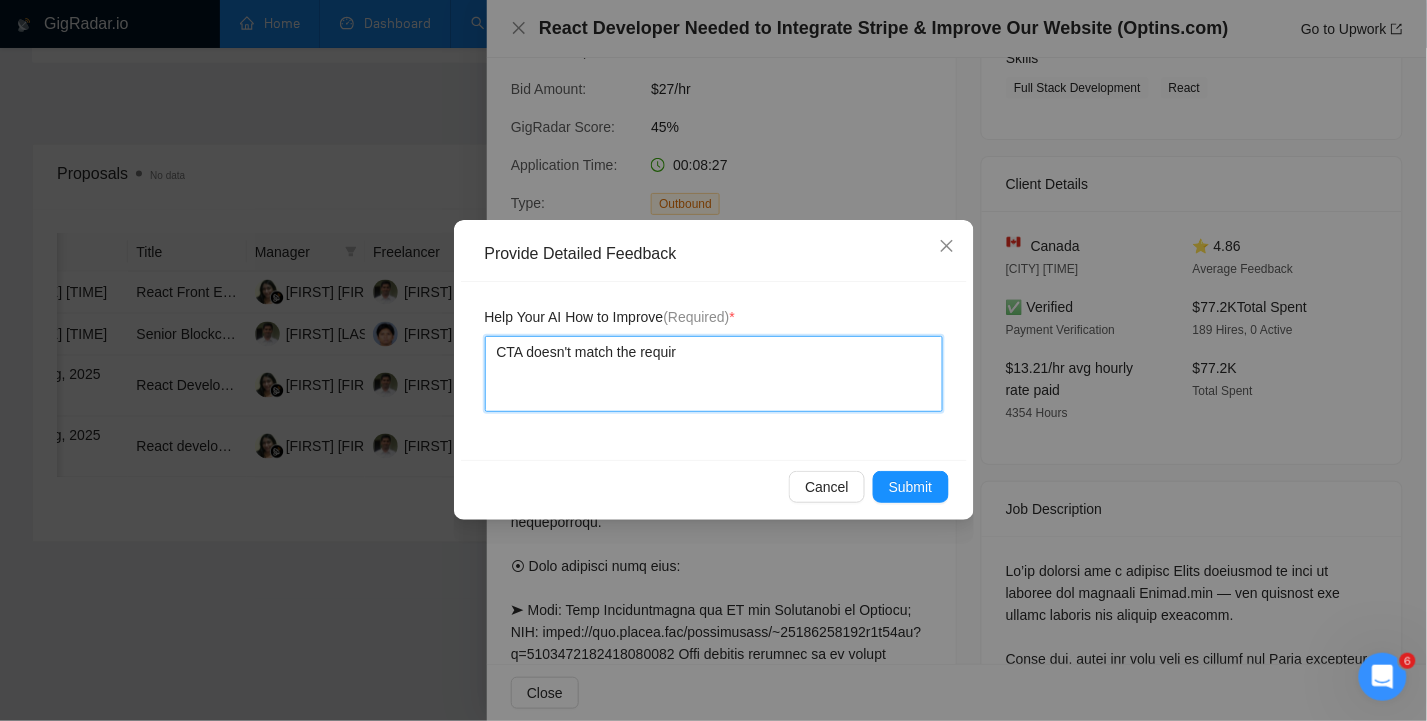 type on "CTA doesn't match the require" 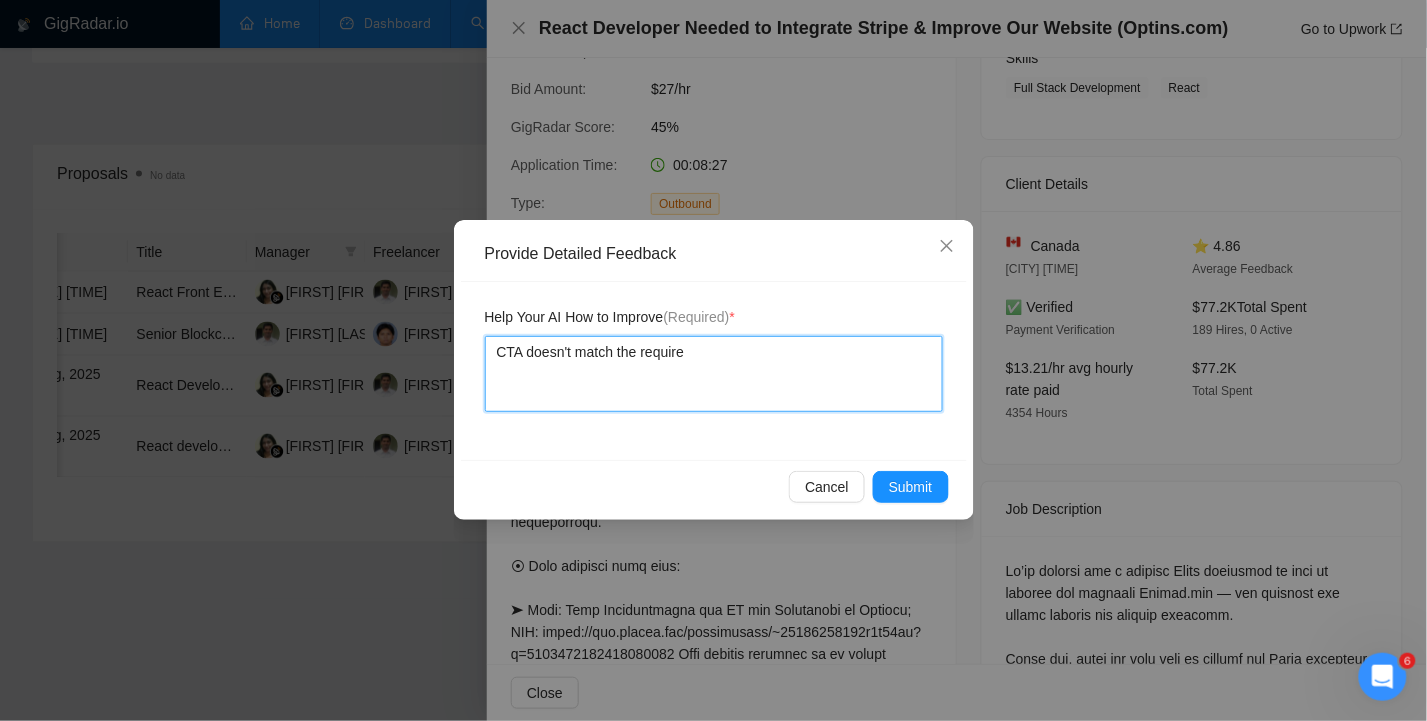 type 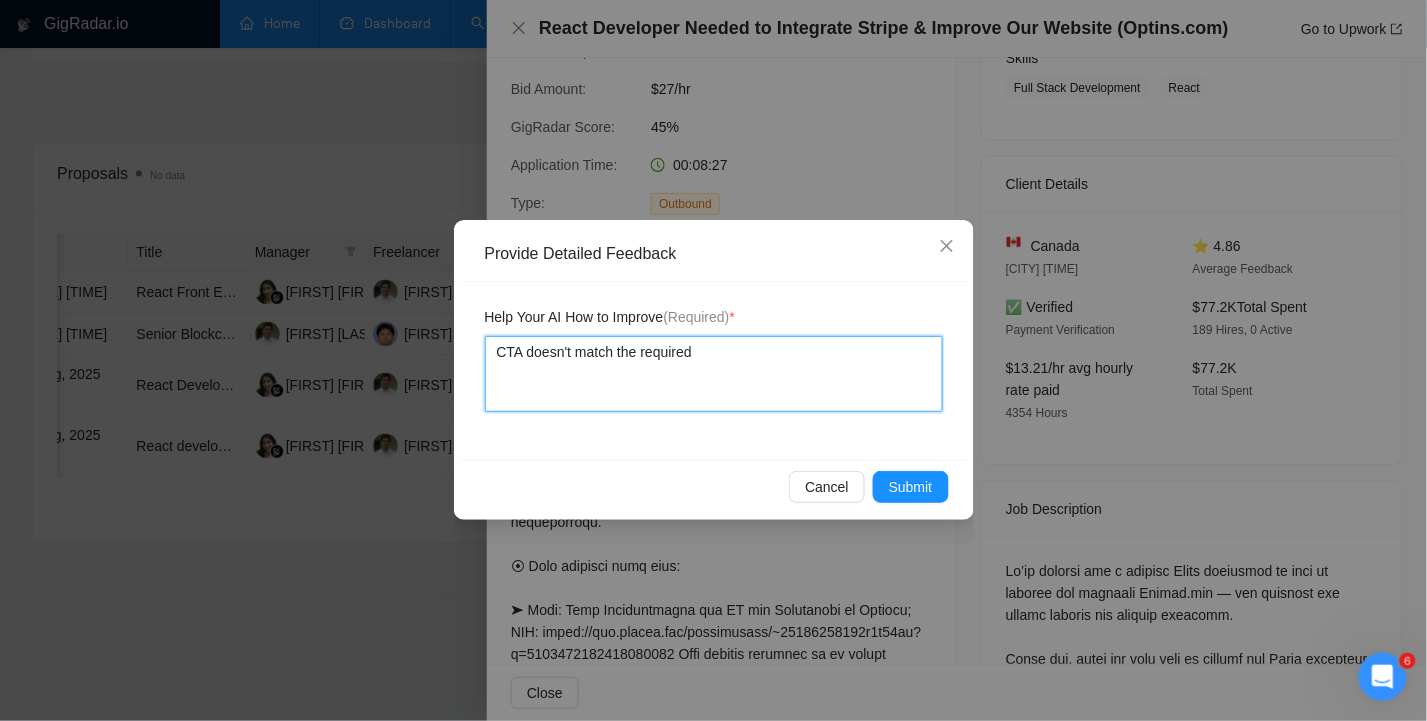 type 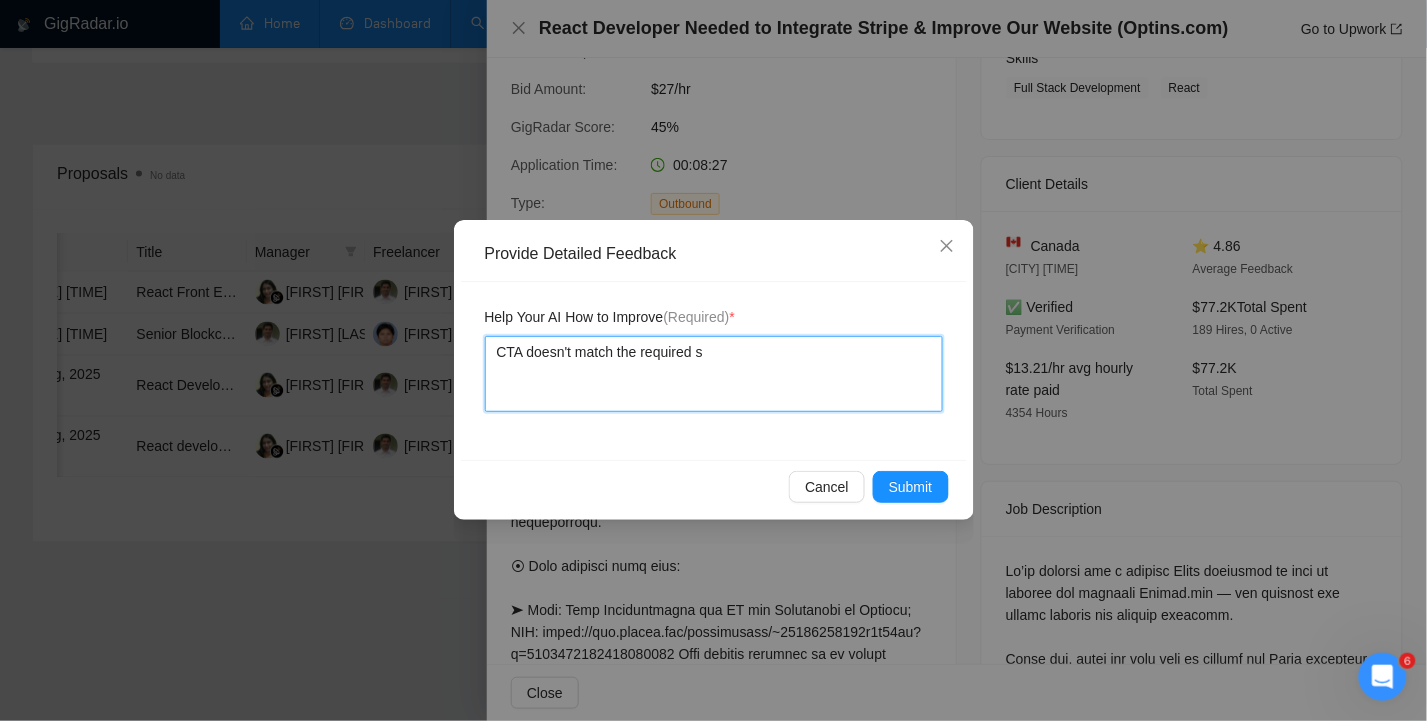 type 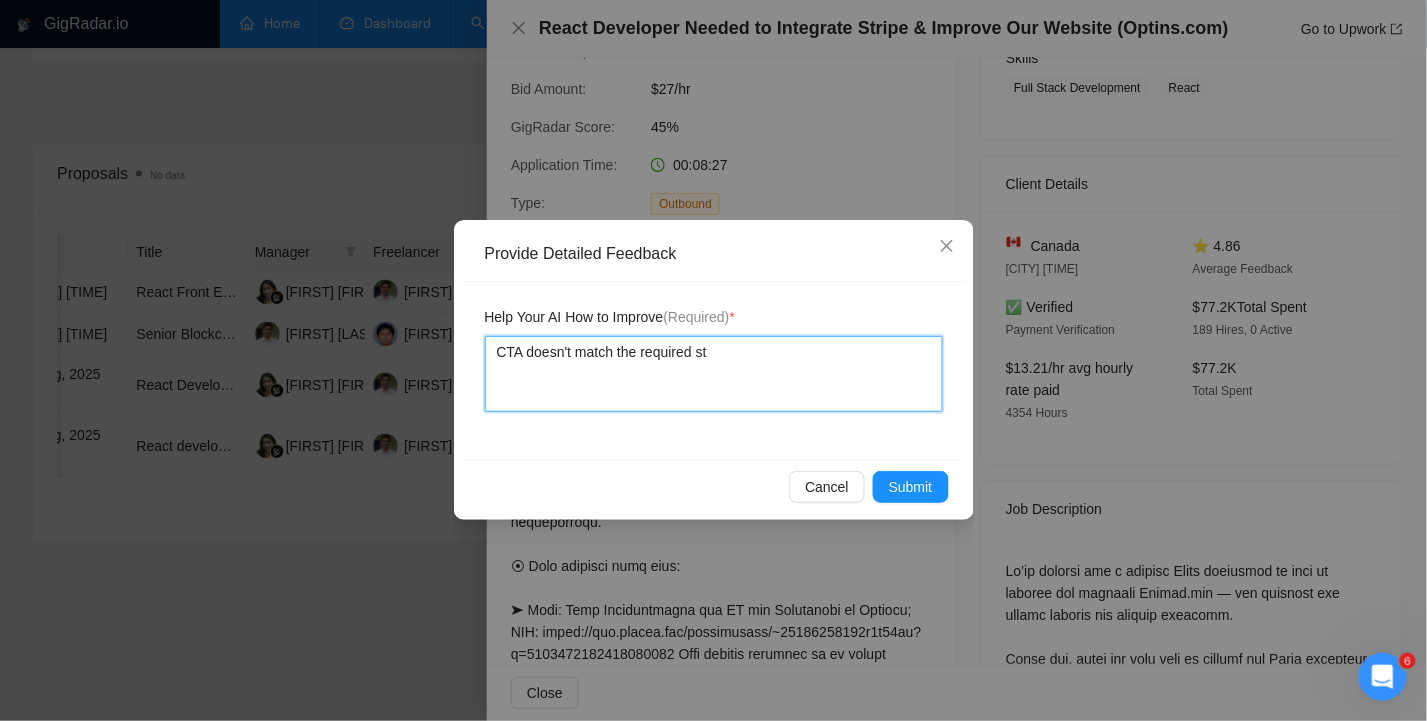 type on "CTA doesn't match the required ste" 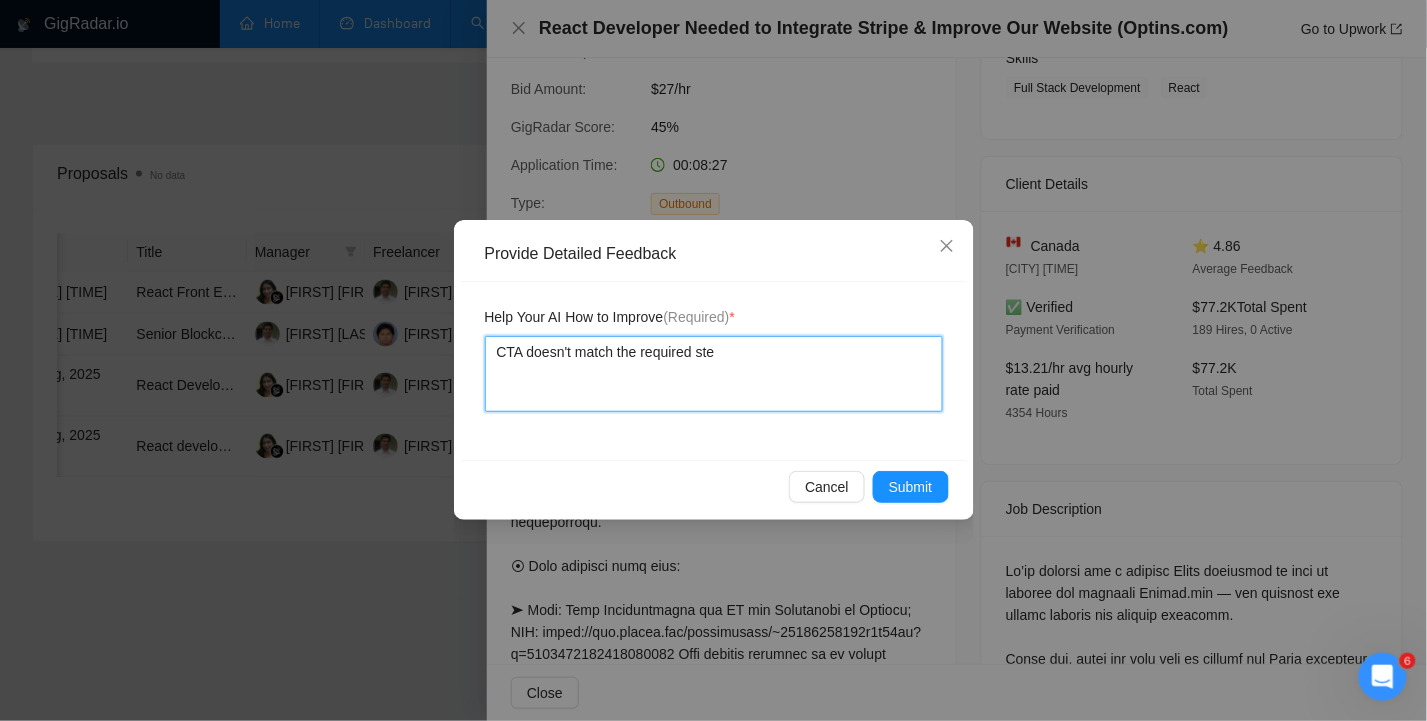 type 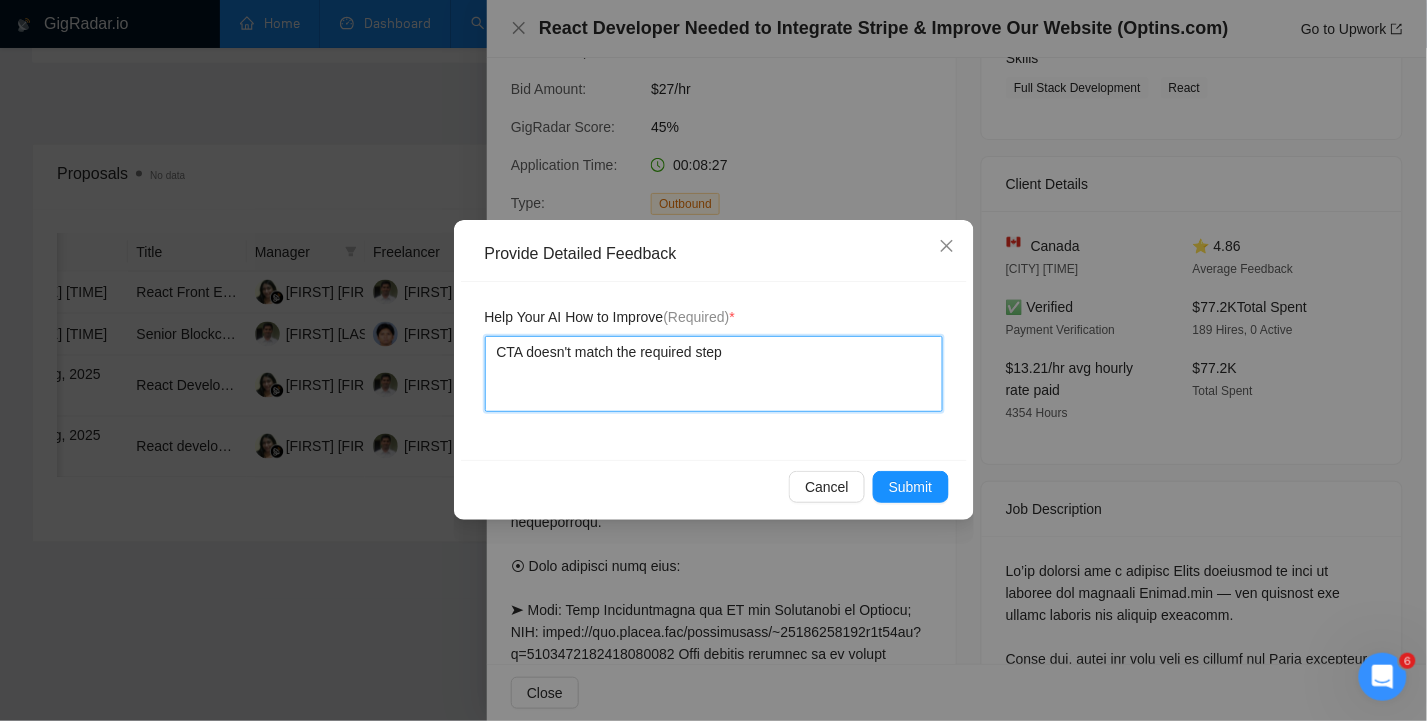 type on "CTA doesn't match the required steps" 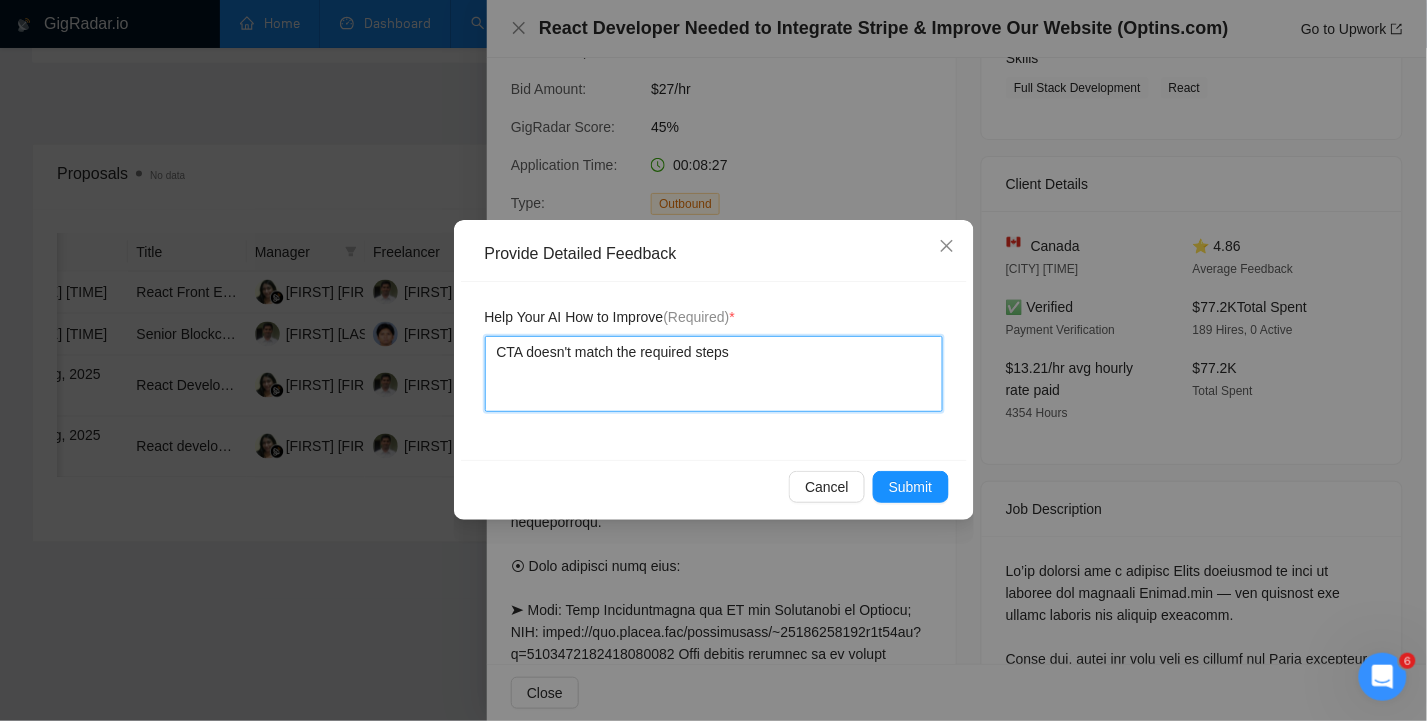 type 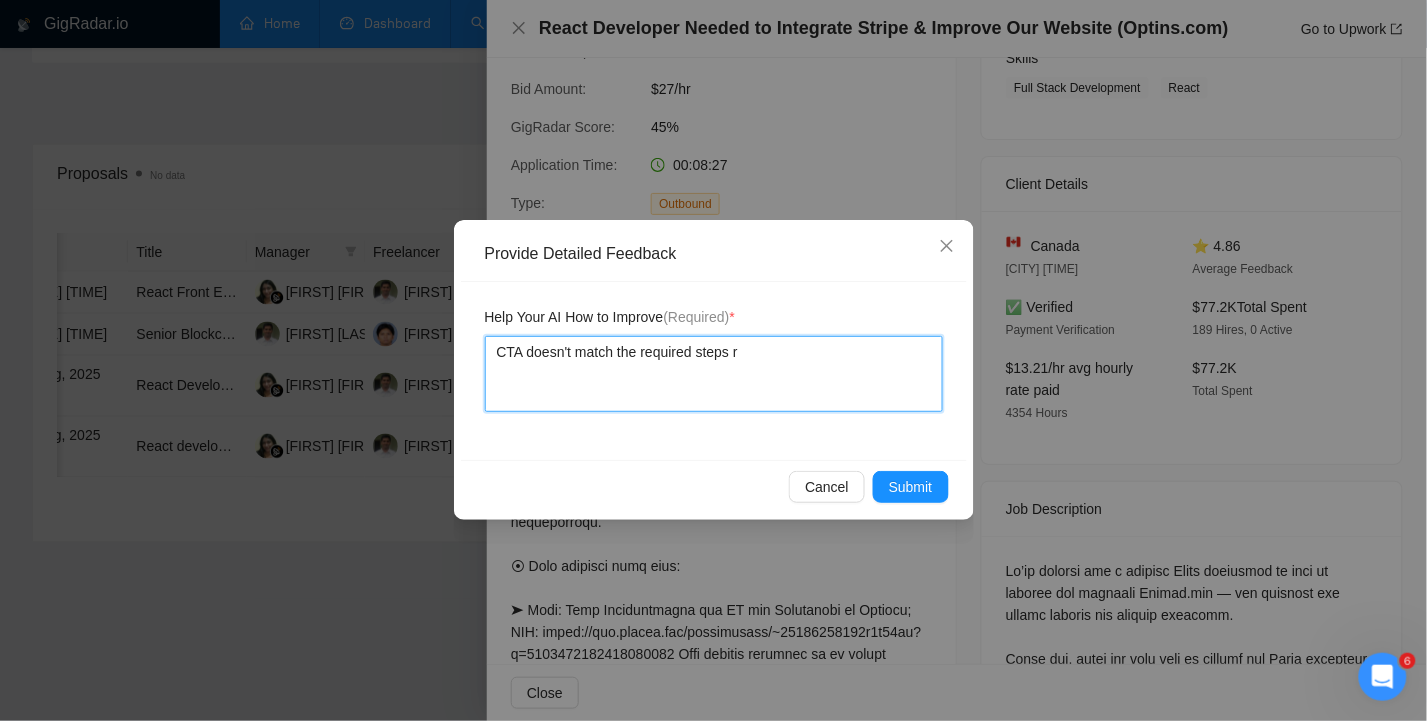 type 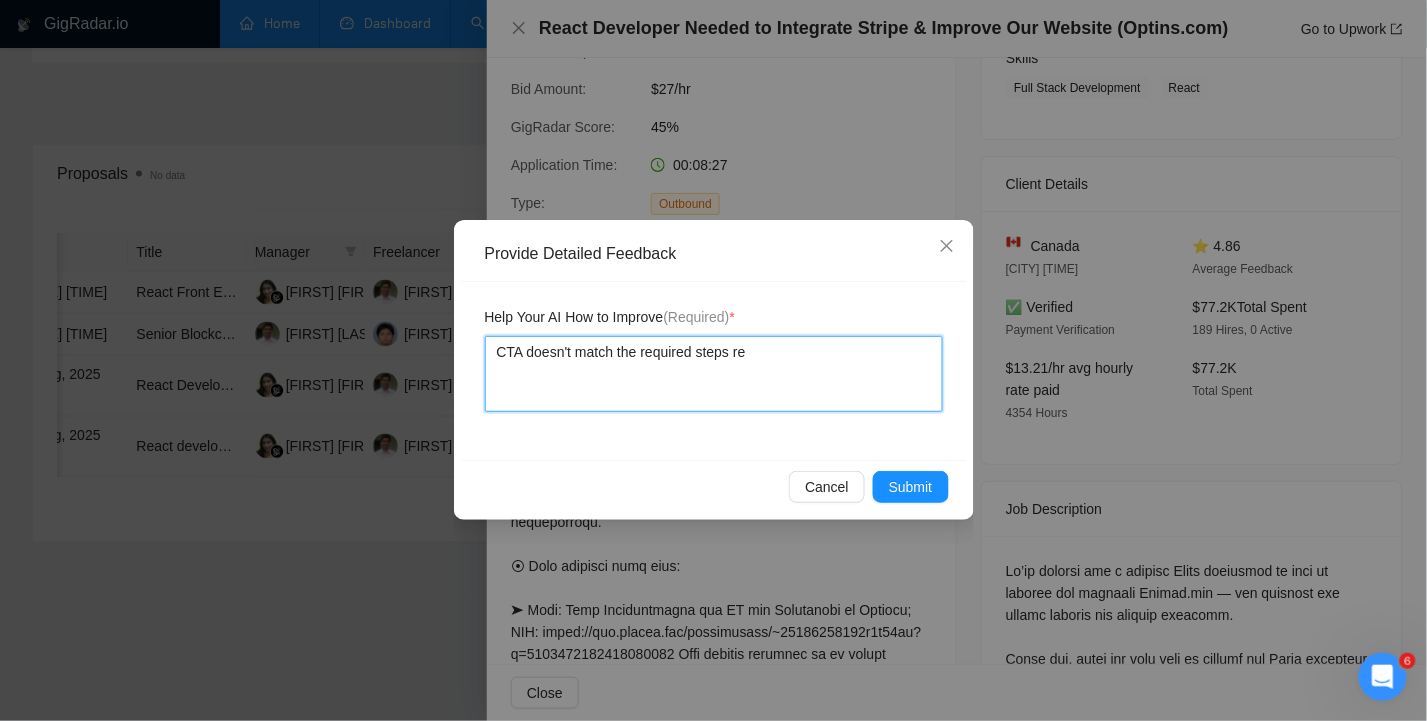 type 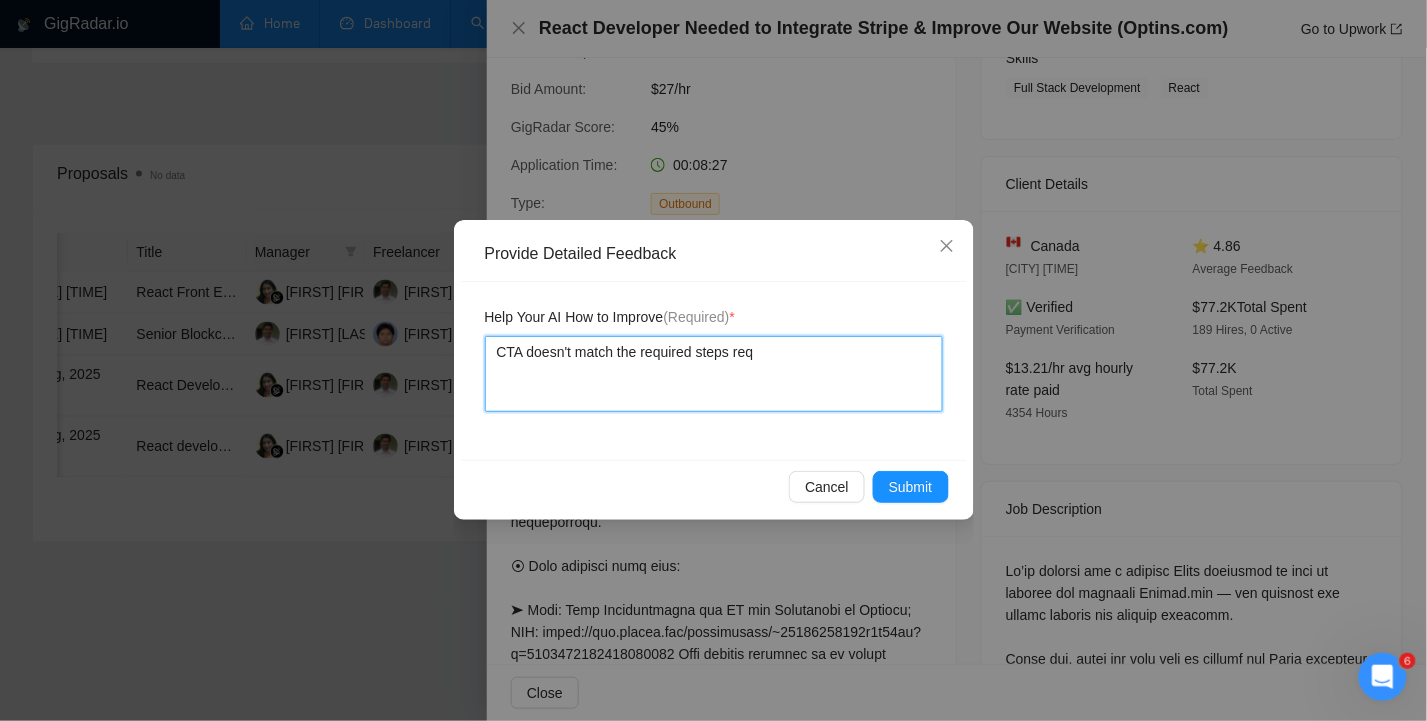 type 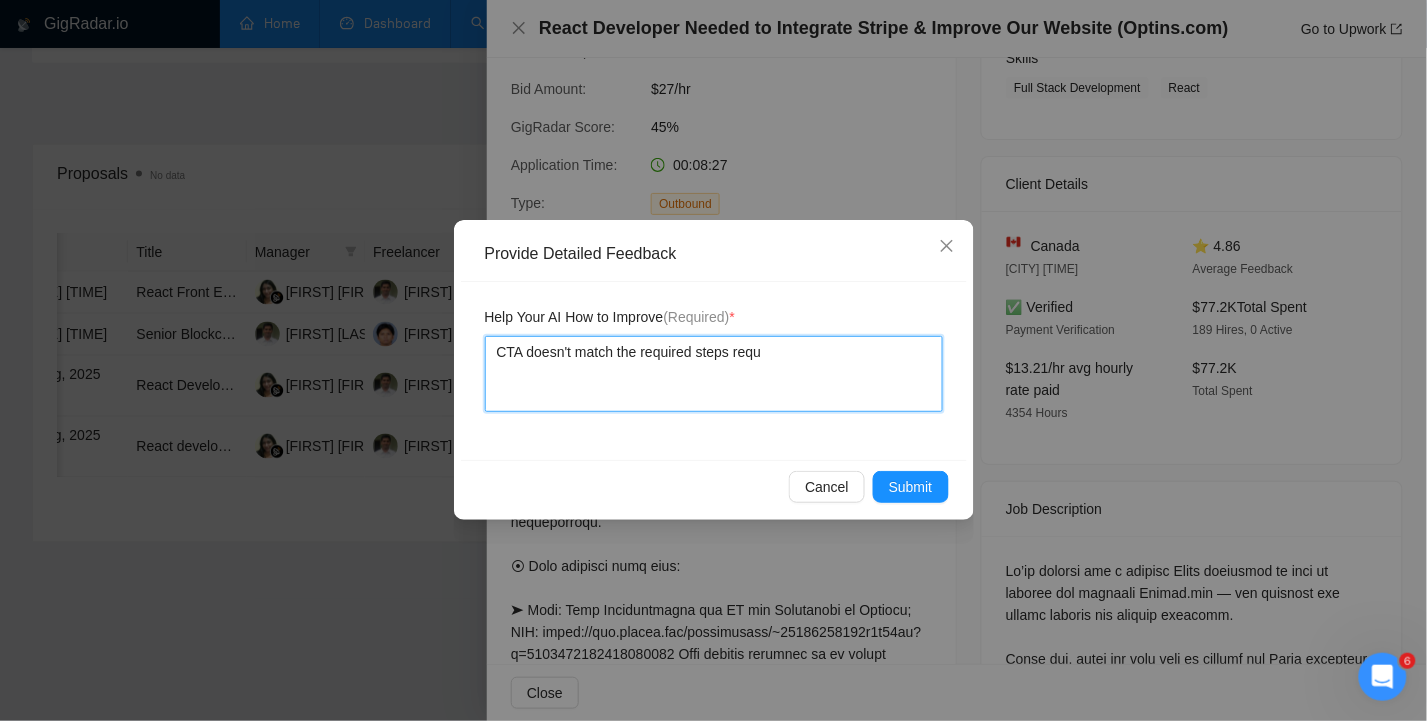 type on "CTA doesn't match the required steps requi" 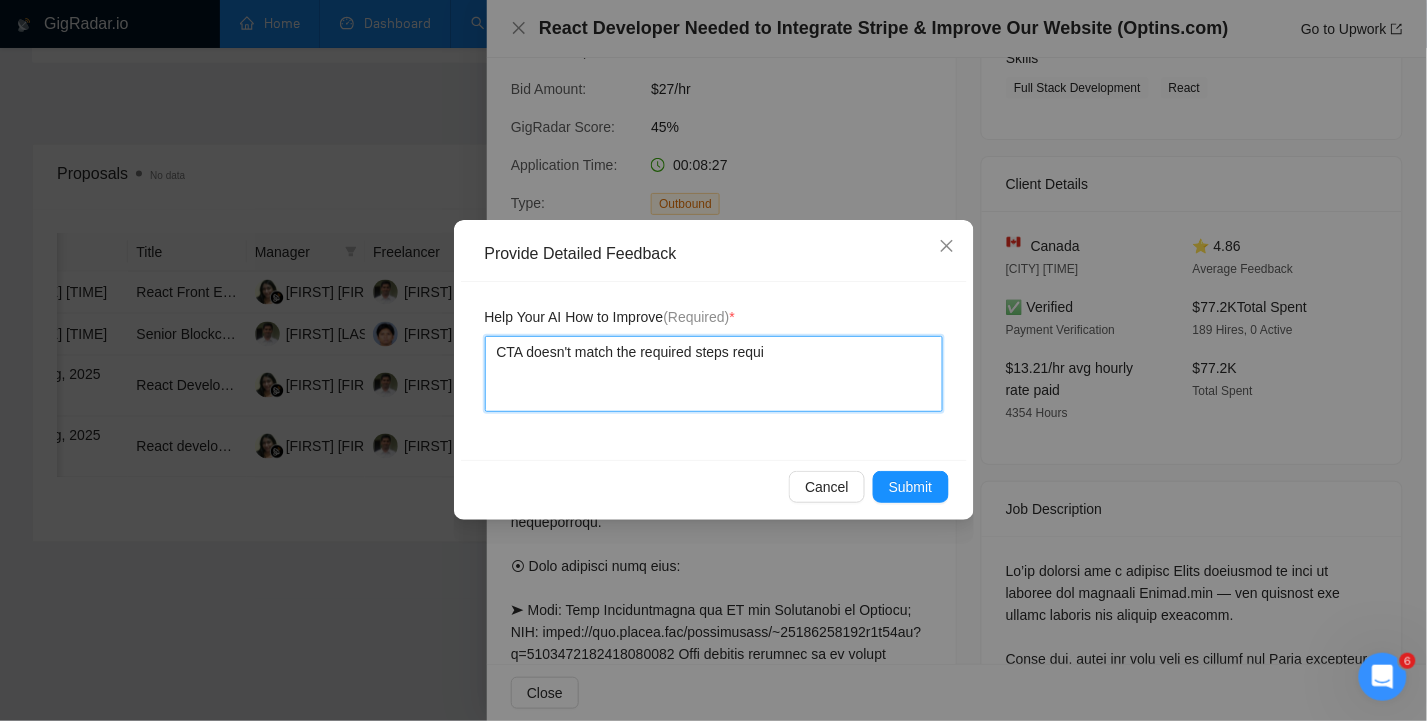 type 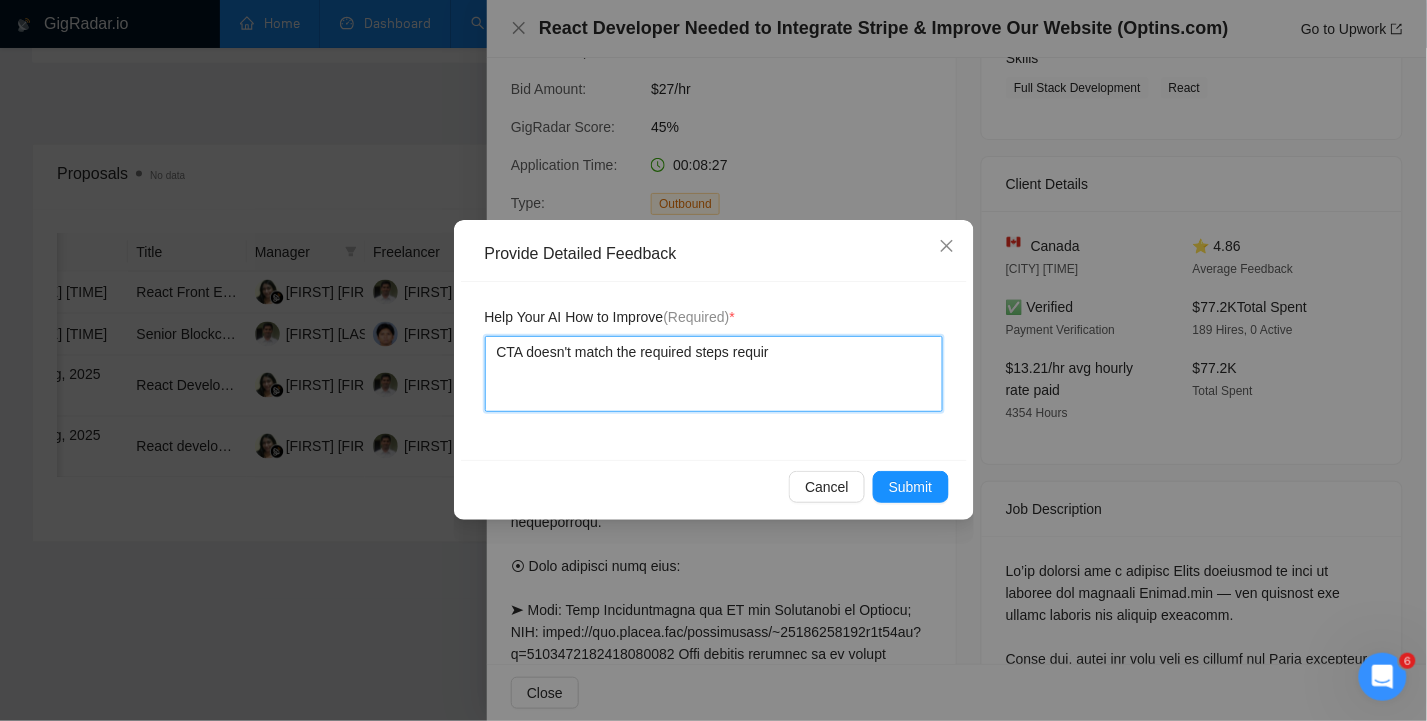 type 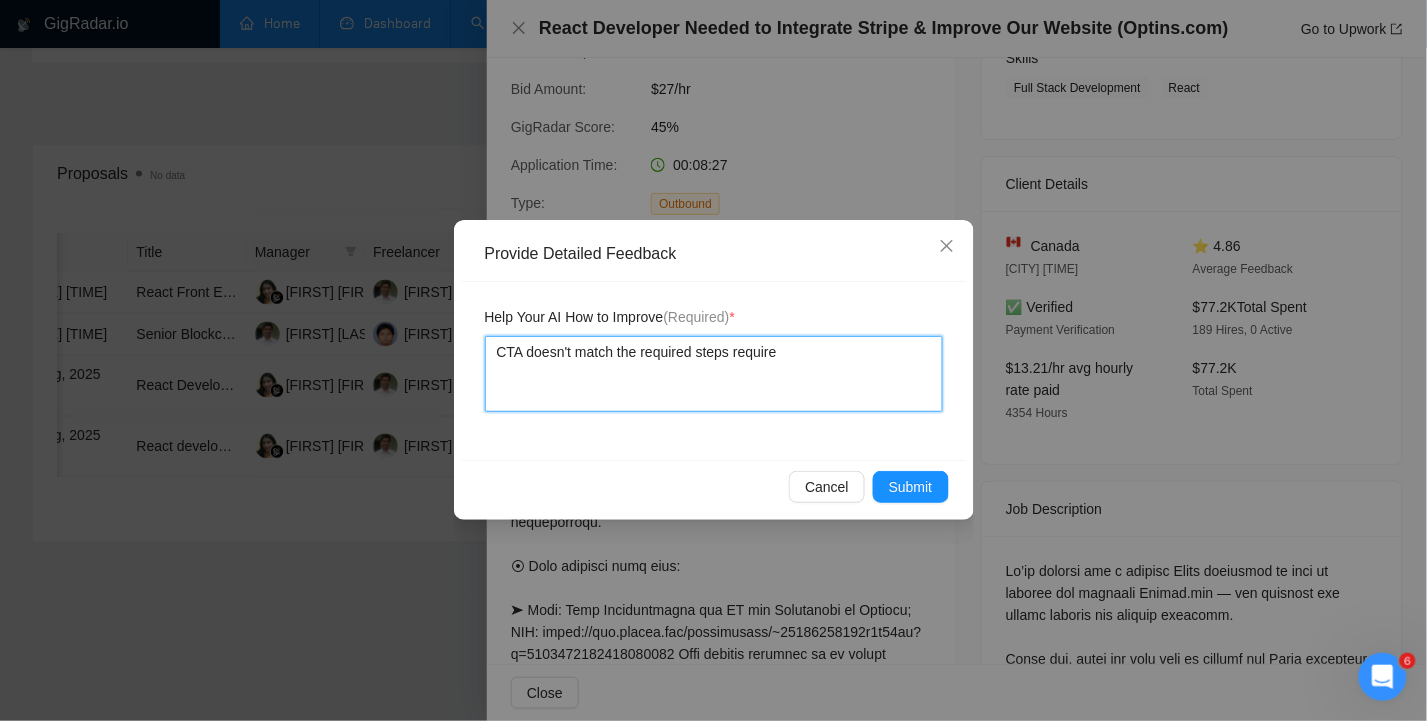 type 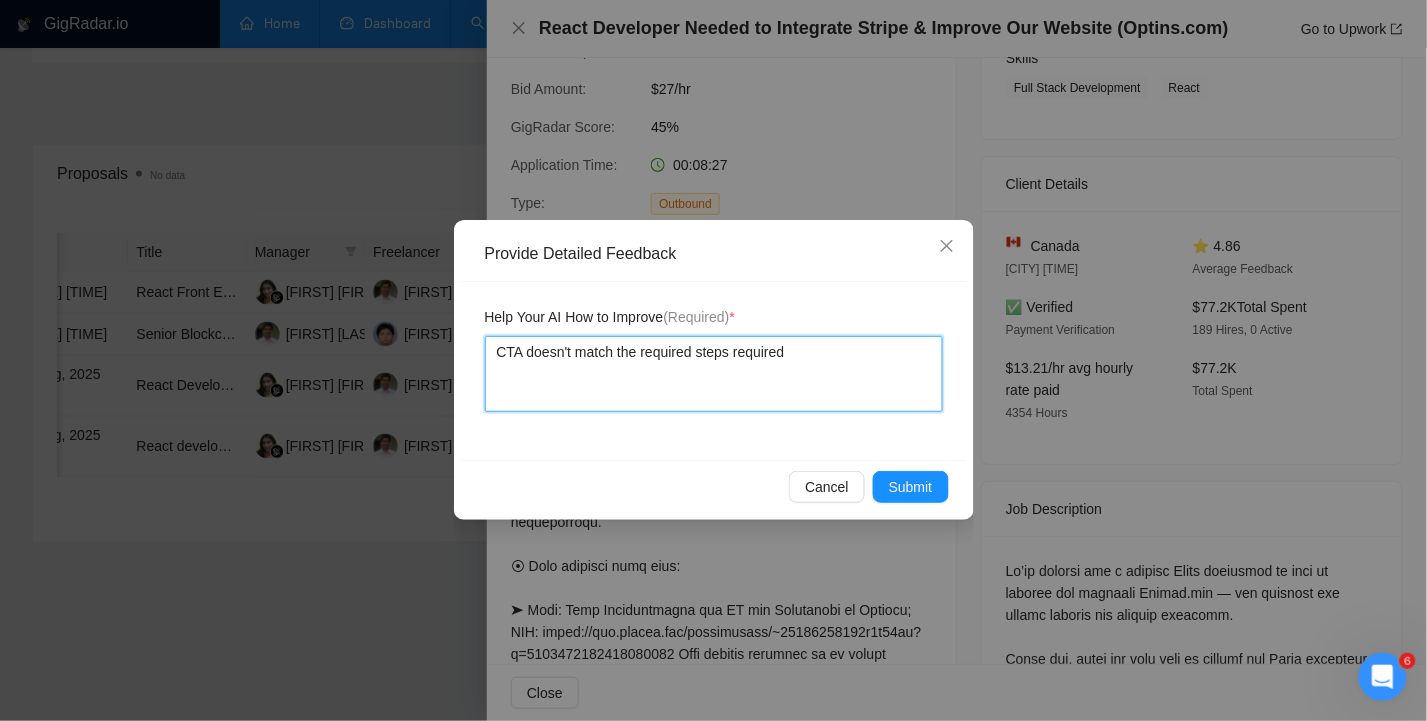 type 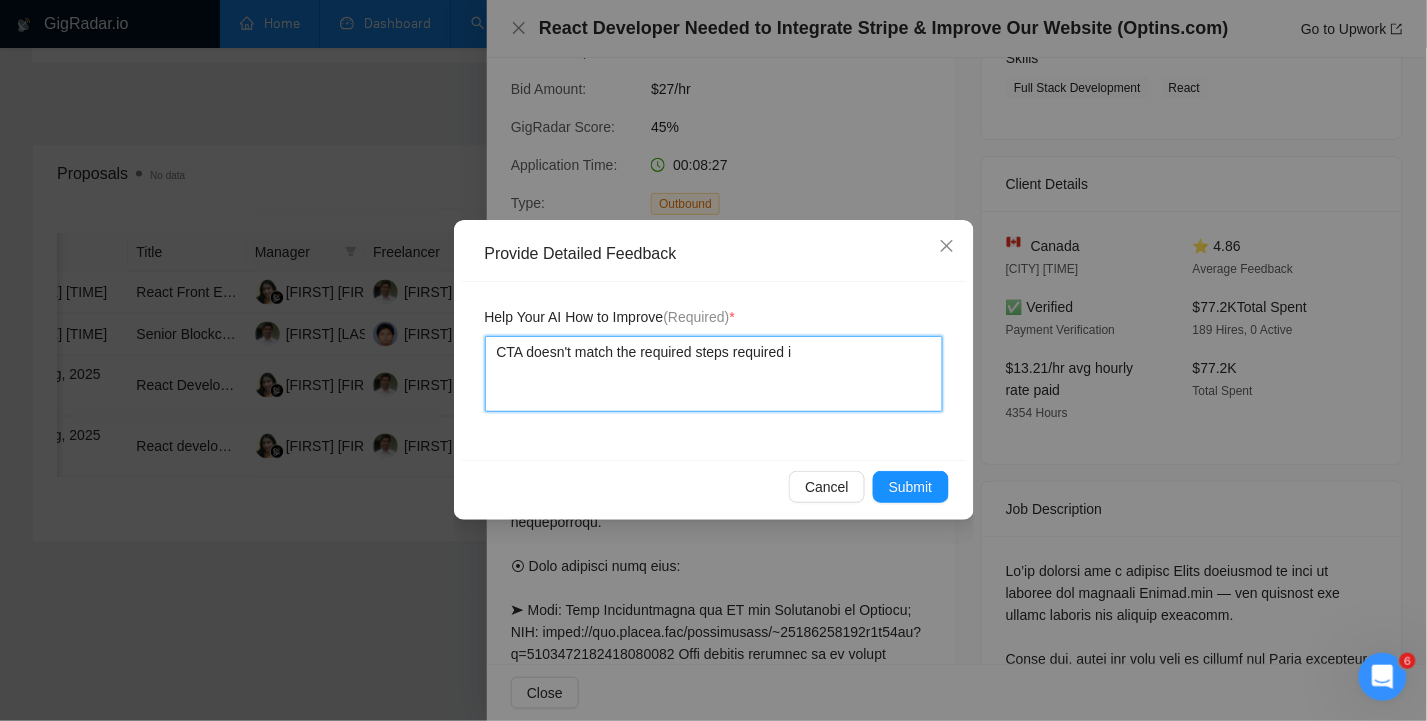 type 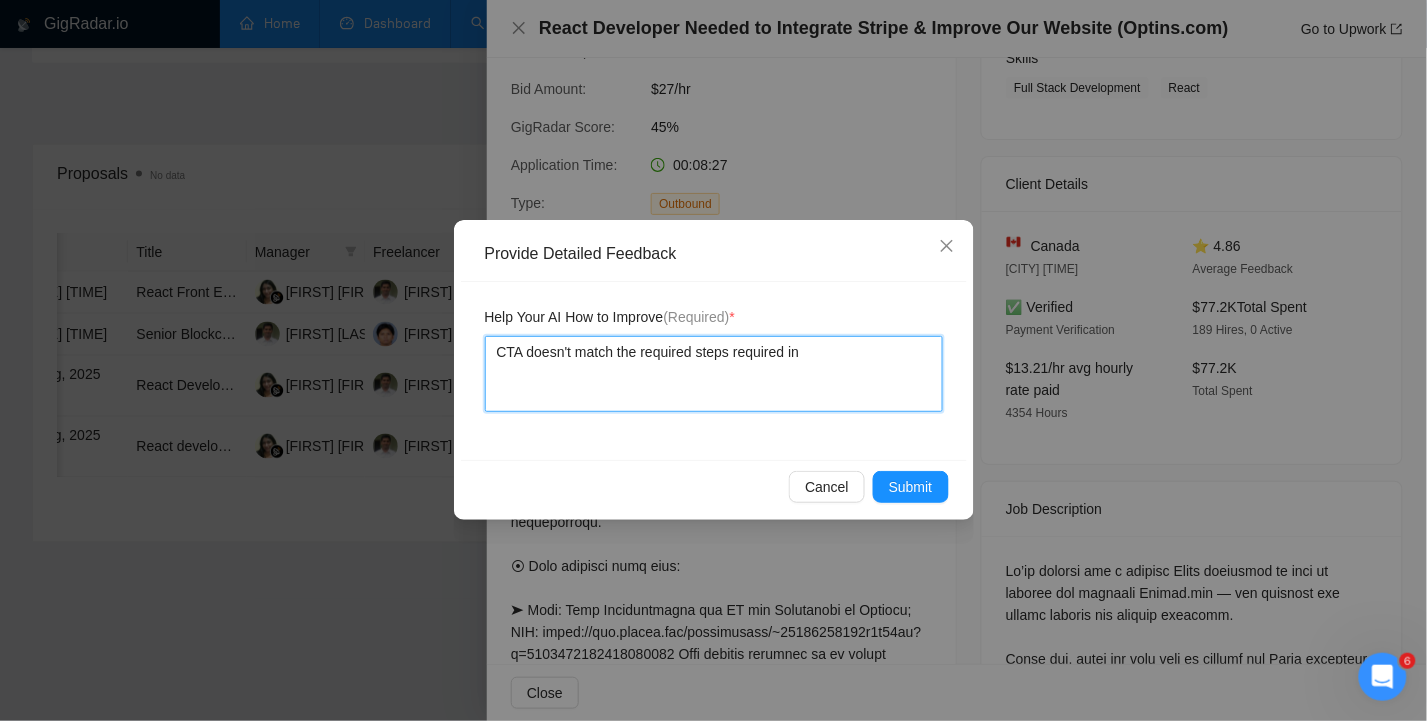 type 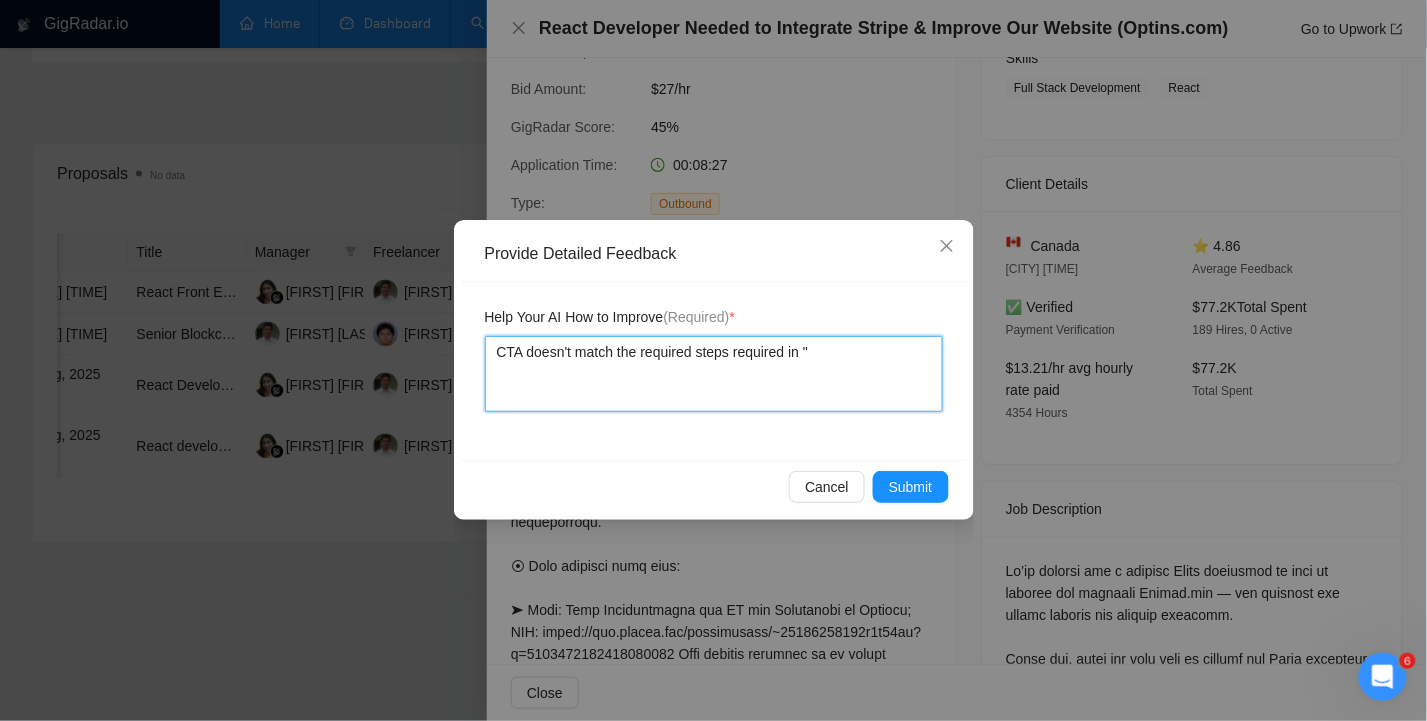 type 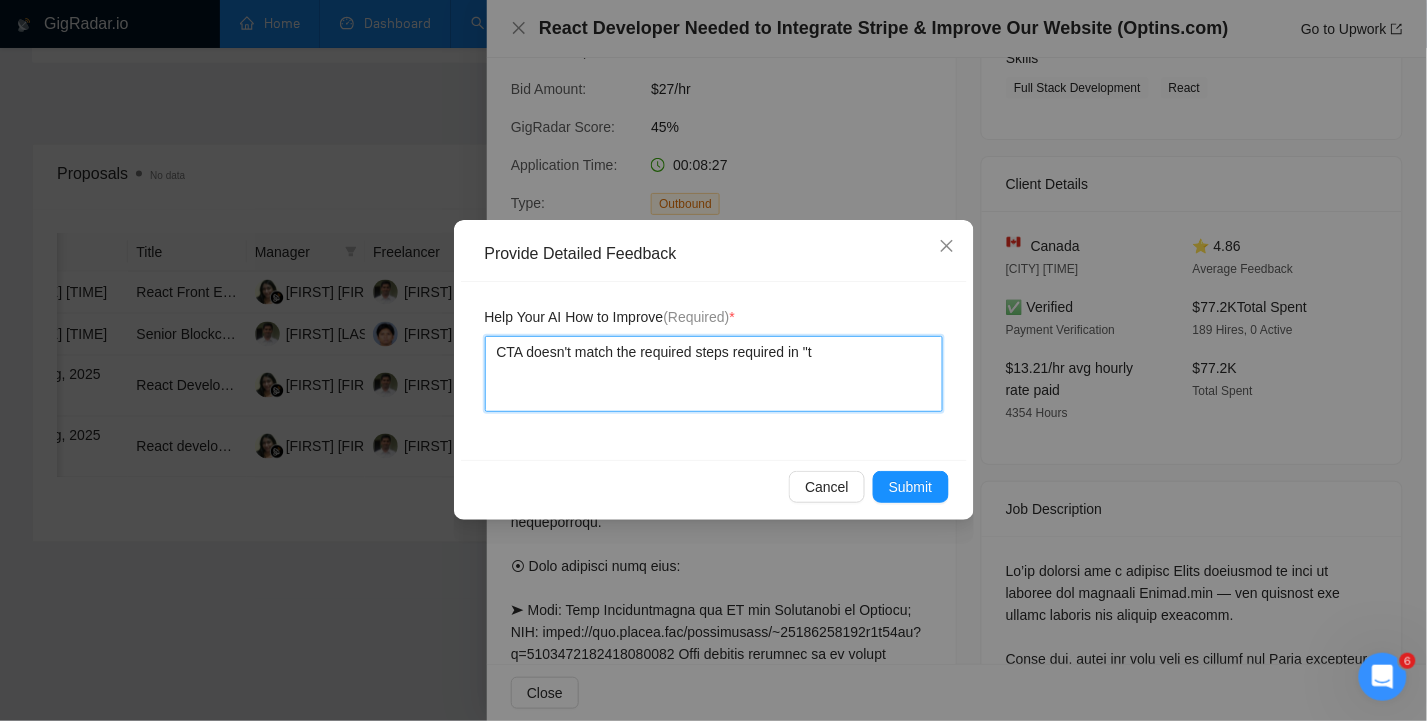 type on "CTA doesn't match the required steps required in "t" 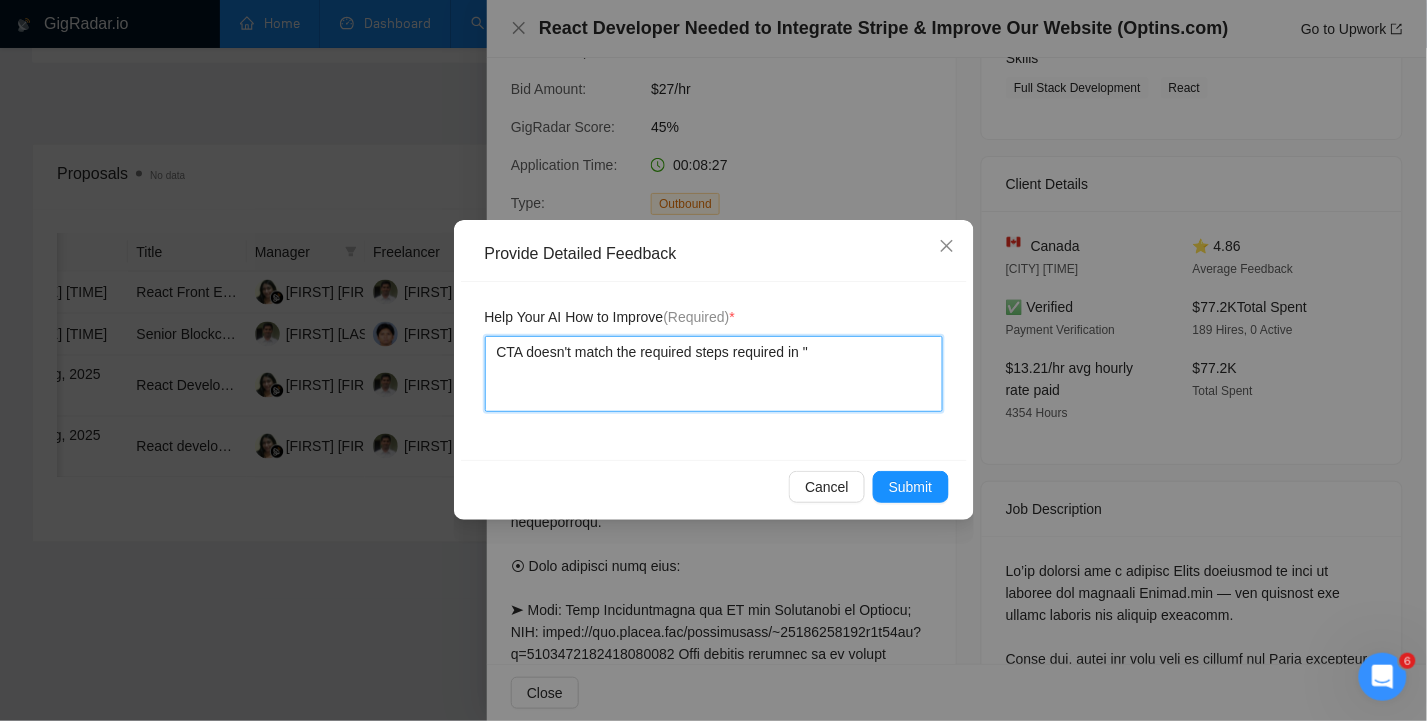 type 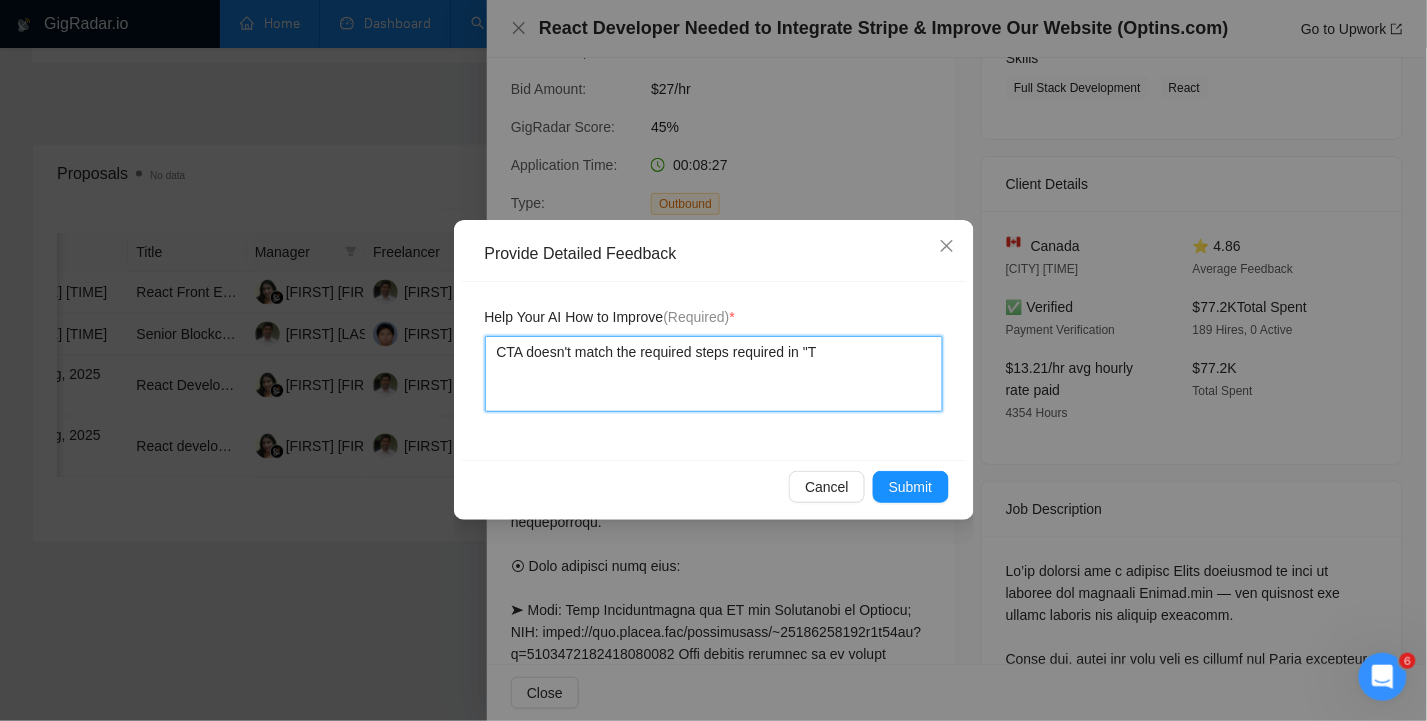 type 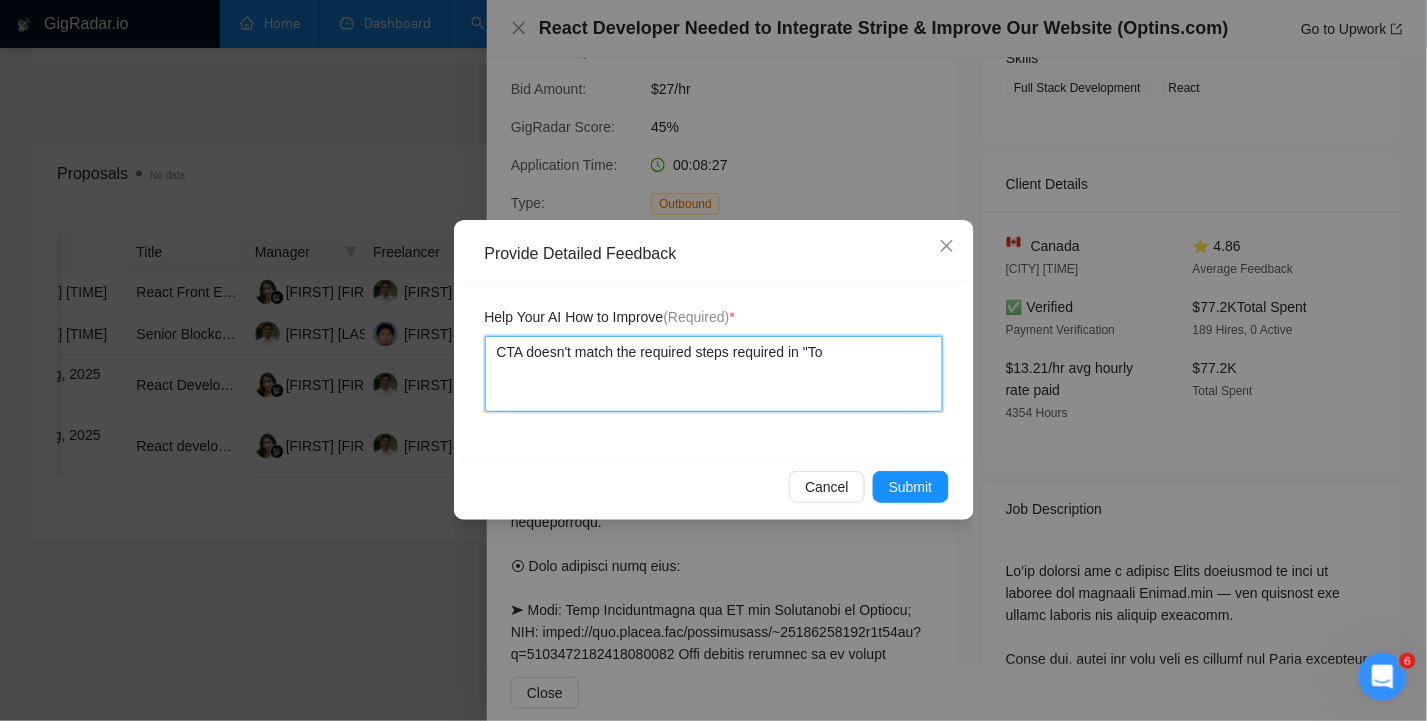 type 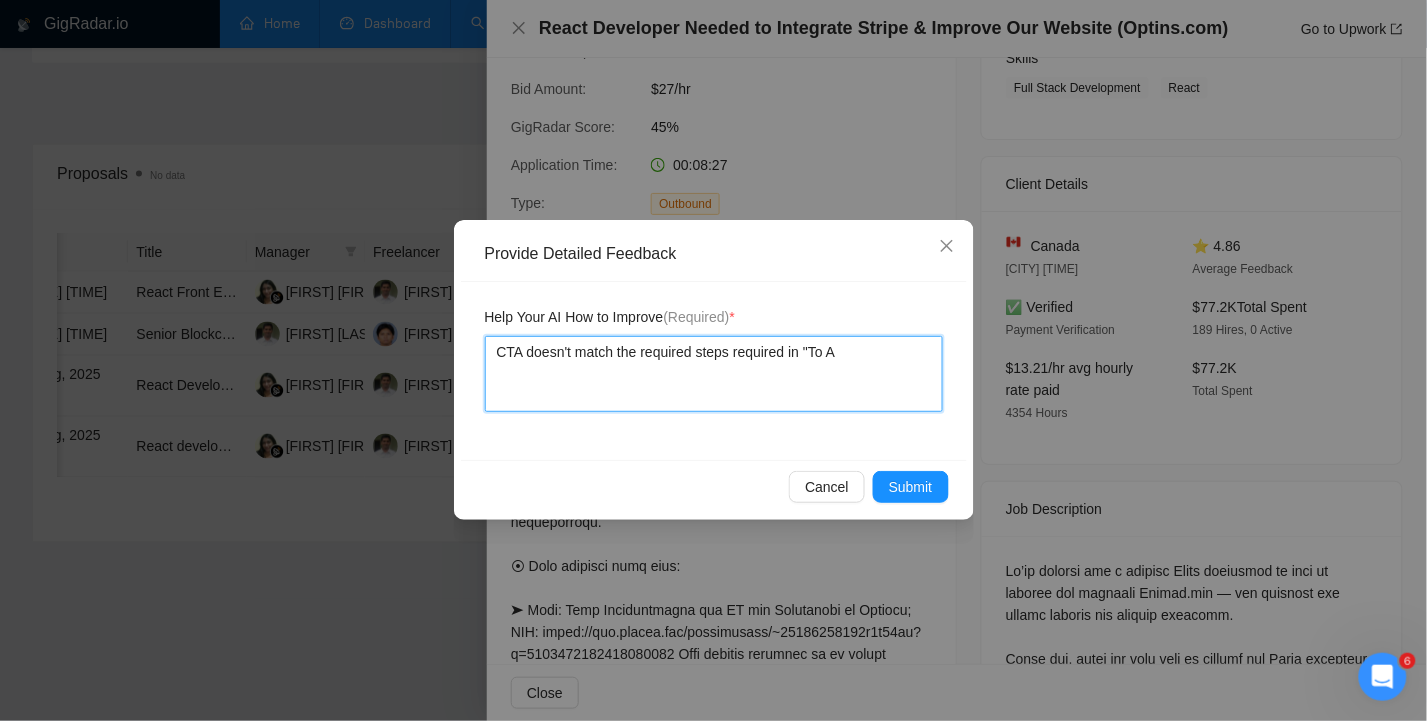 type 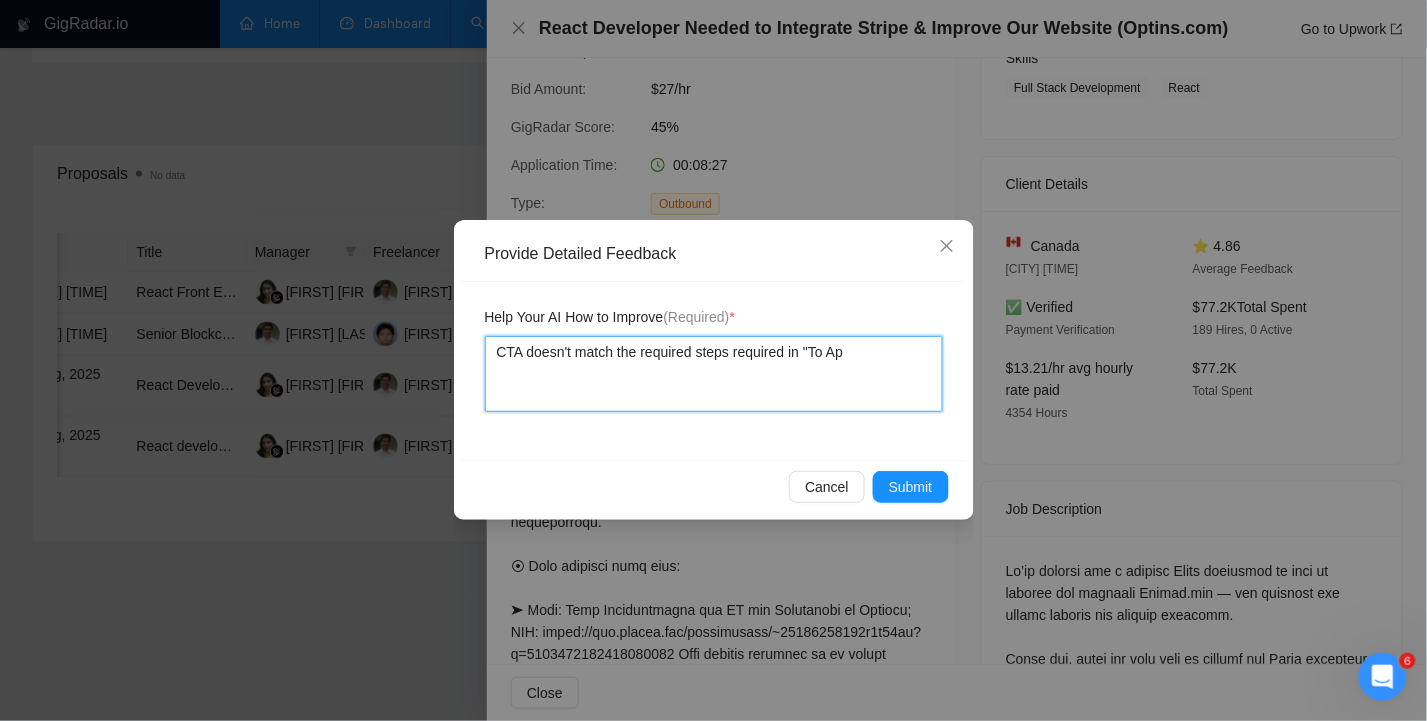 type 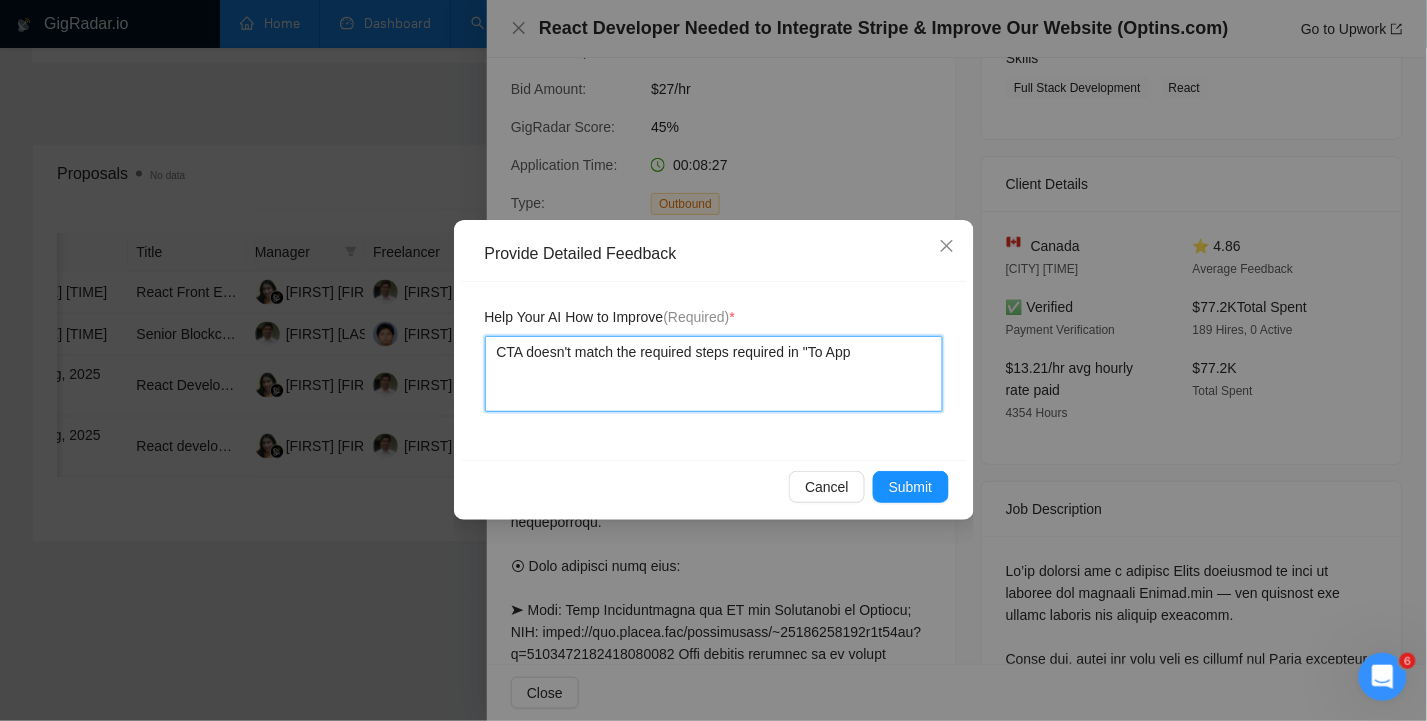 type 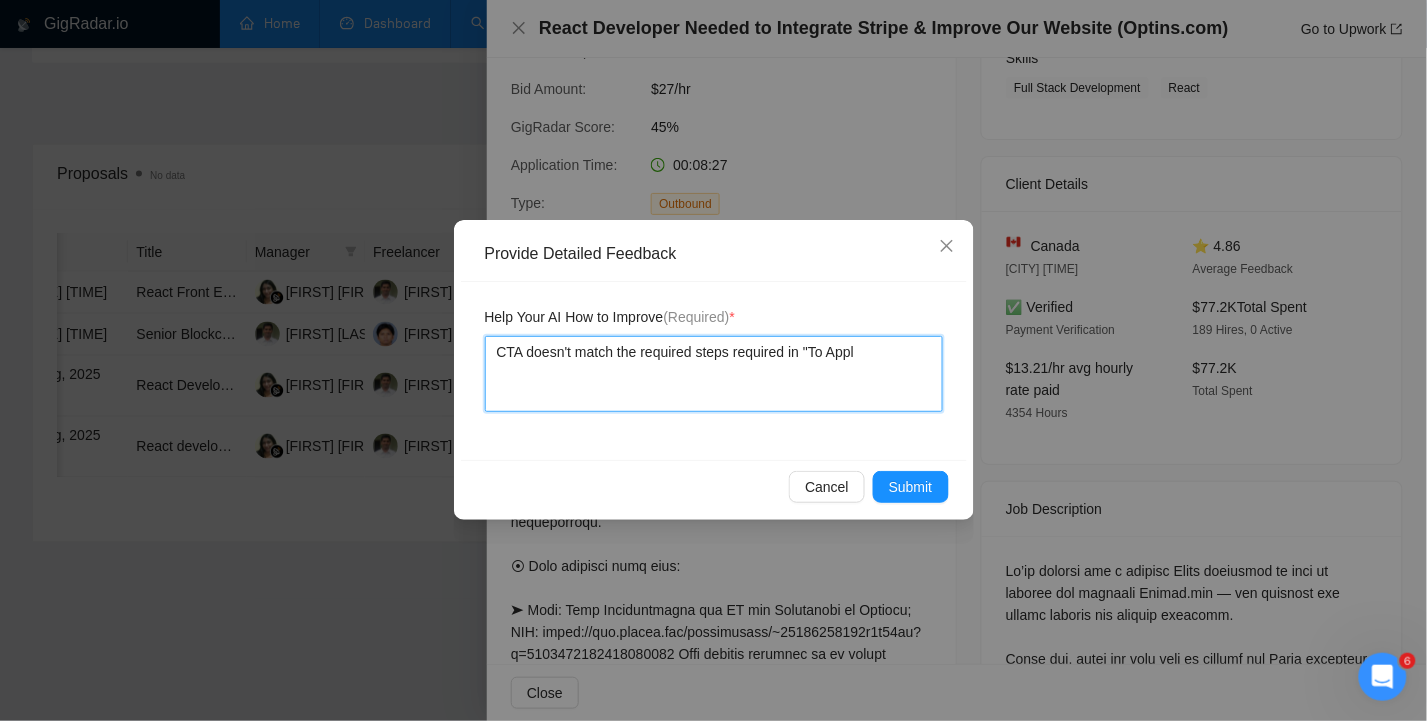type 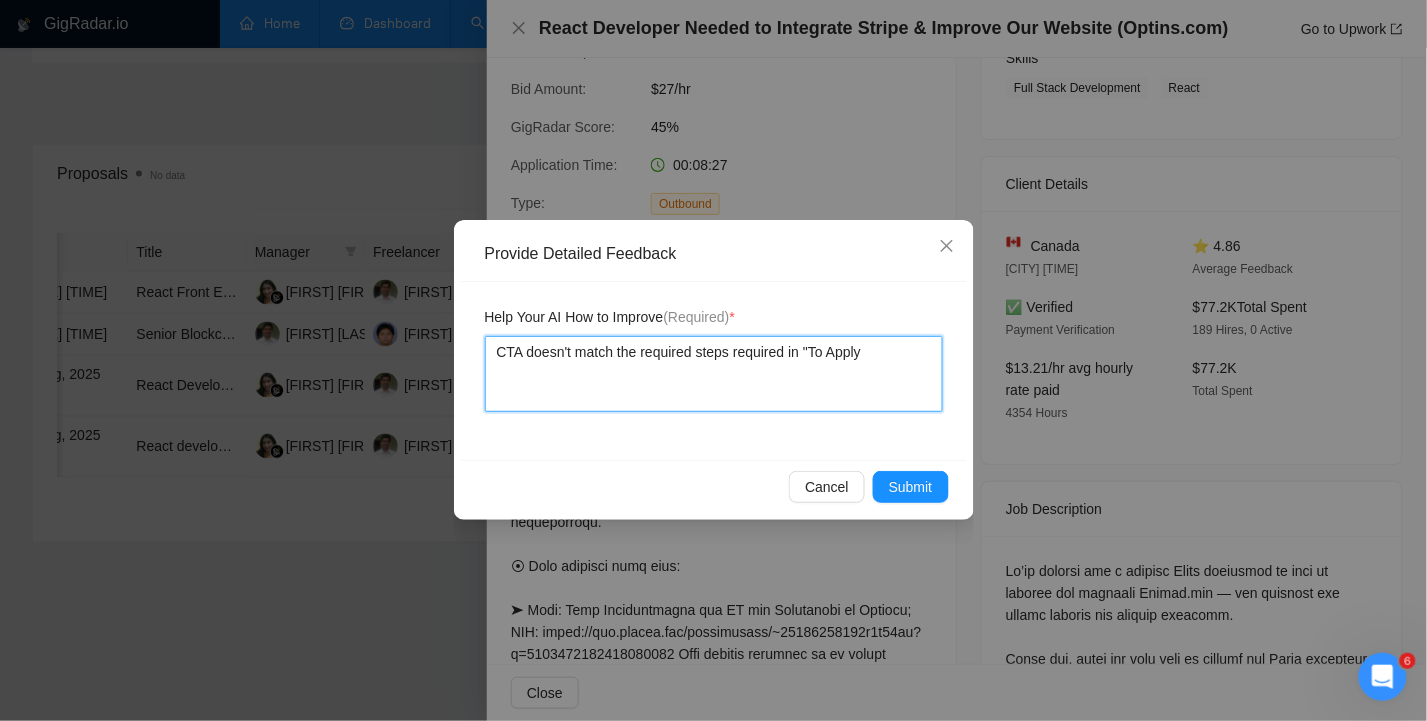 type 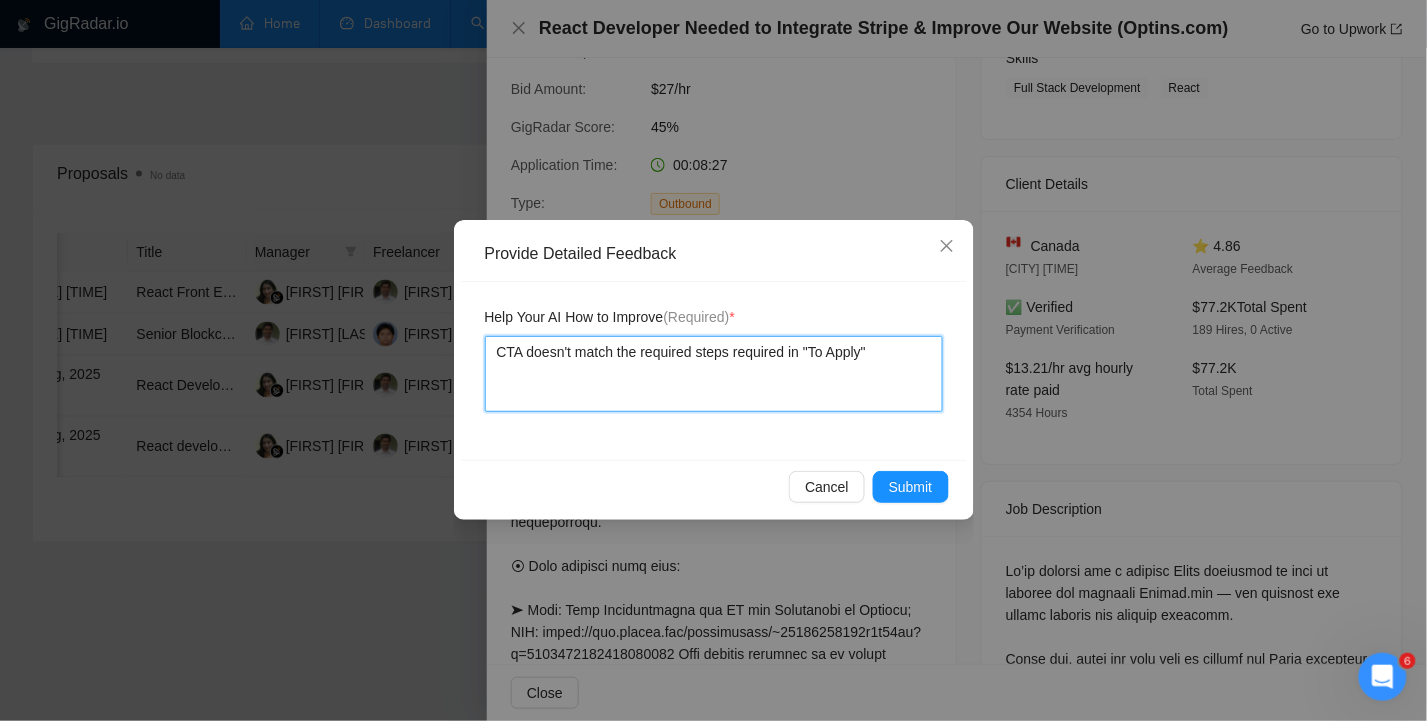 click on "Ignore" at bounding box center (0, 0) 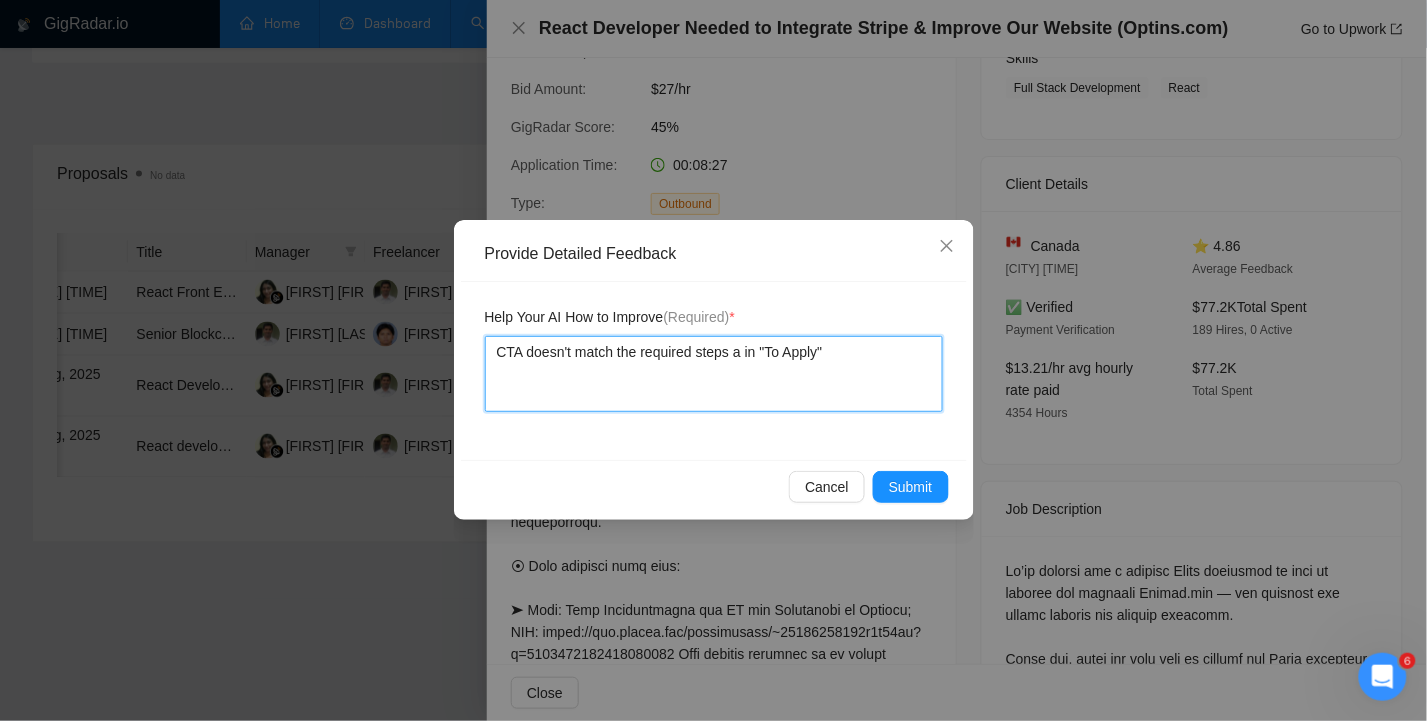 type 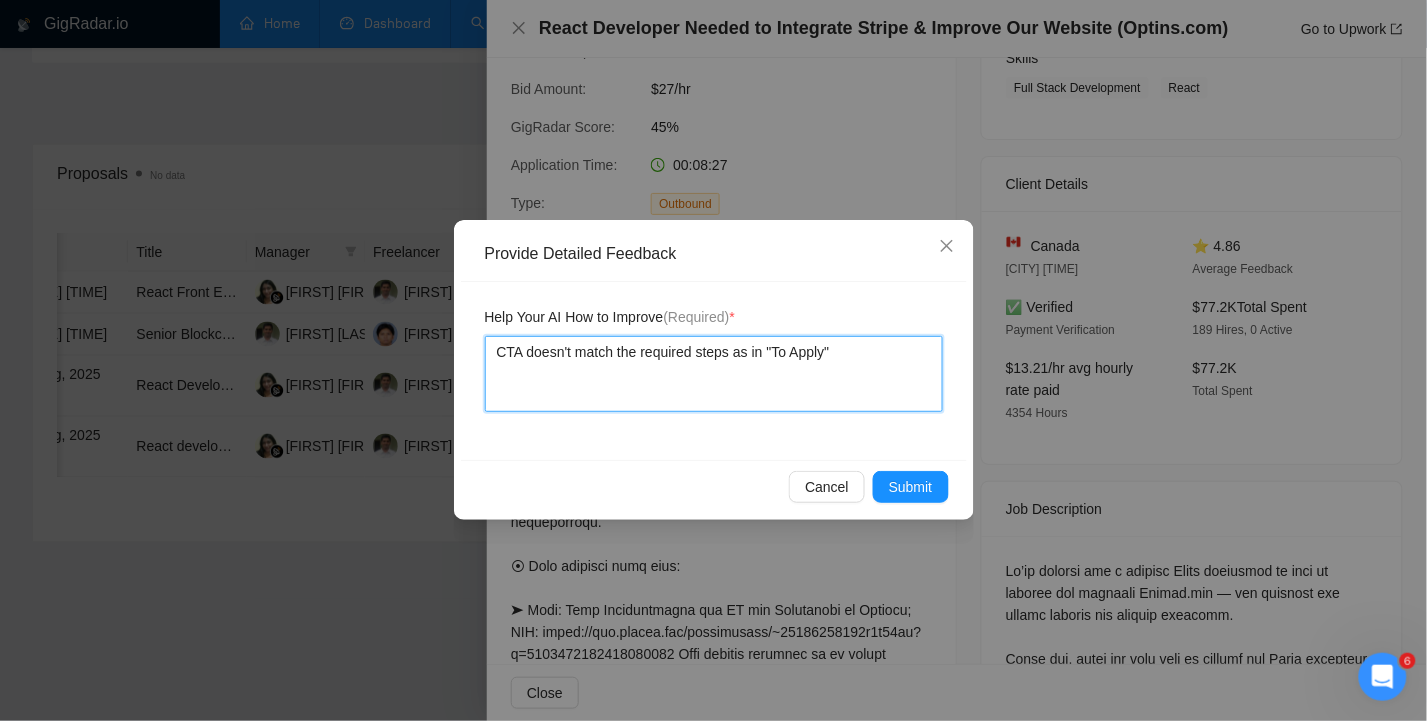 type 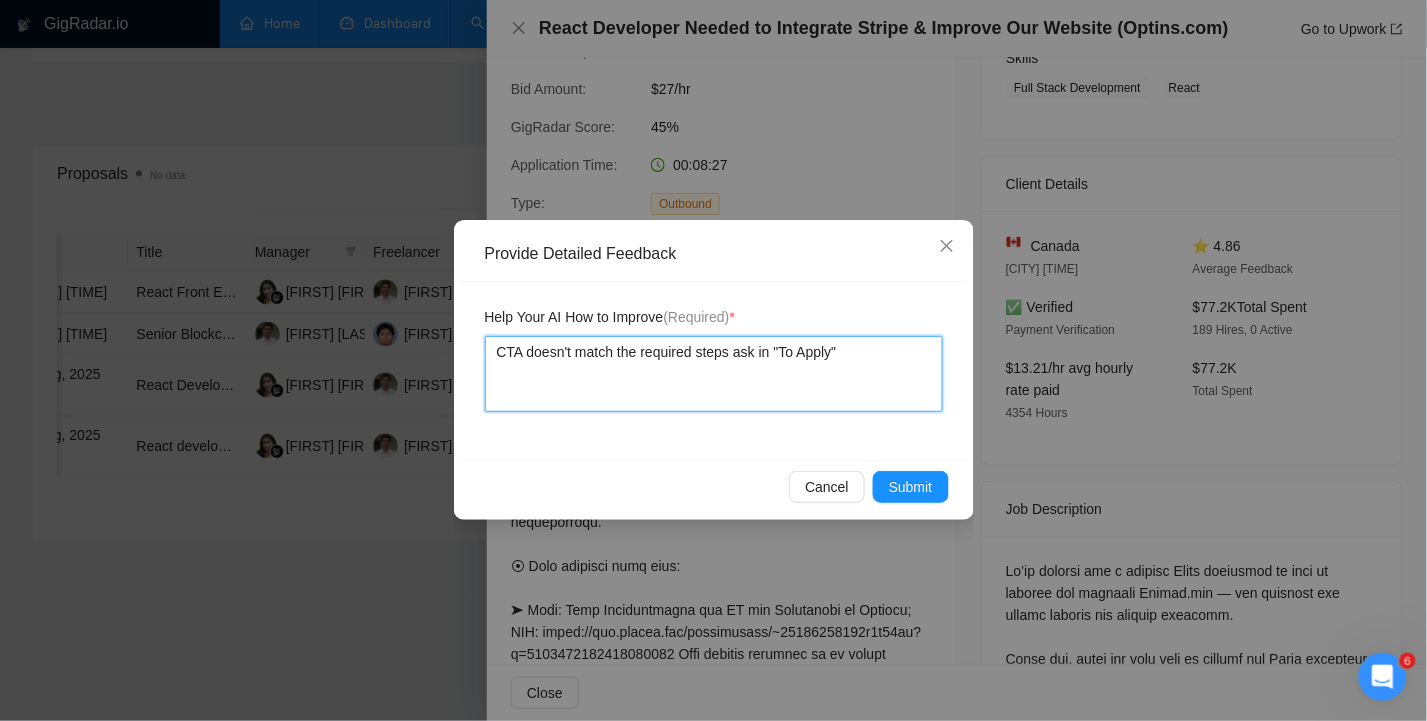 type 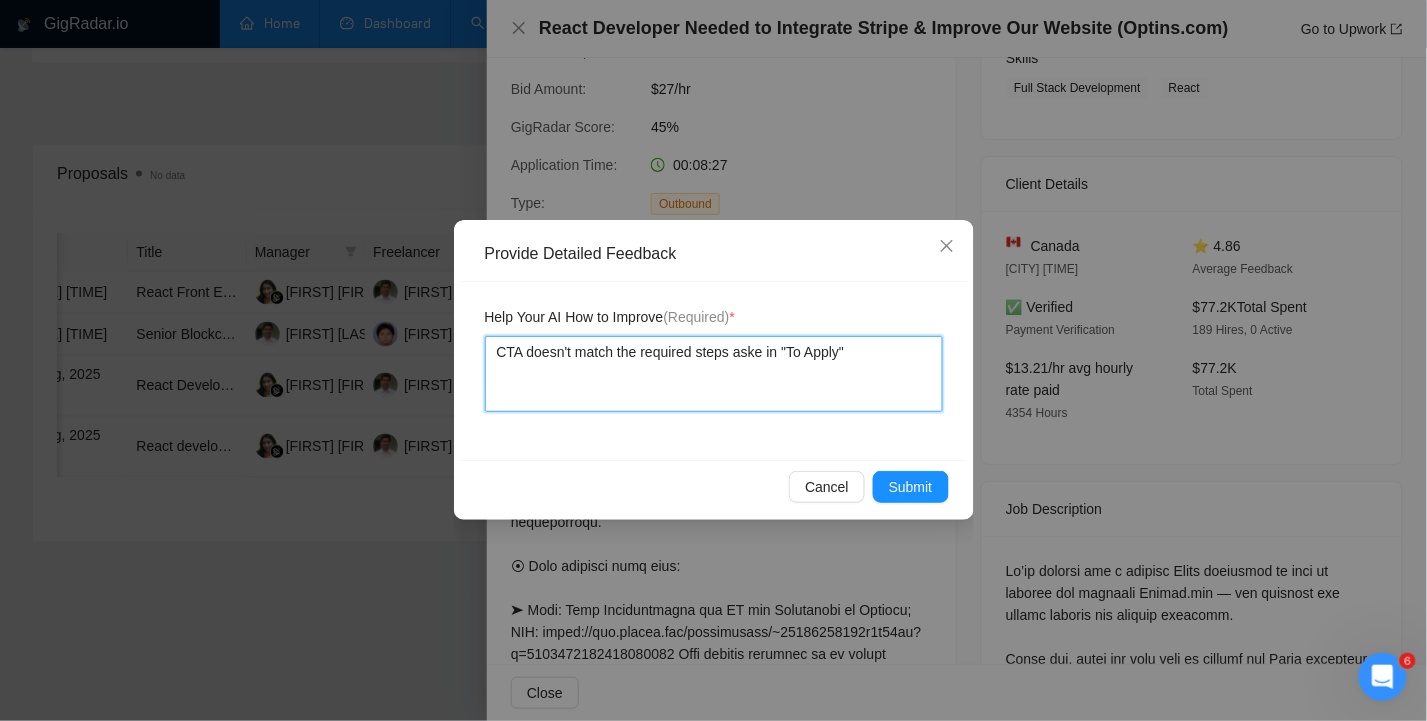 type 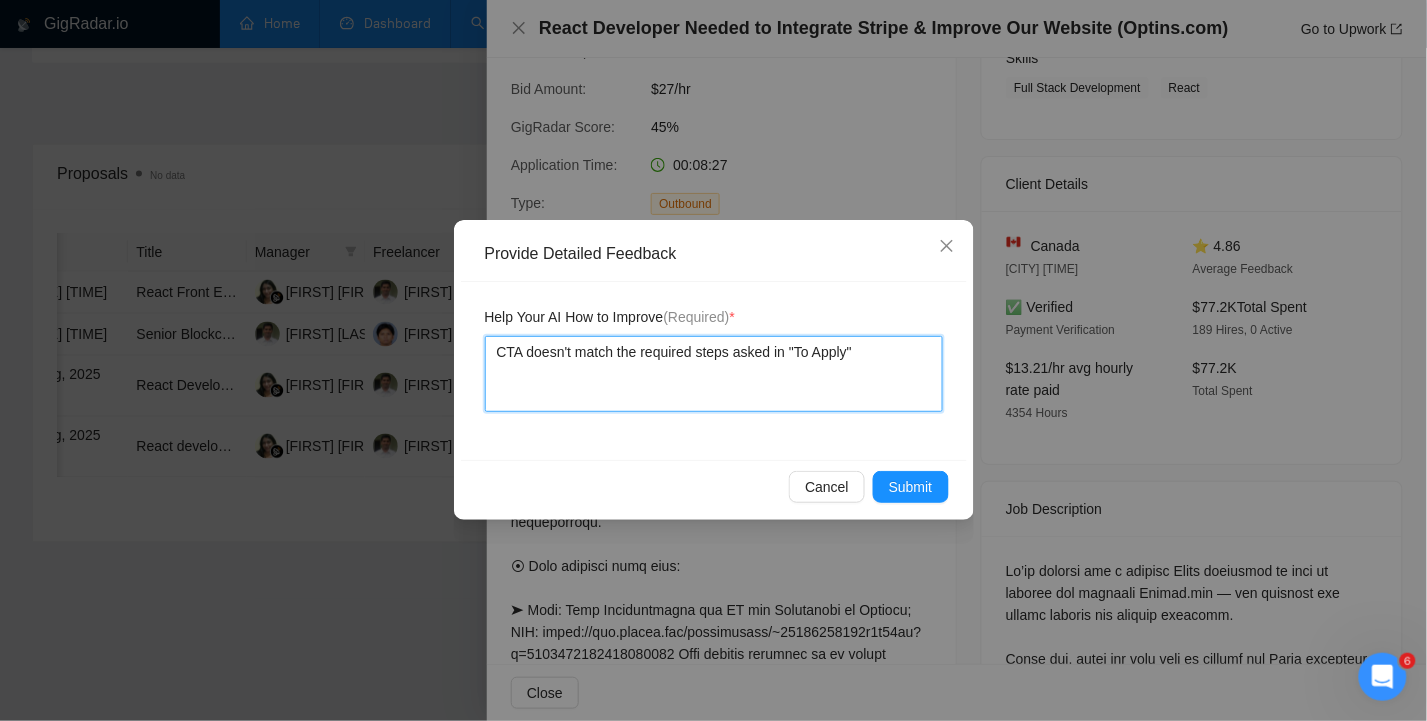 type 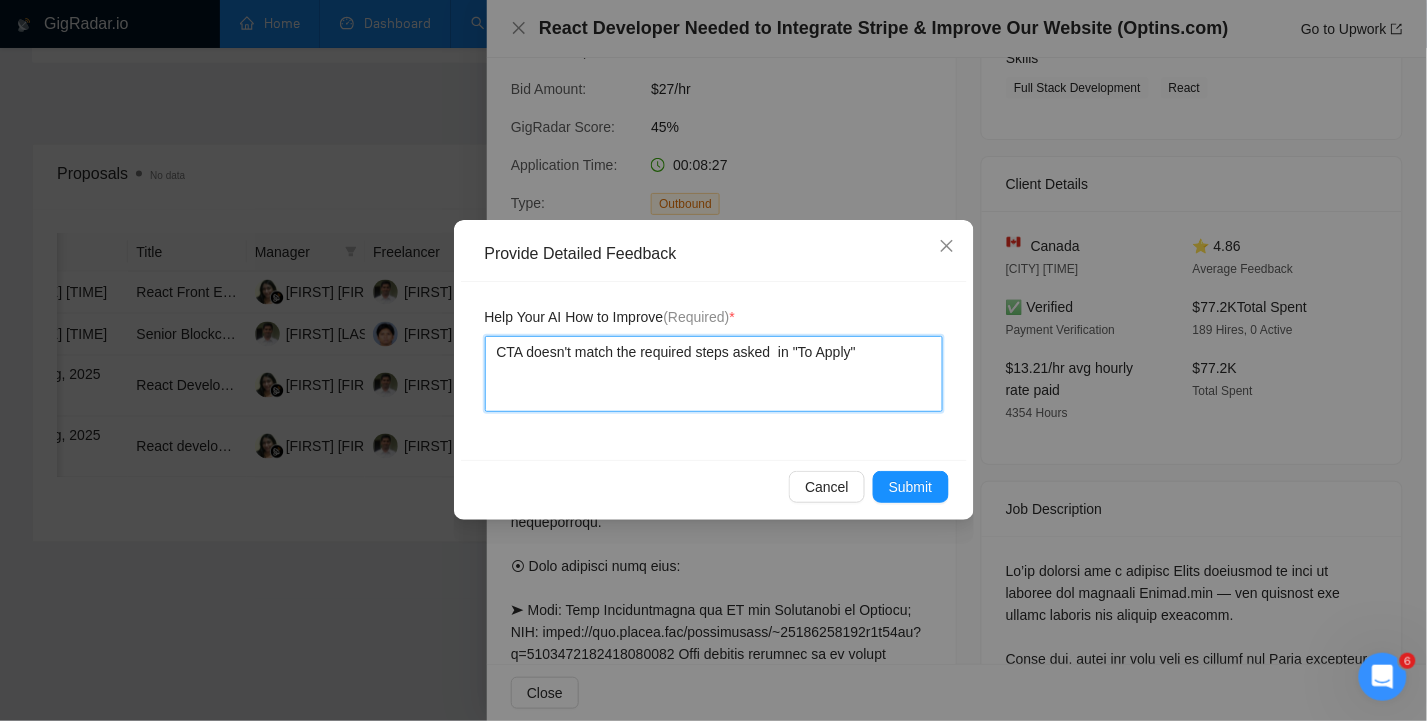 type 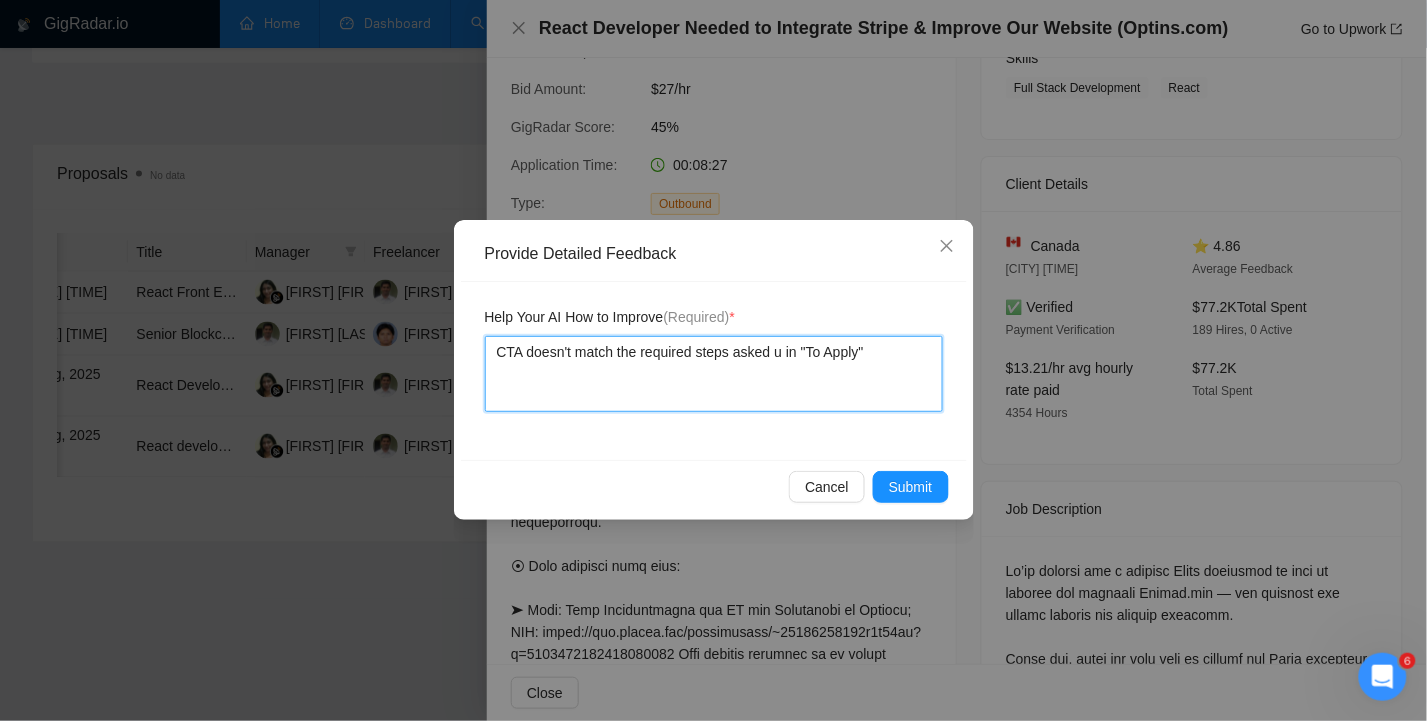 type 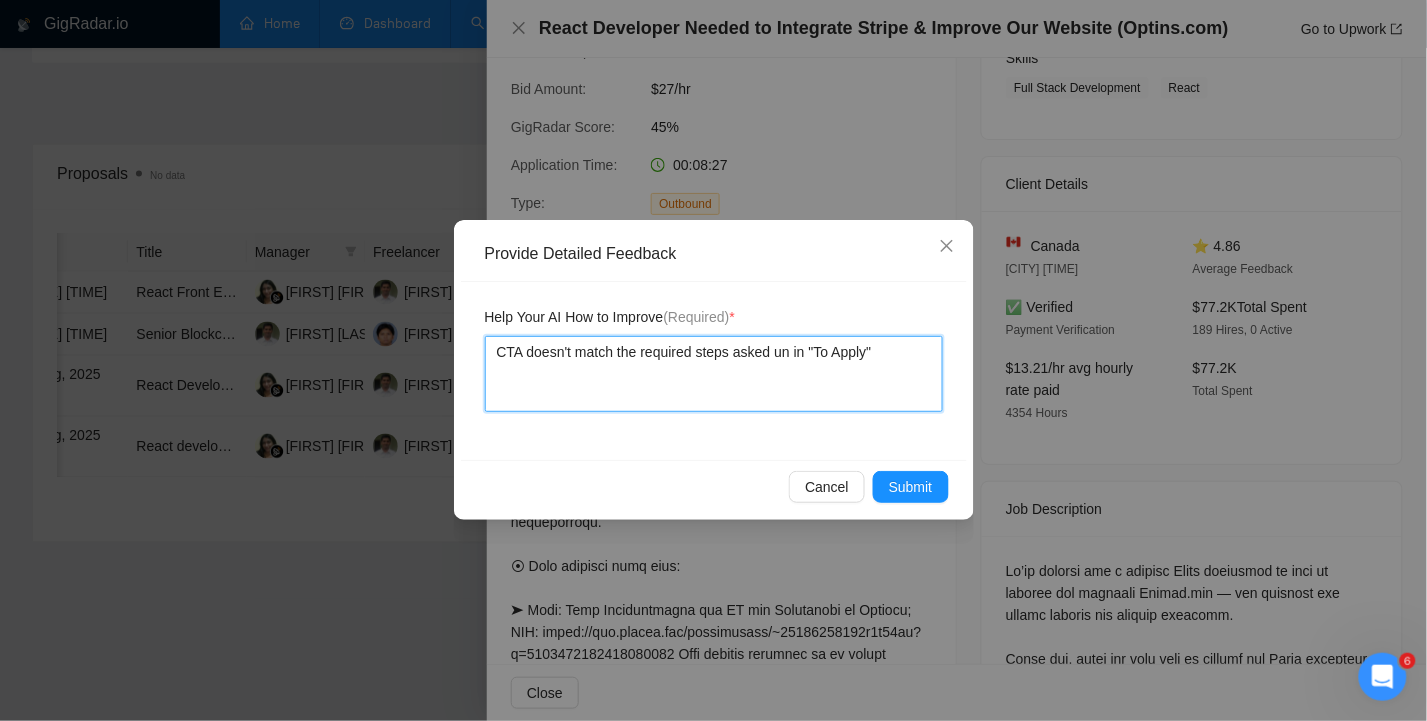 type on "CTA doesn't match the required steps asked und in "To Apply"" 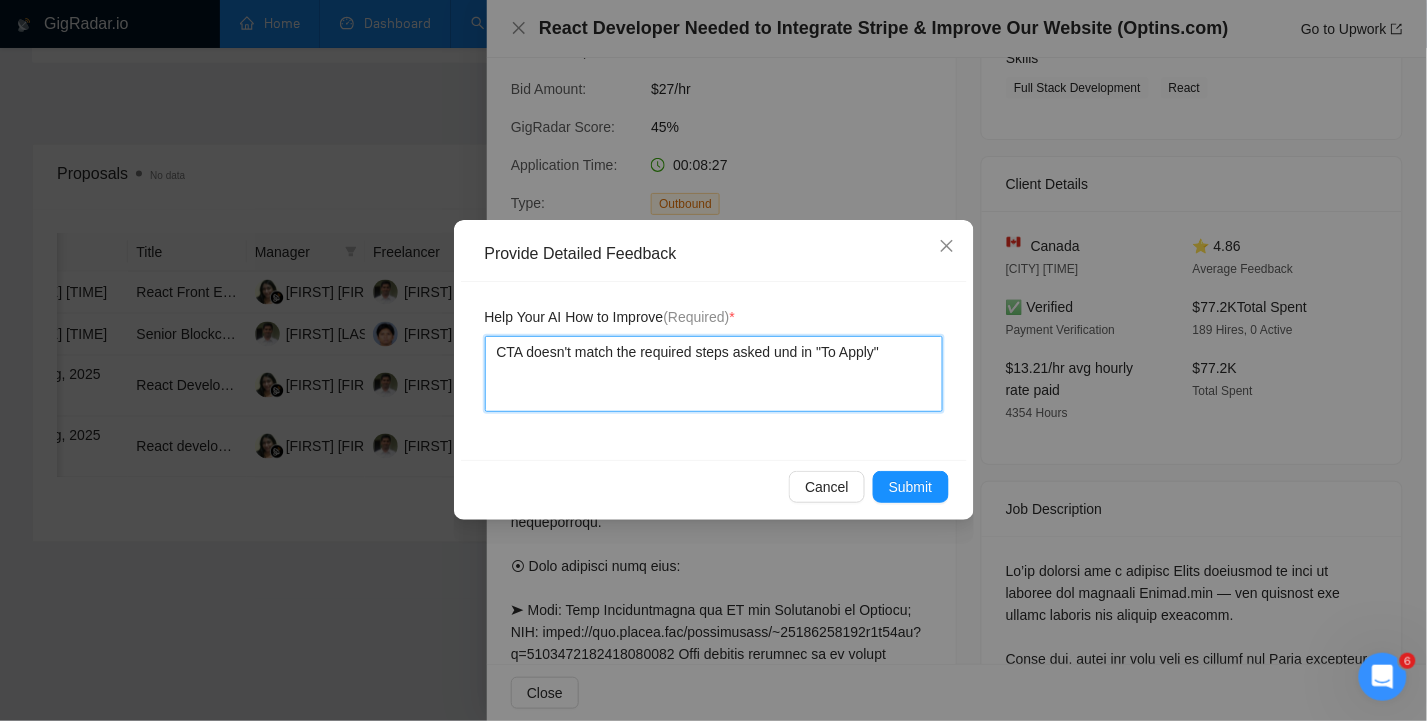 type 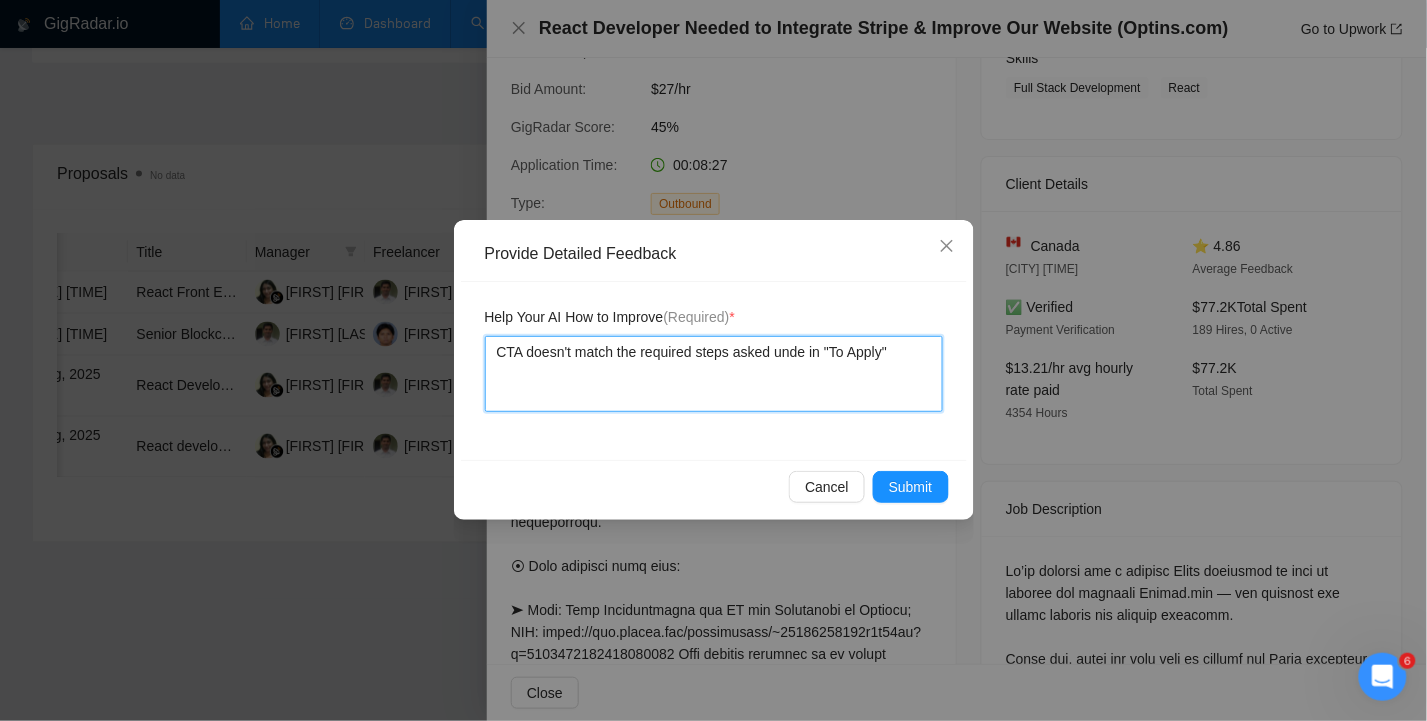 type 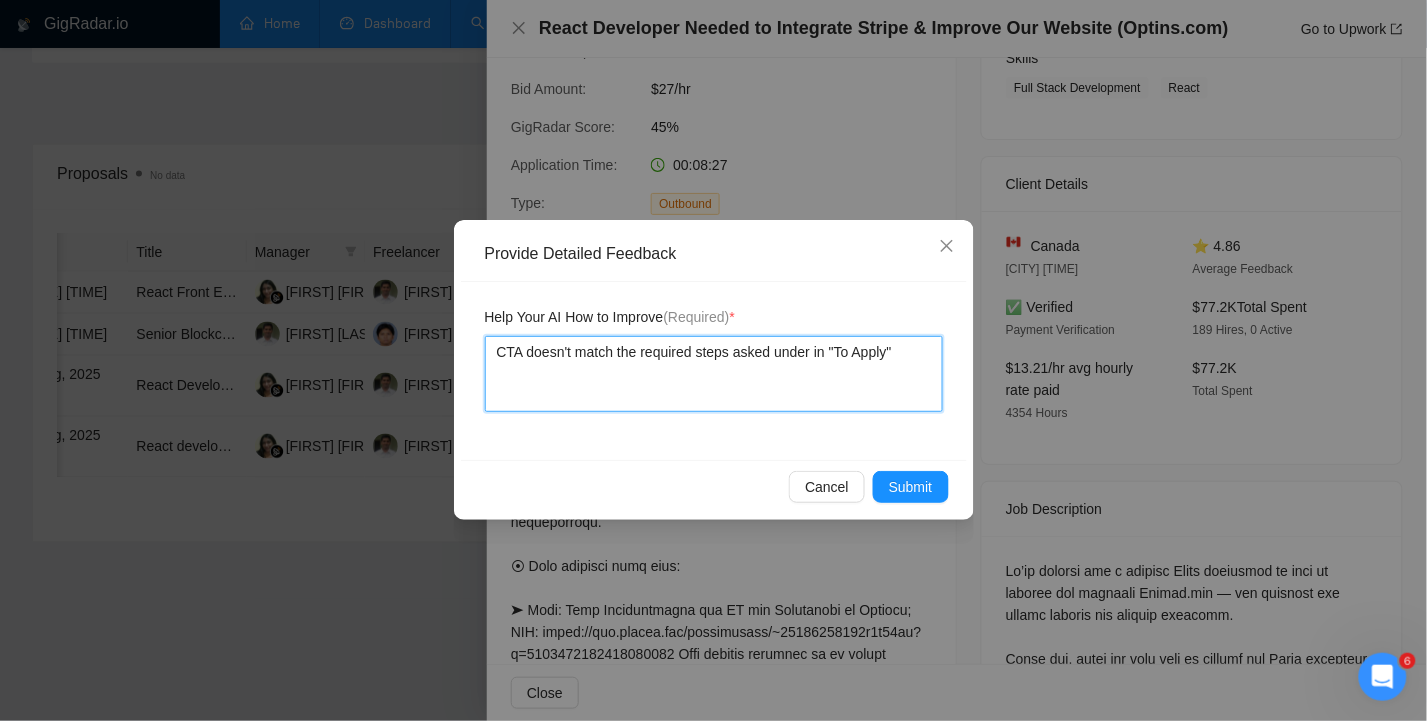 type 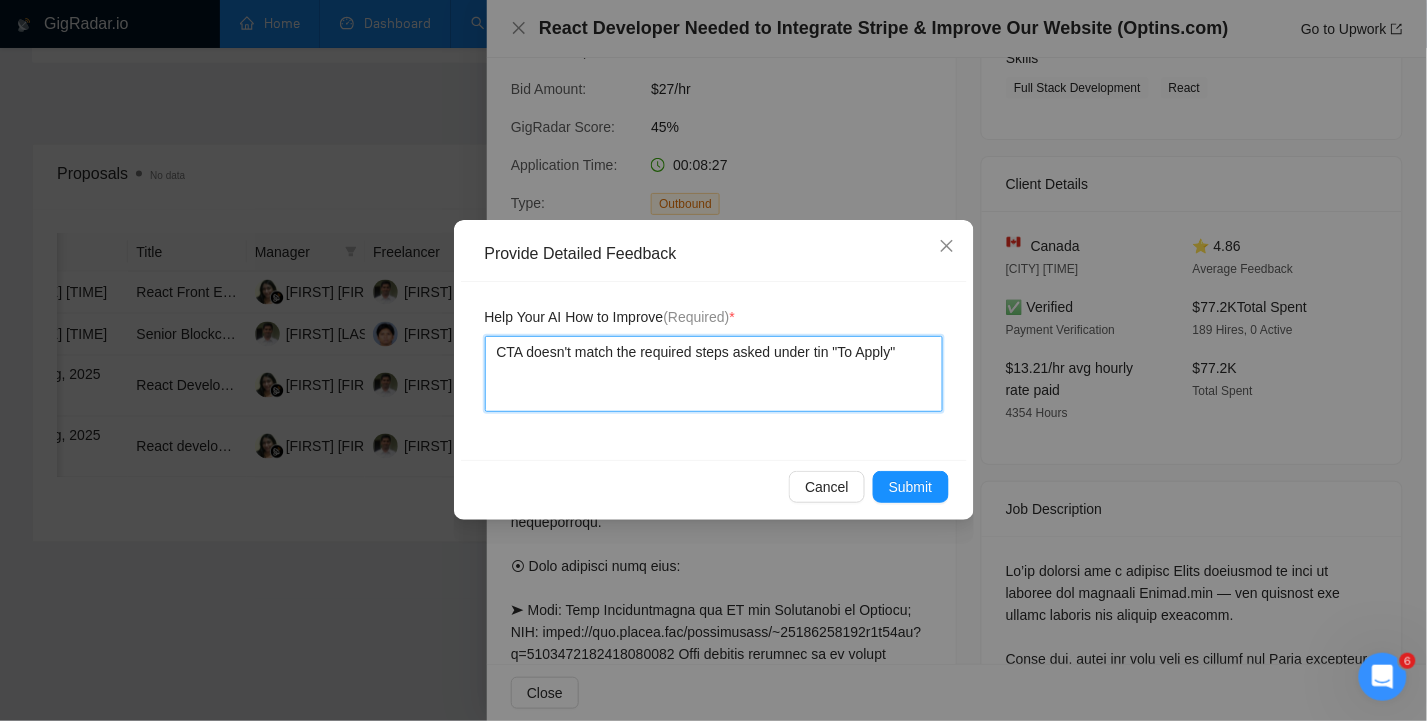 type 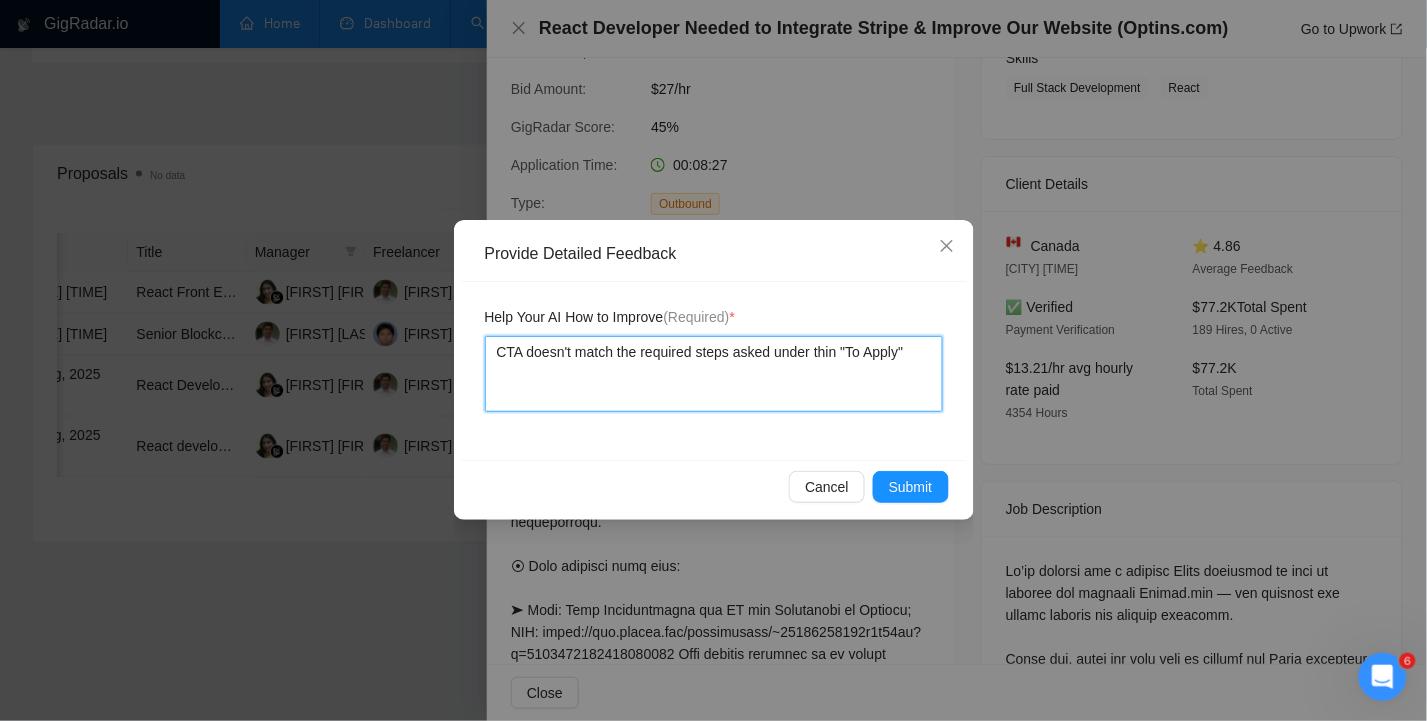 type on "CTA doesn't match the required steps asked under thein "To Apply"" 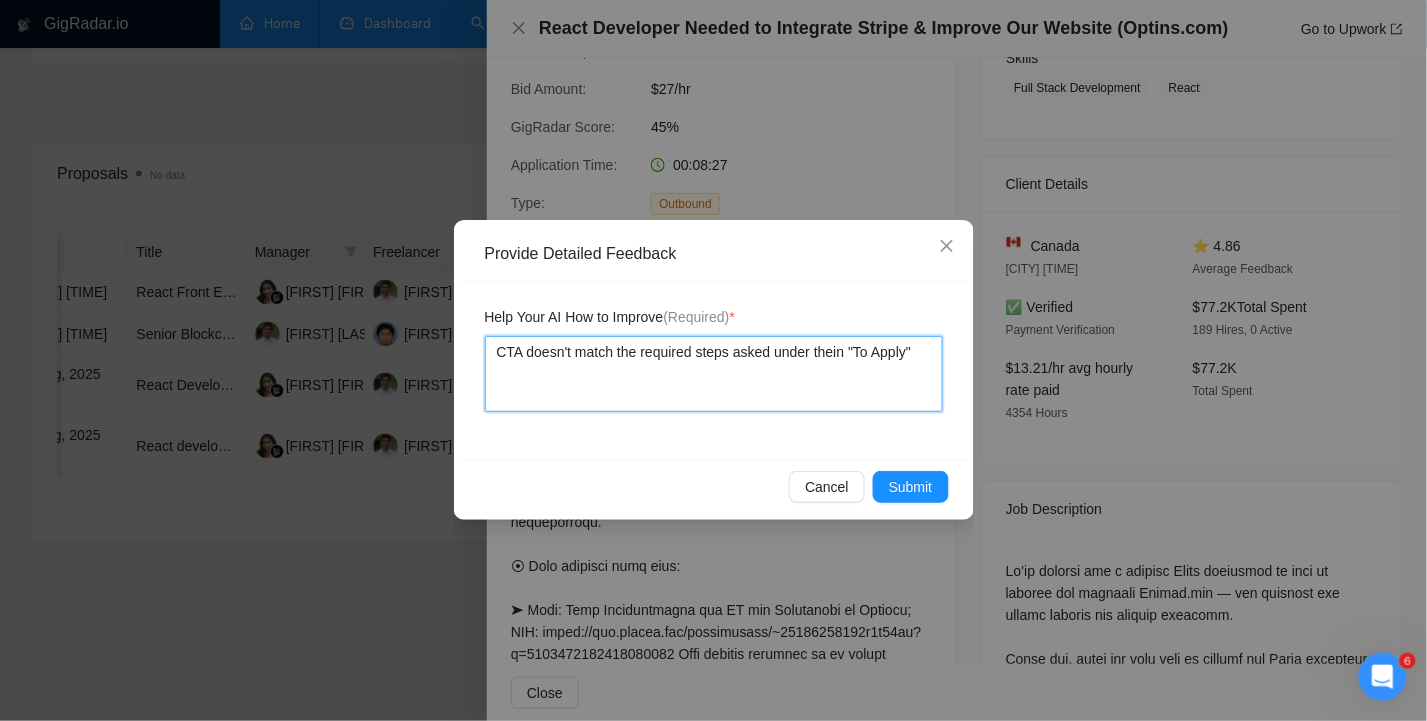 type 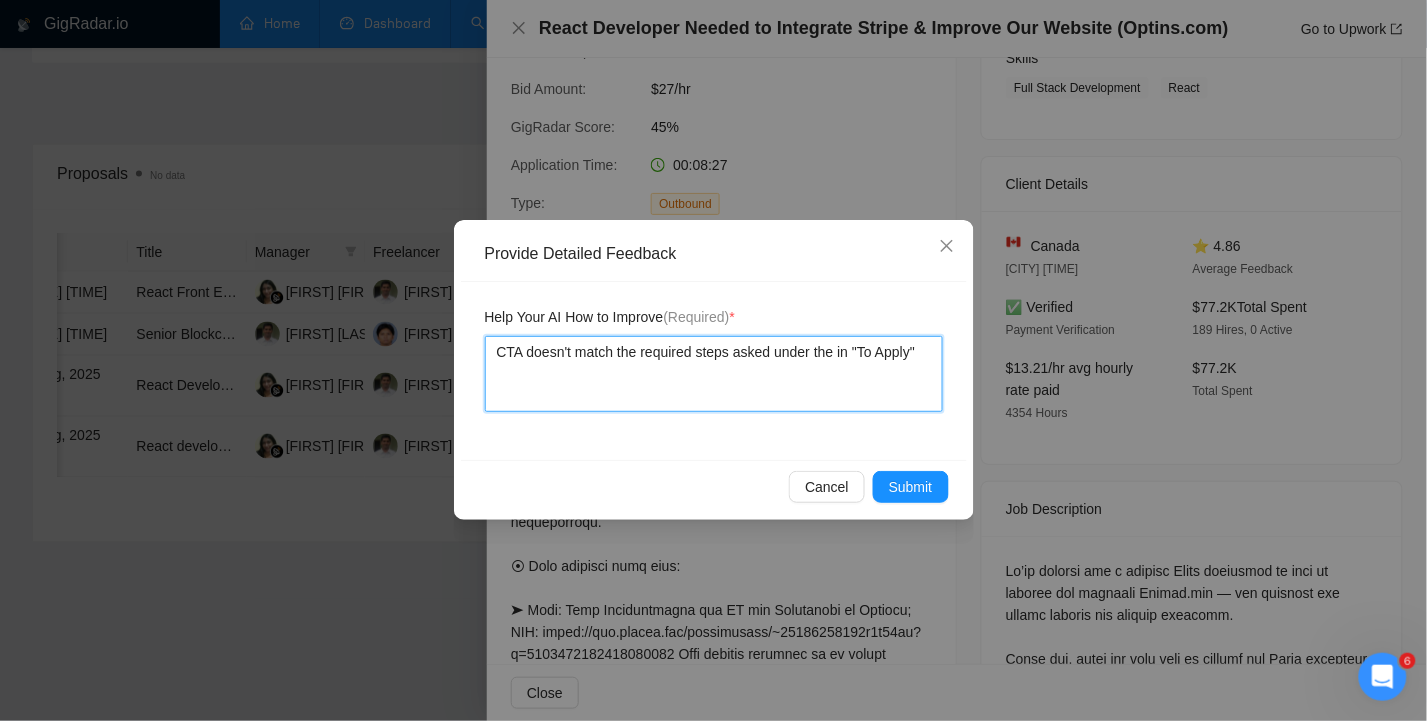type 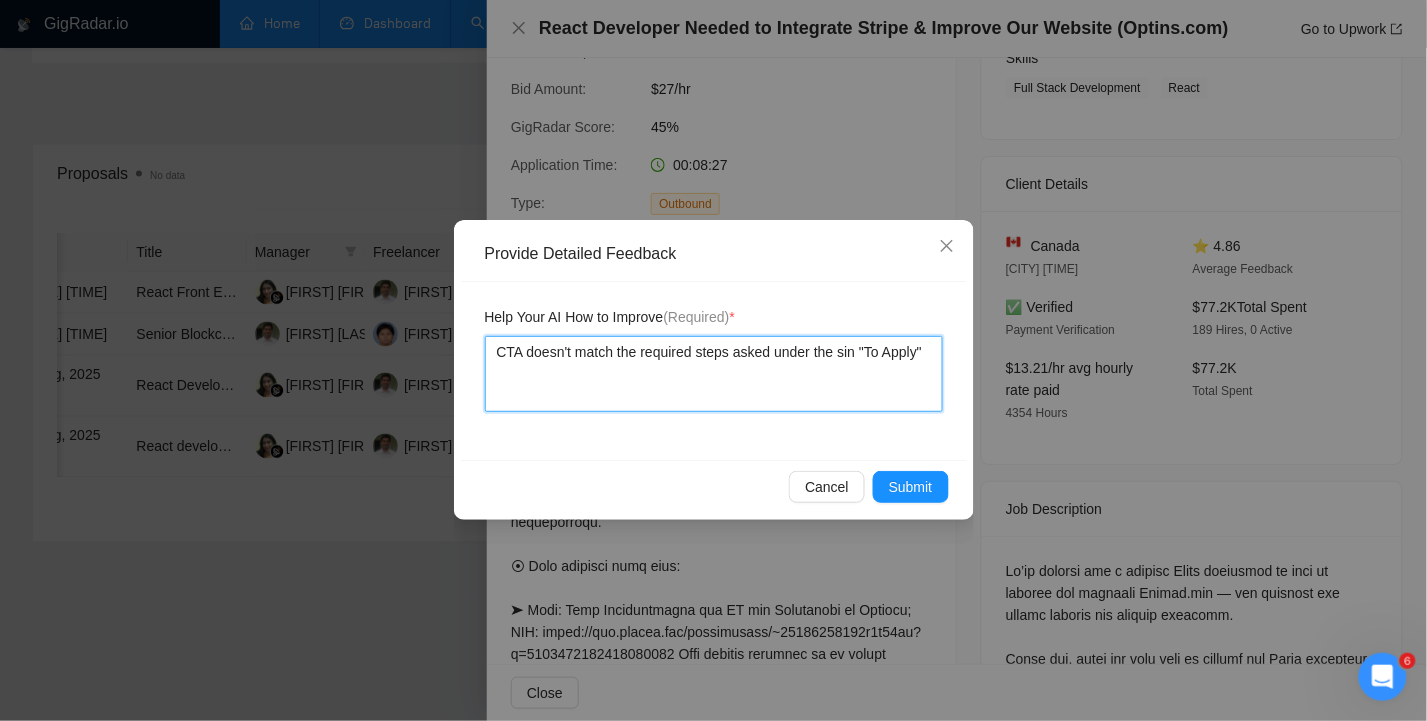 type 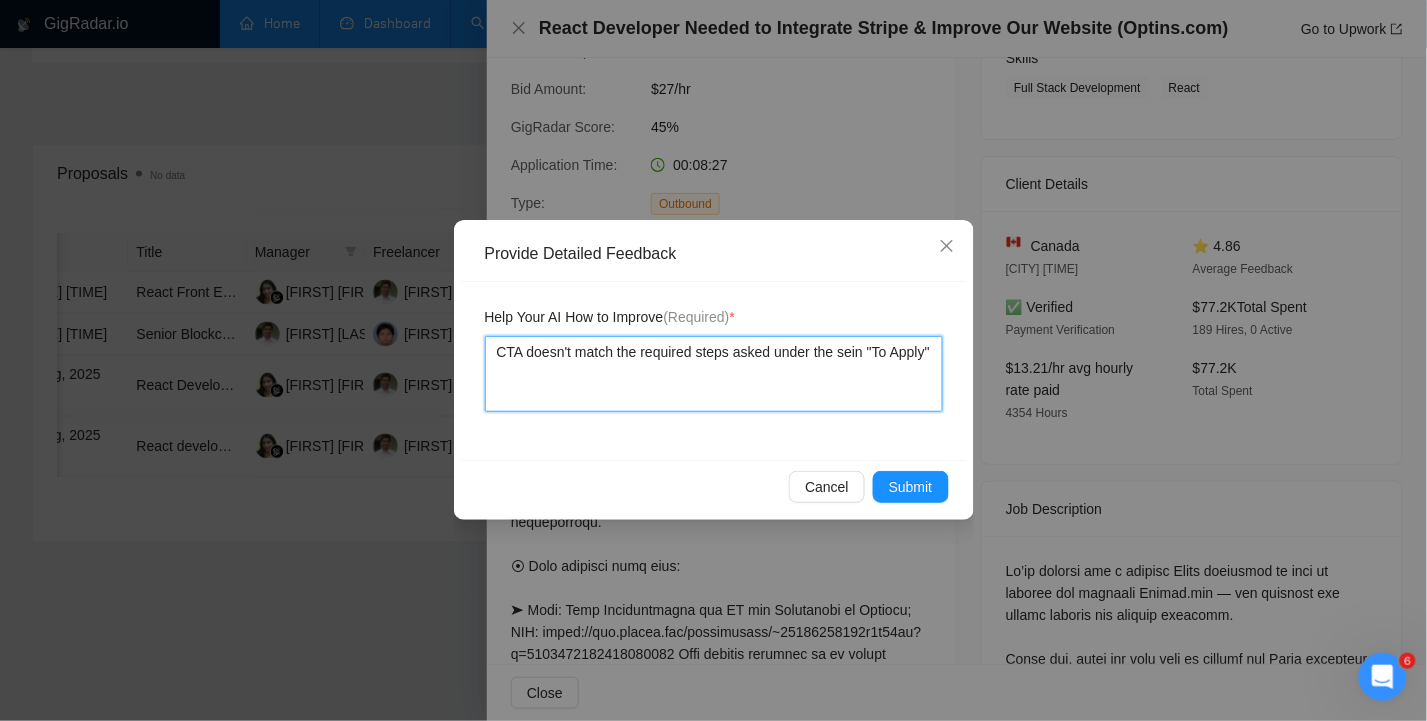 type 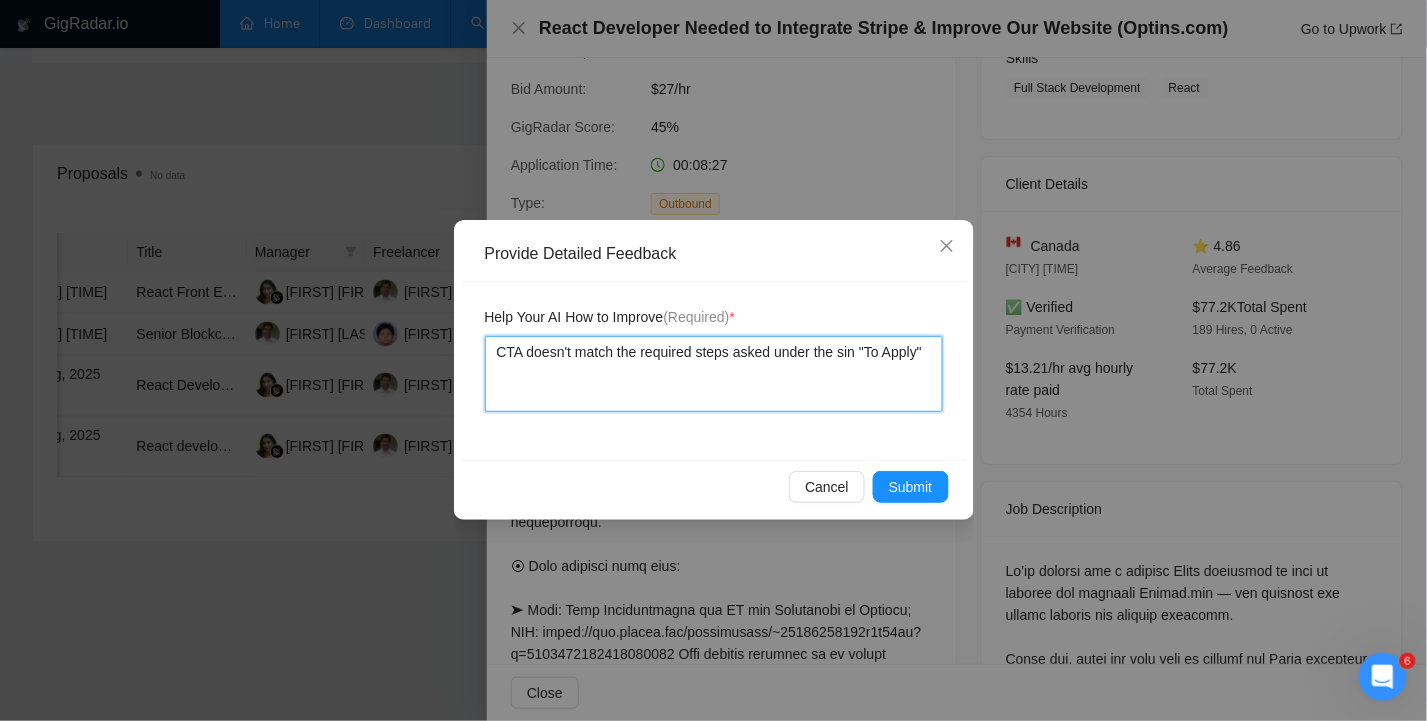 type 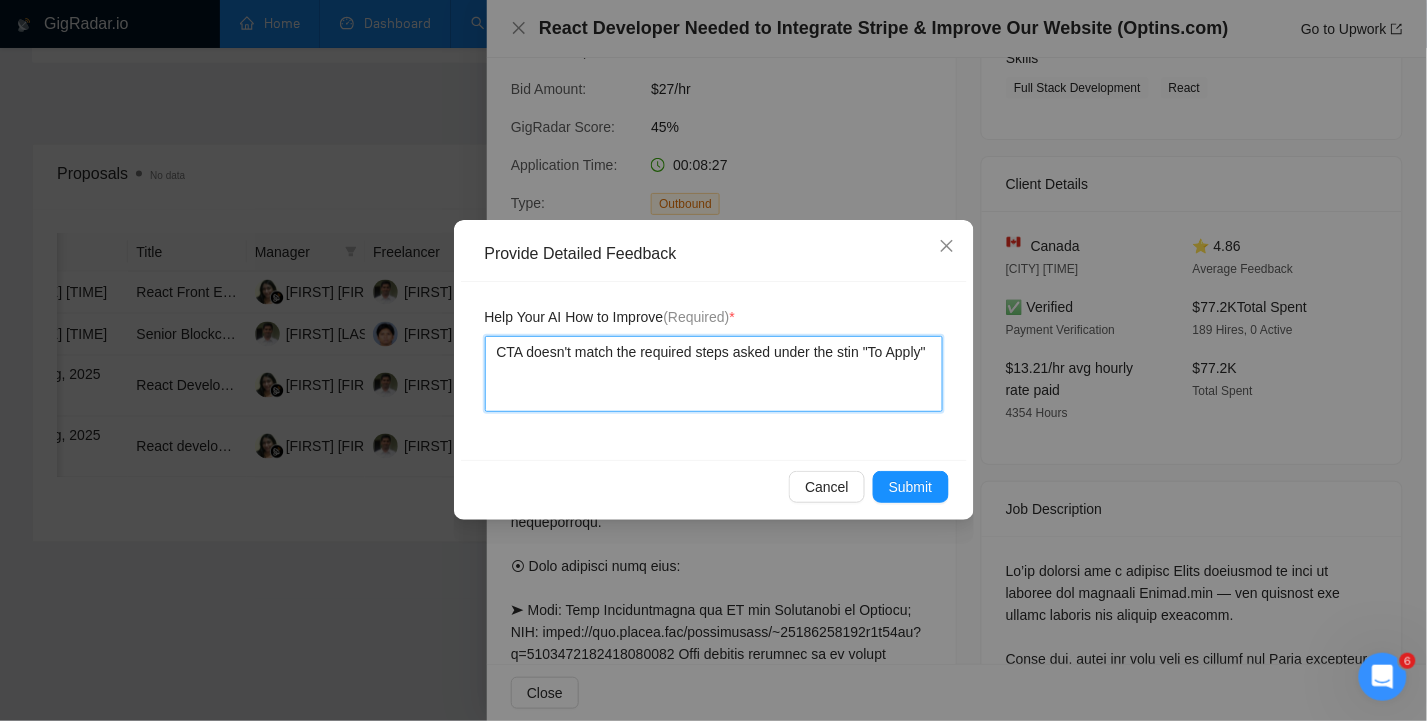 type 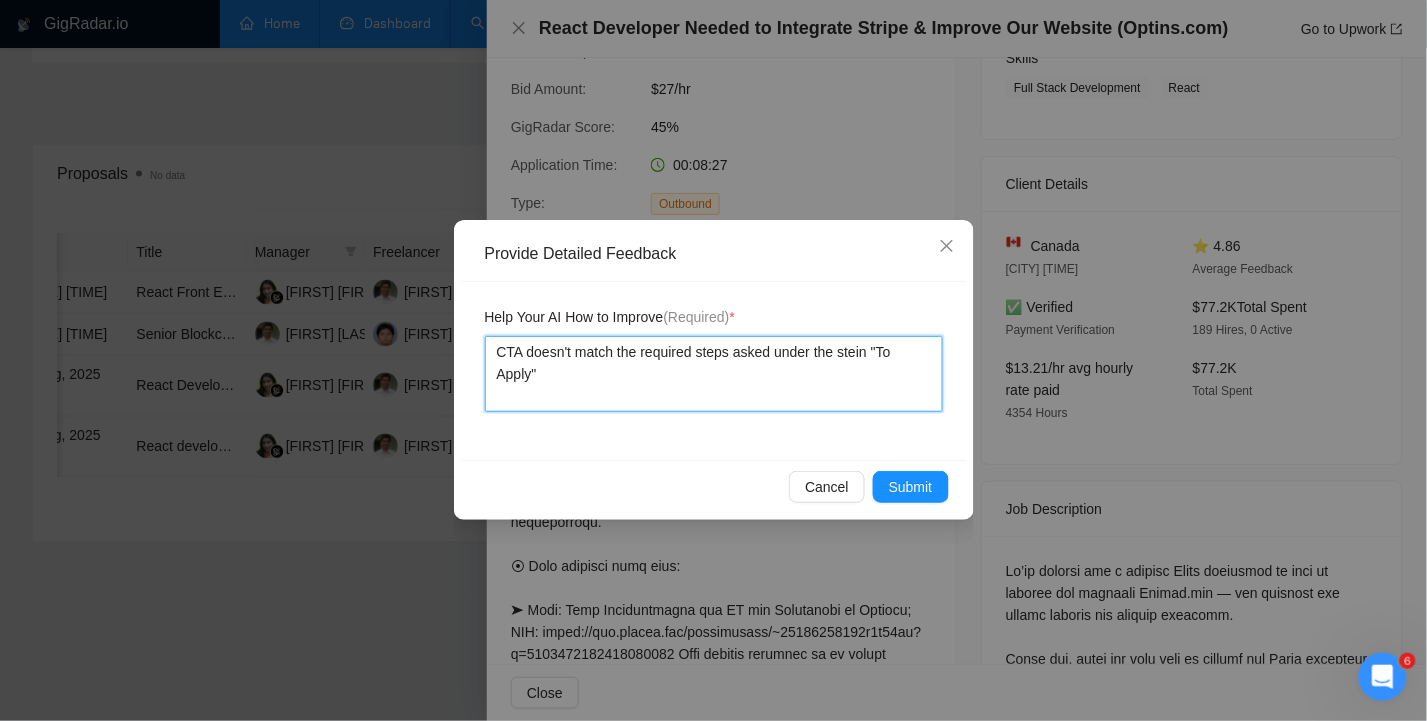 type 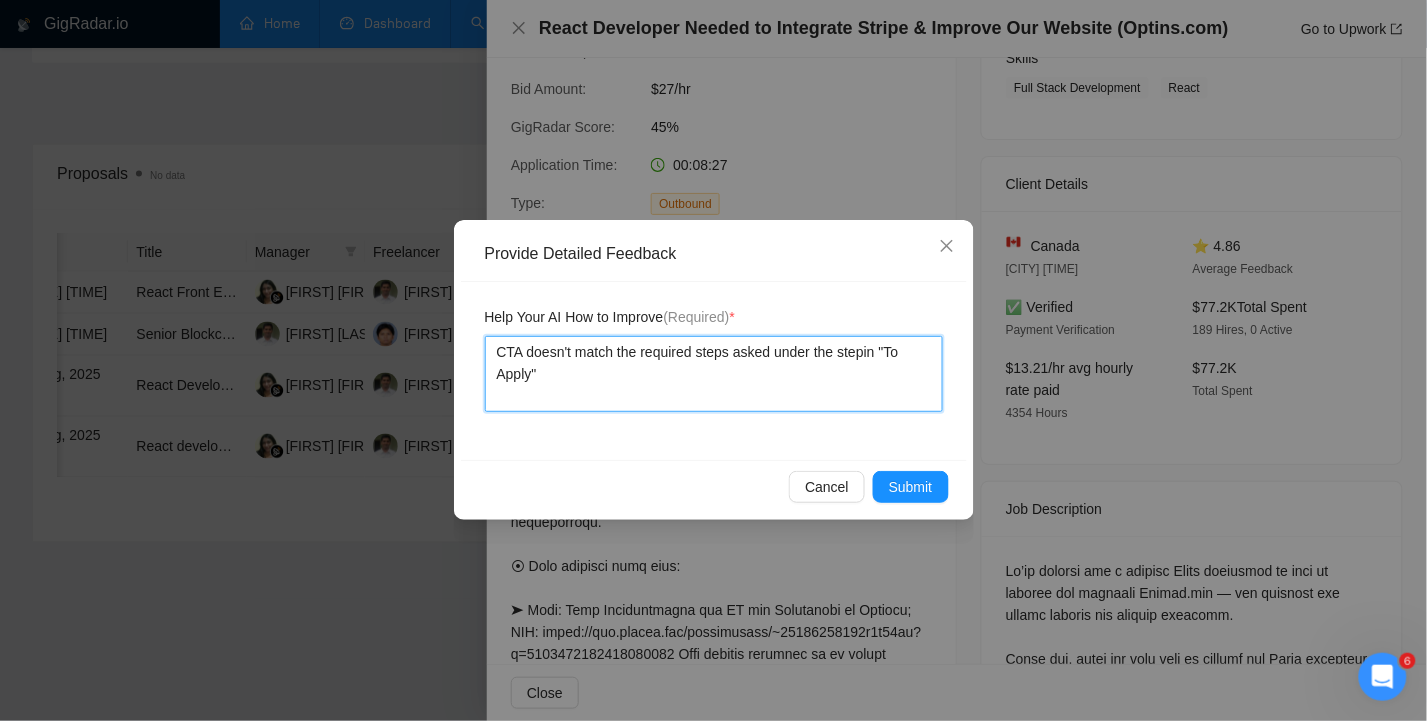 type 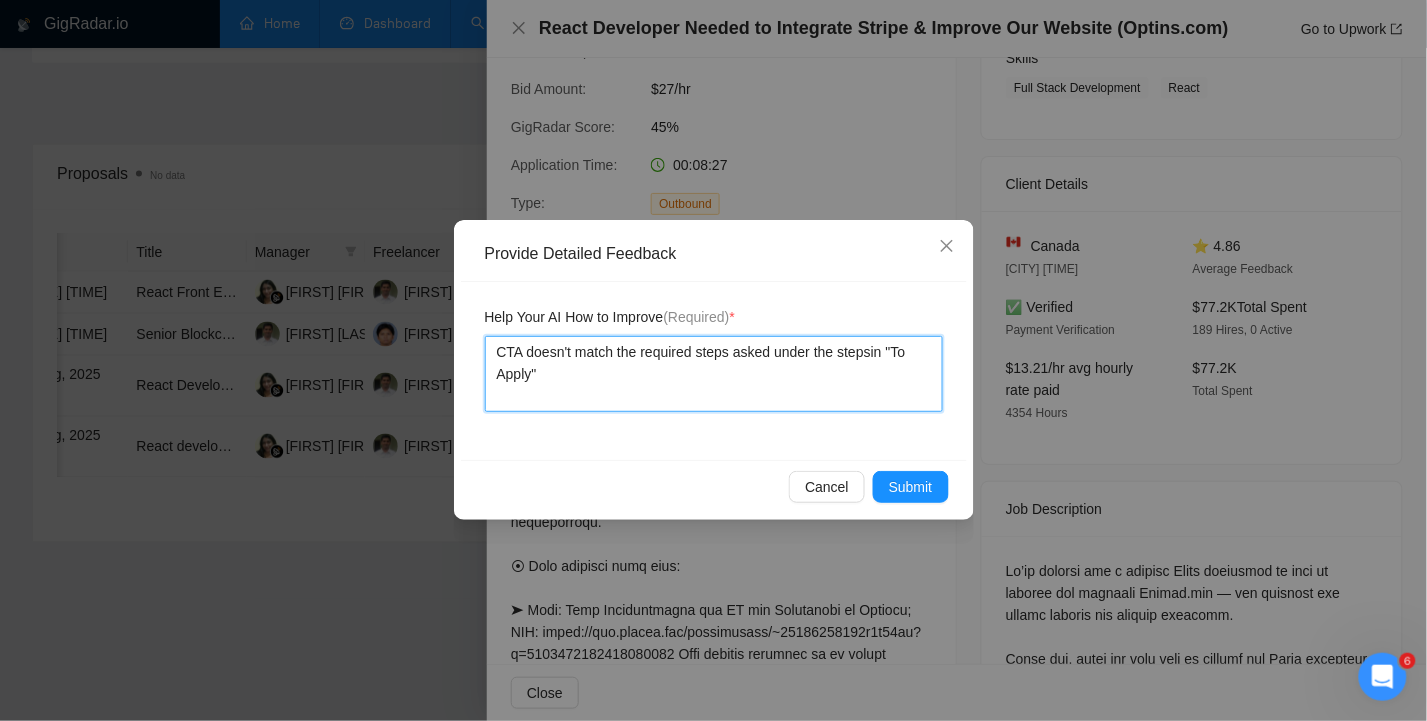 type 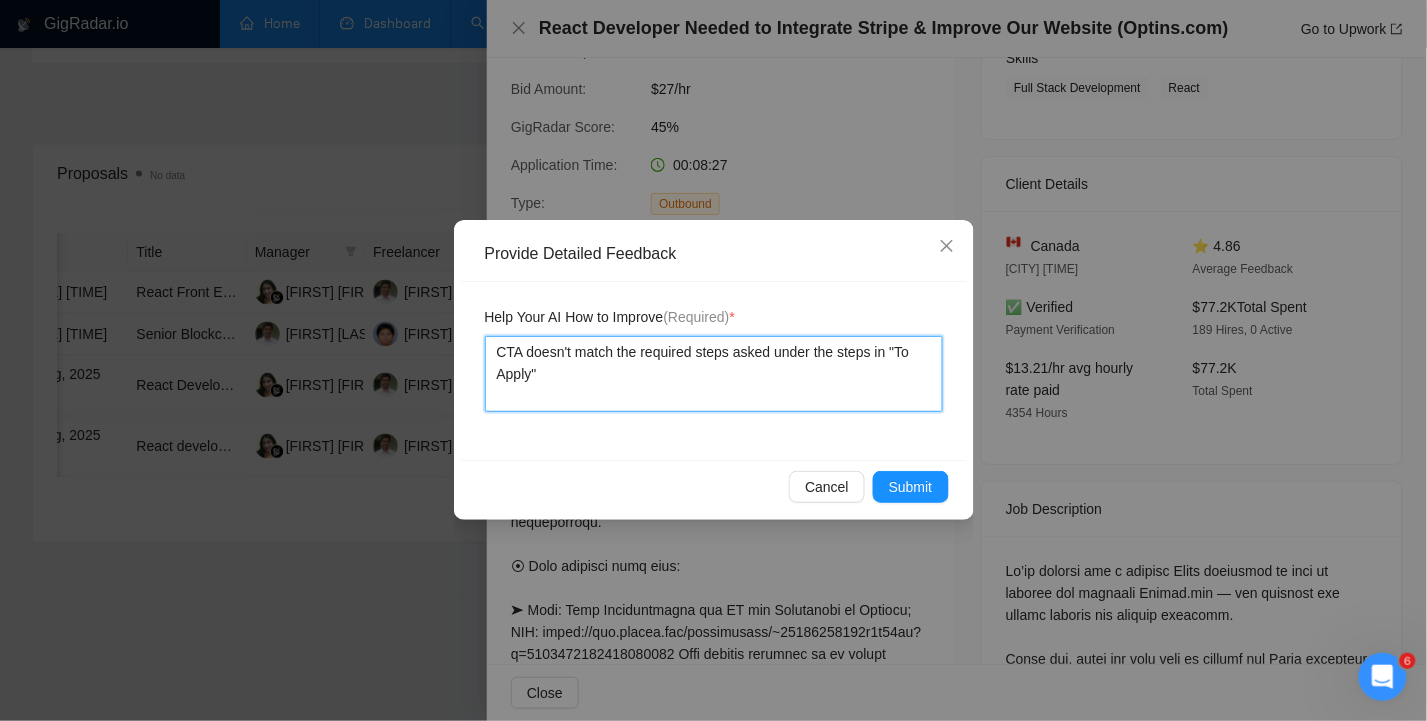 type 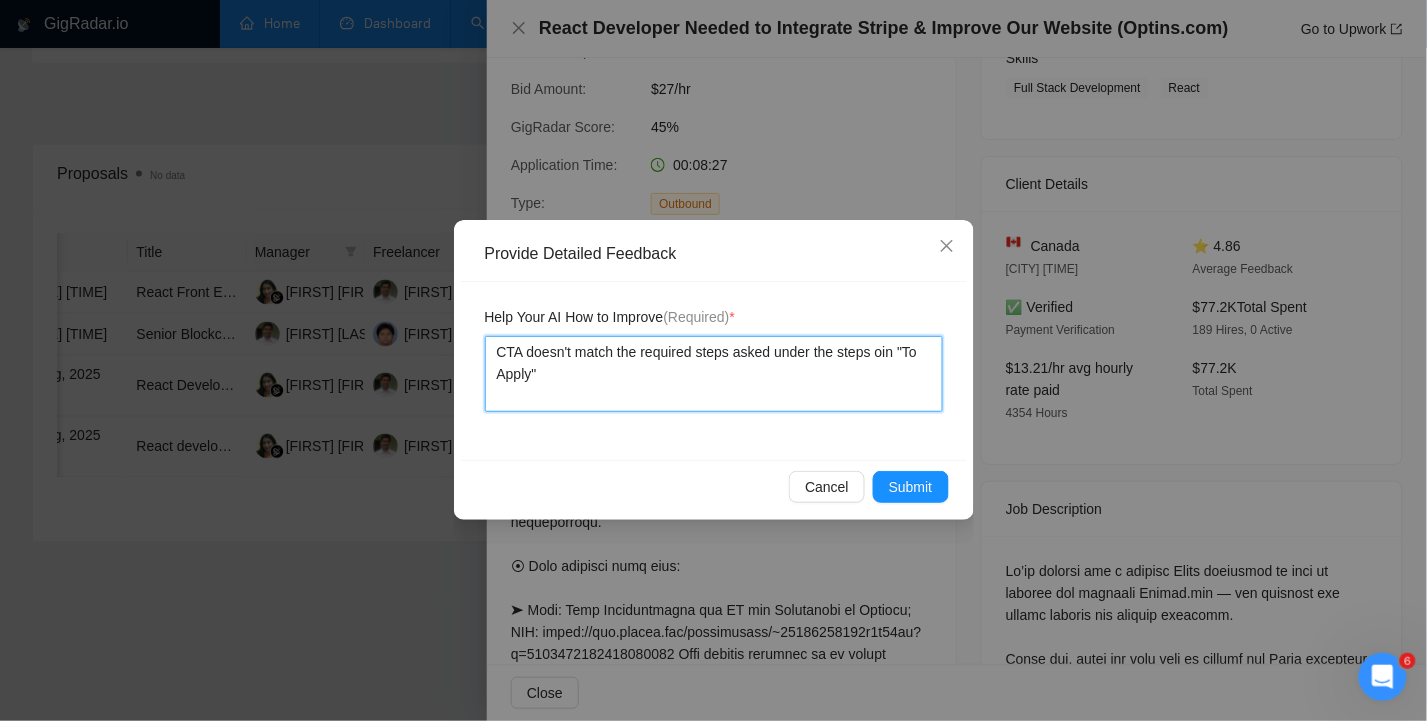 type 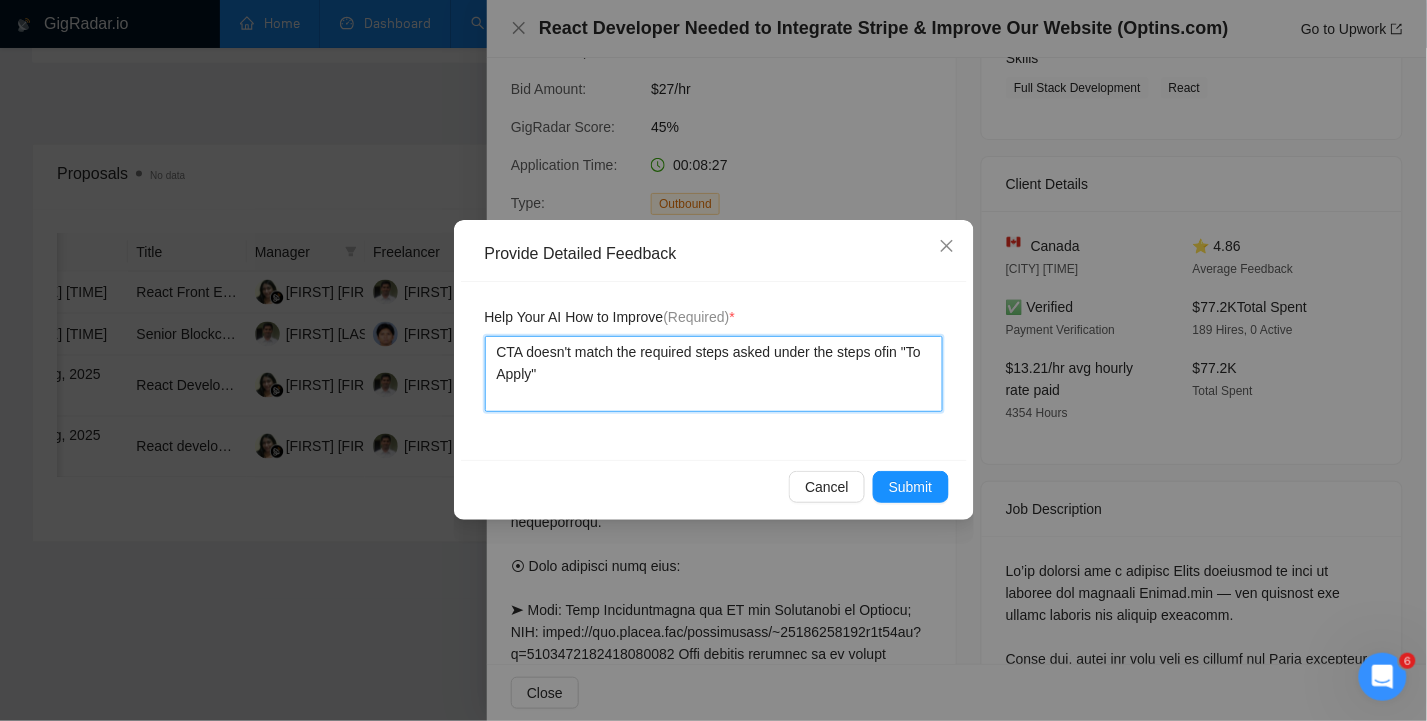 type 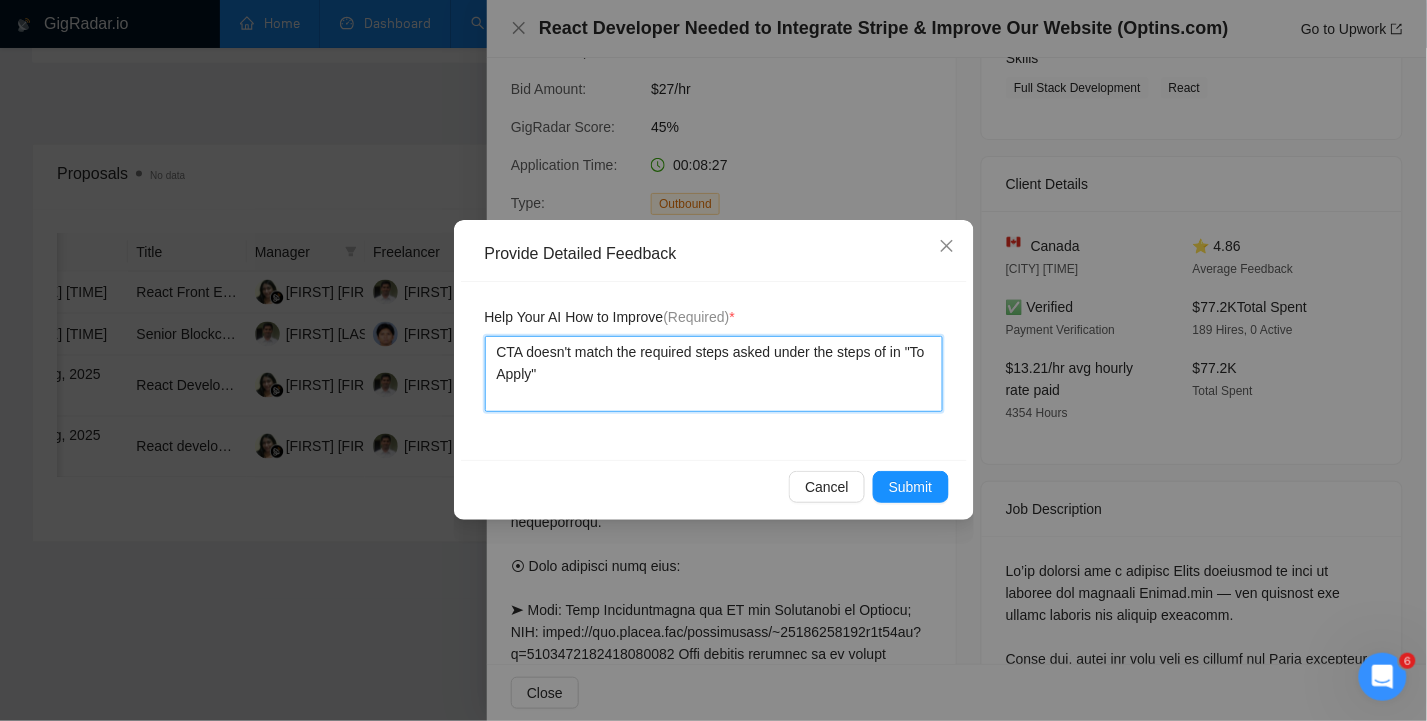 type 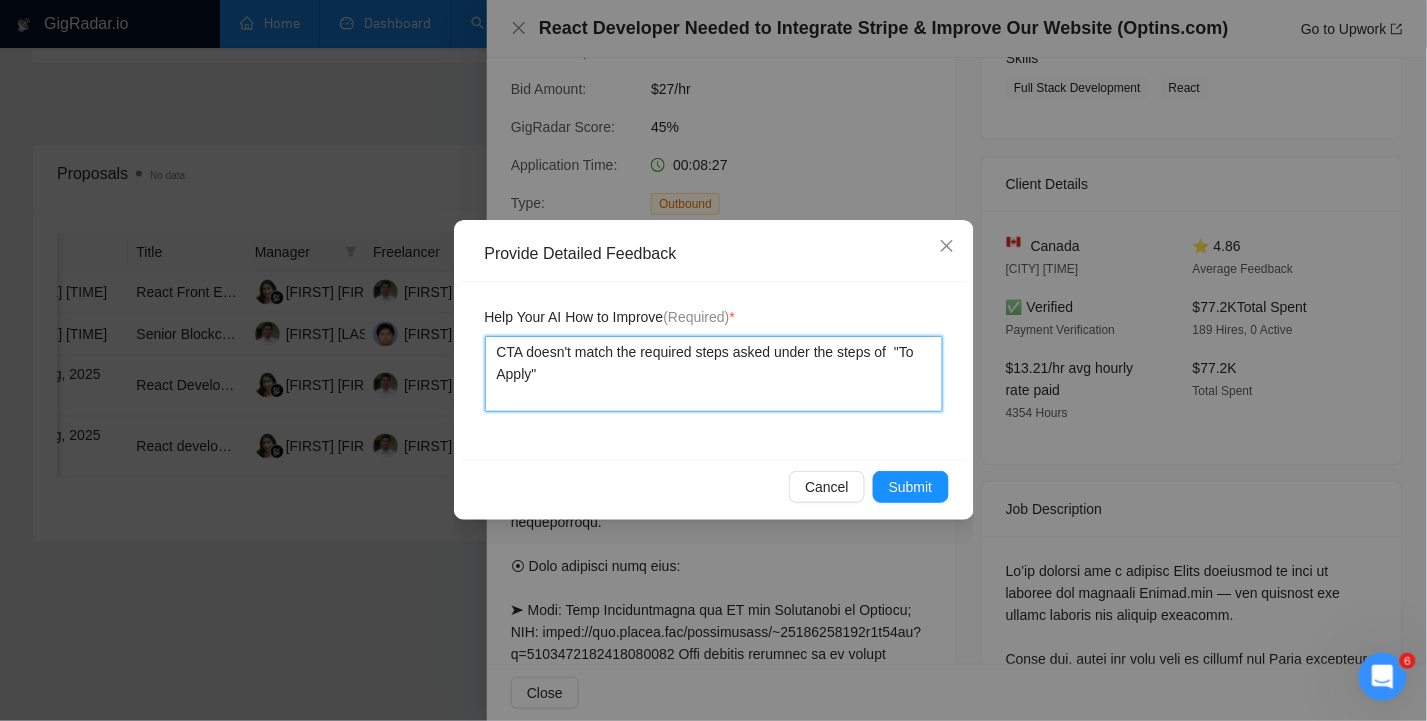 type 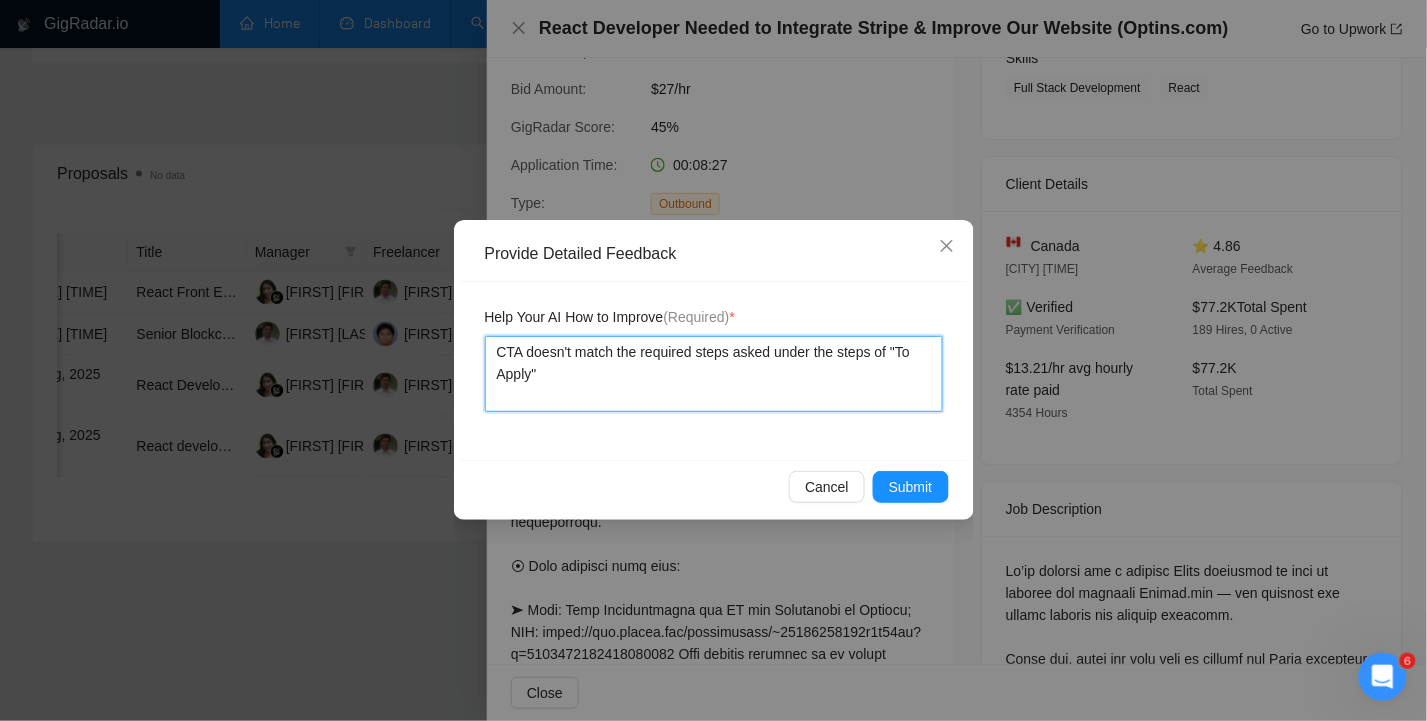 type 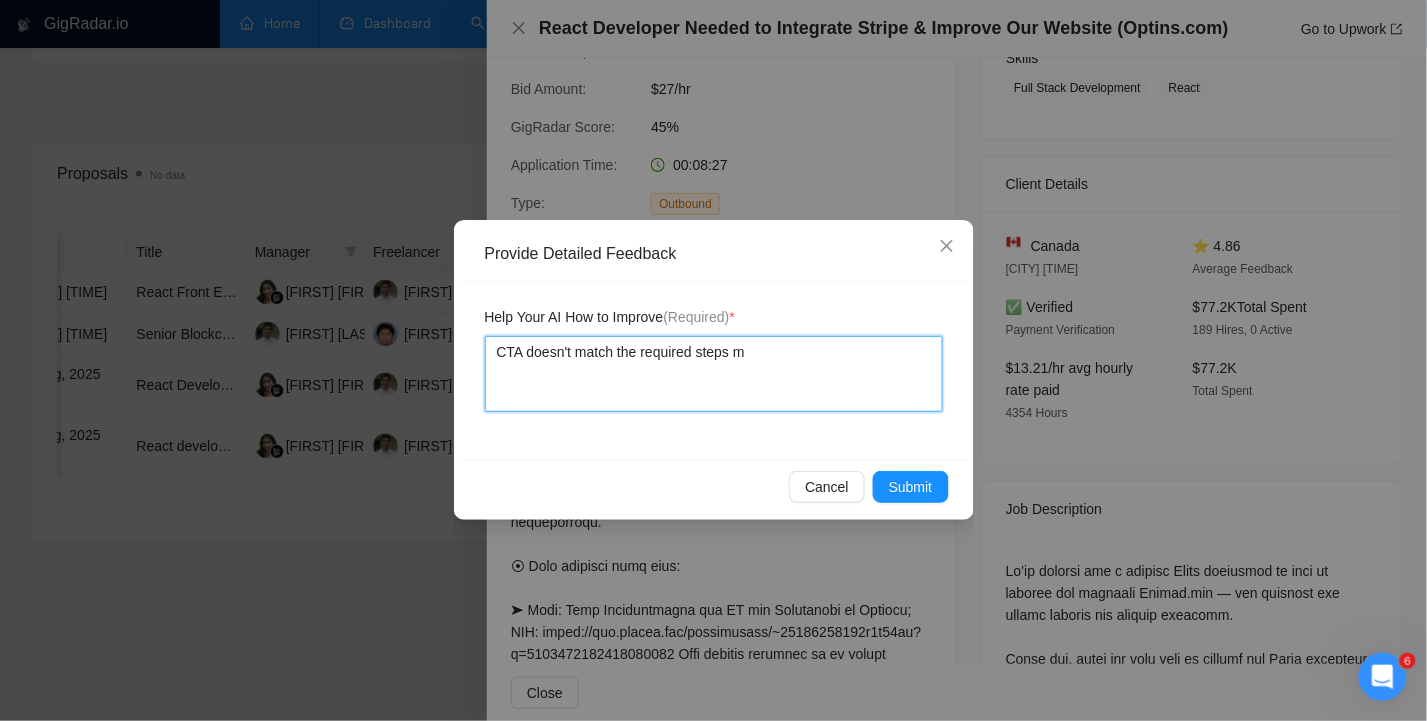 type on "CTA doesn't match the required steps me" 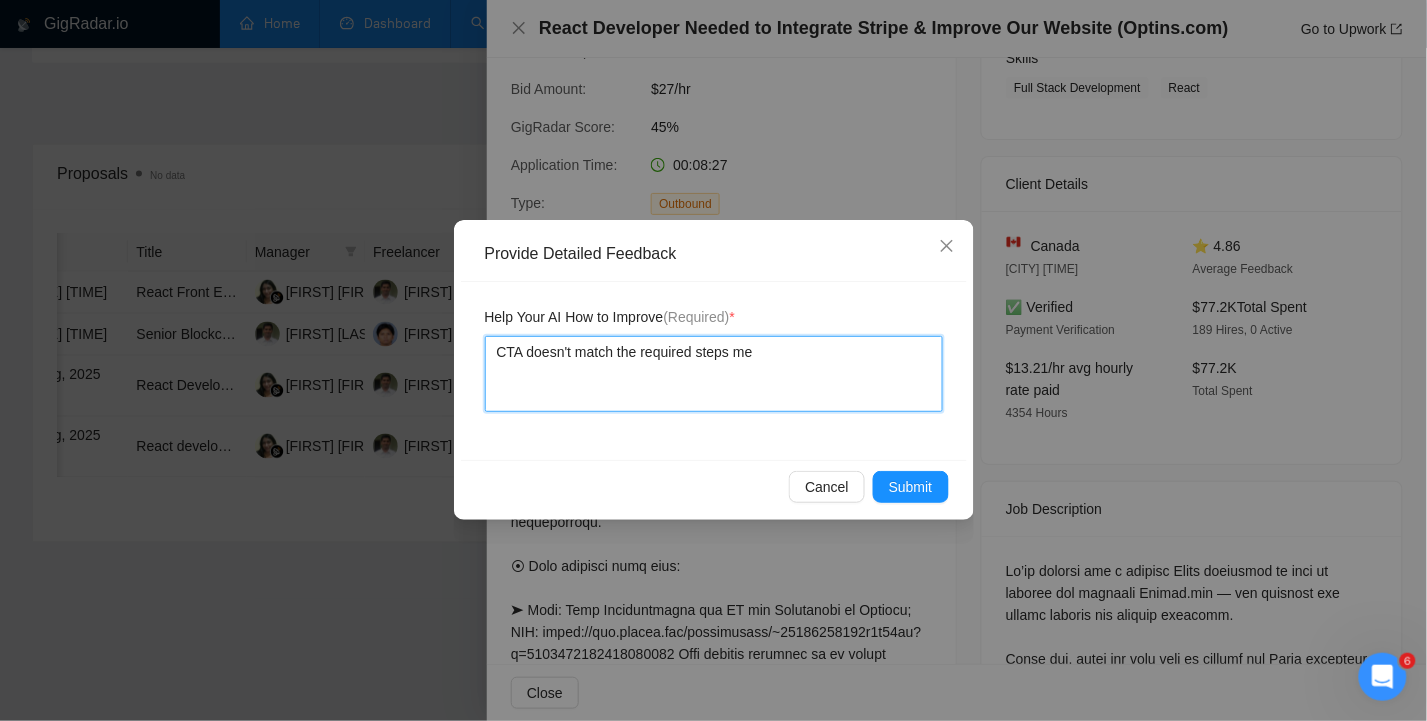 type 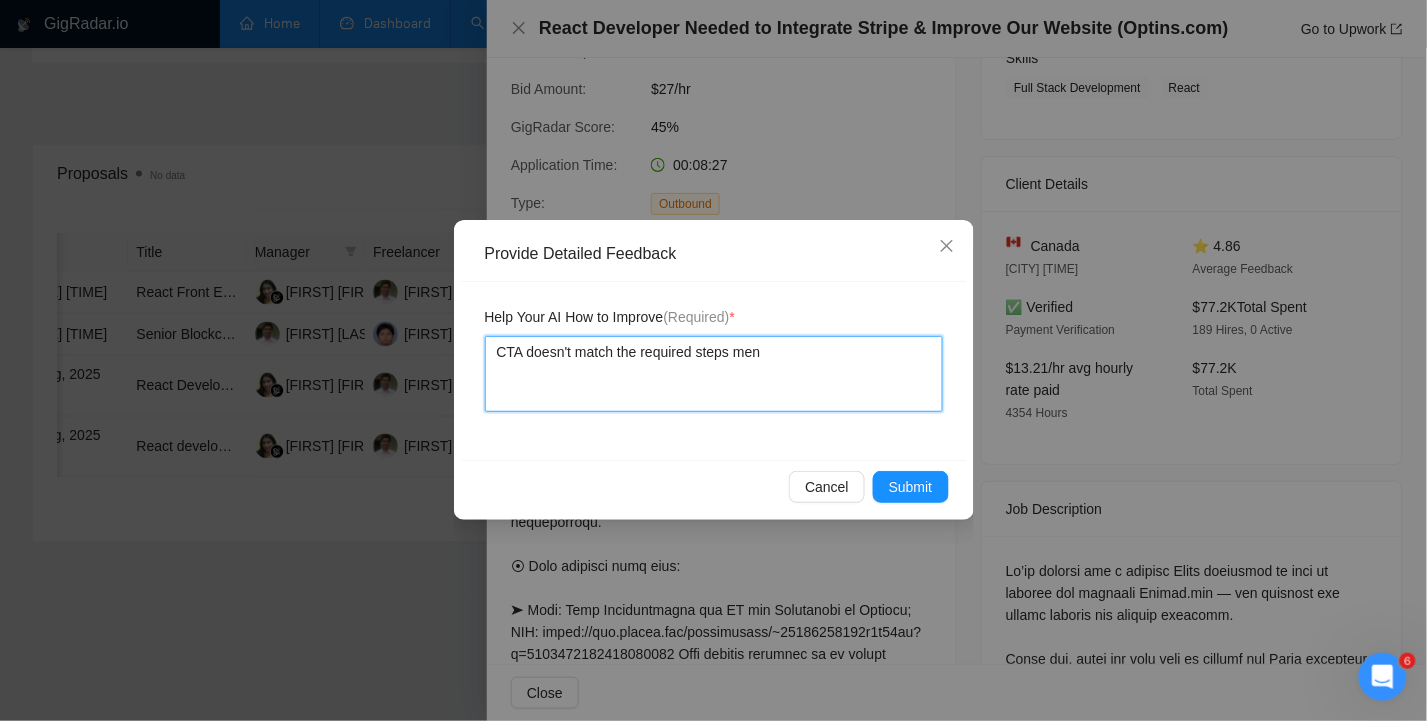 type 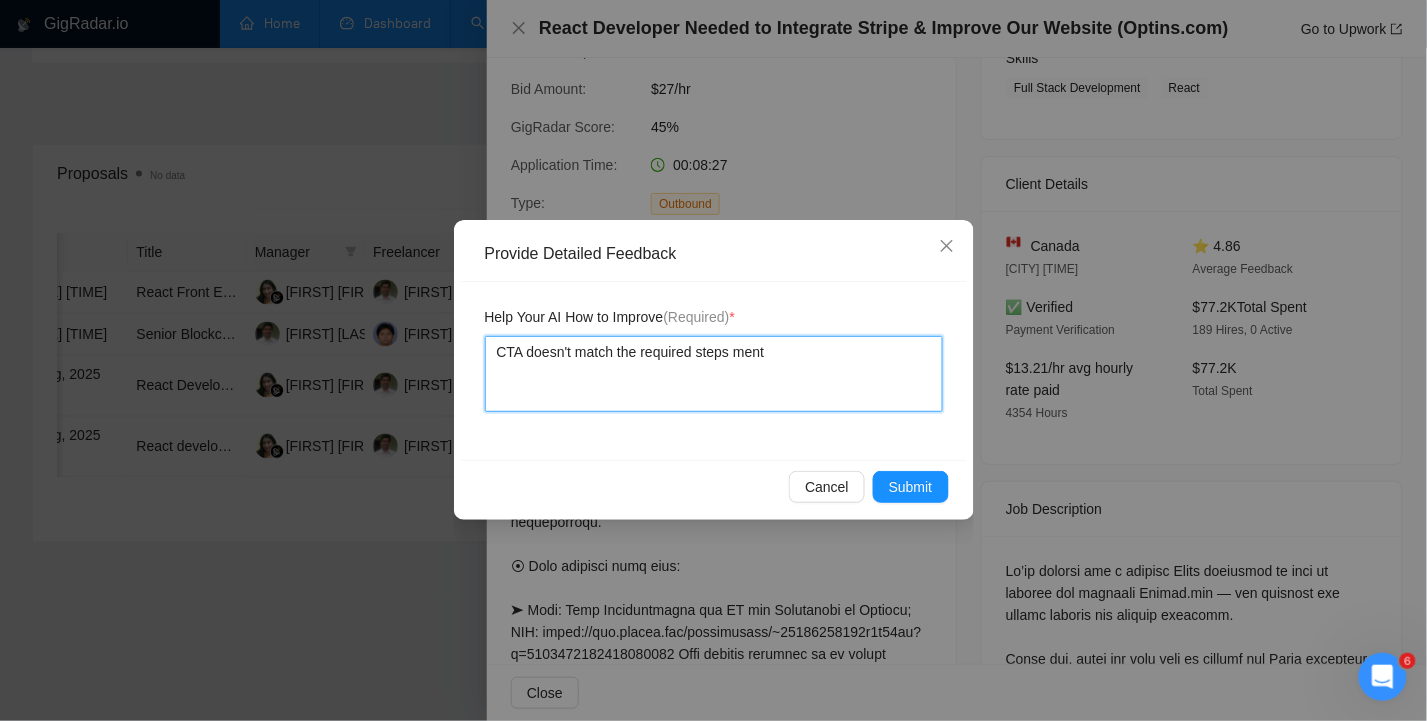 type 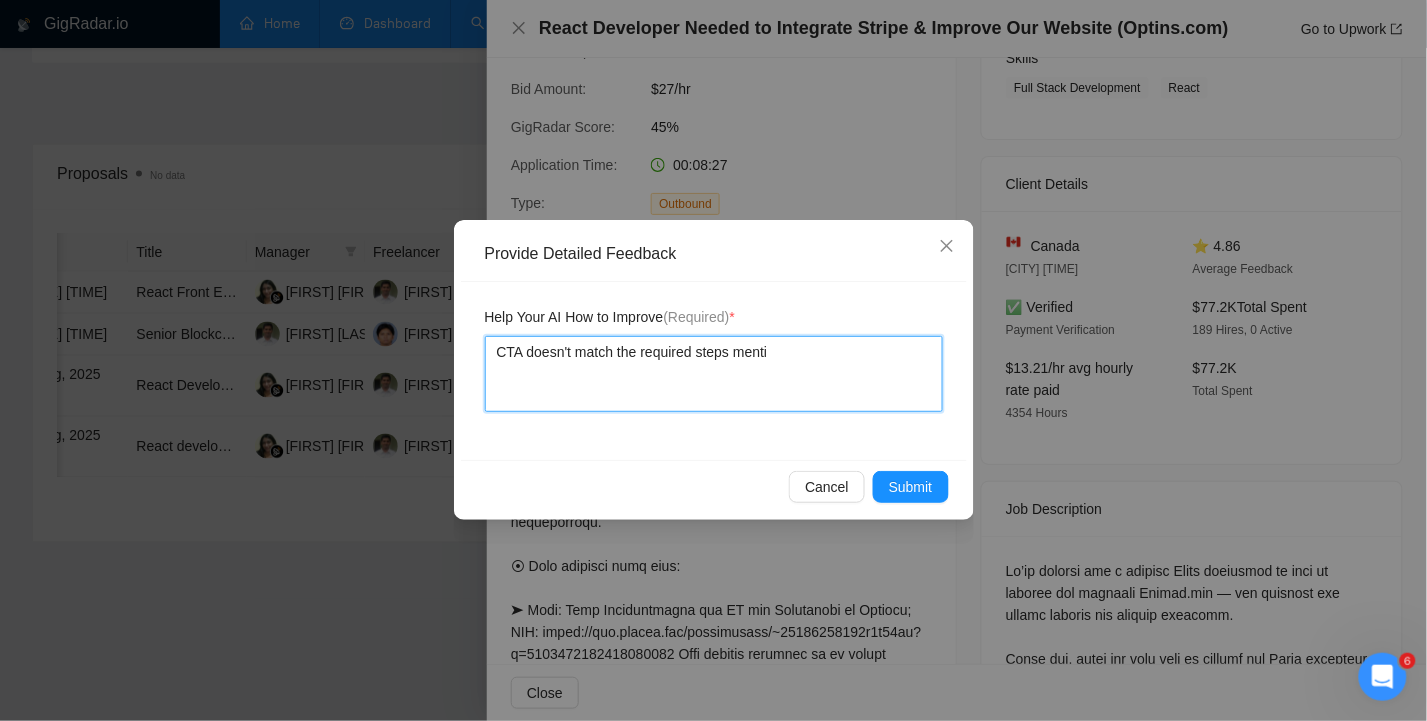 type 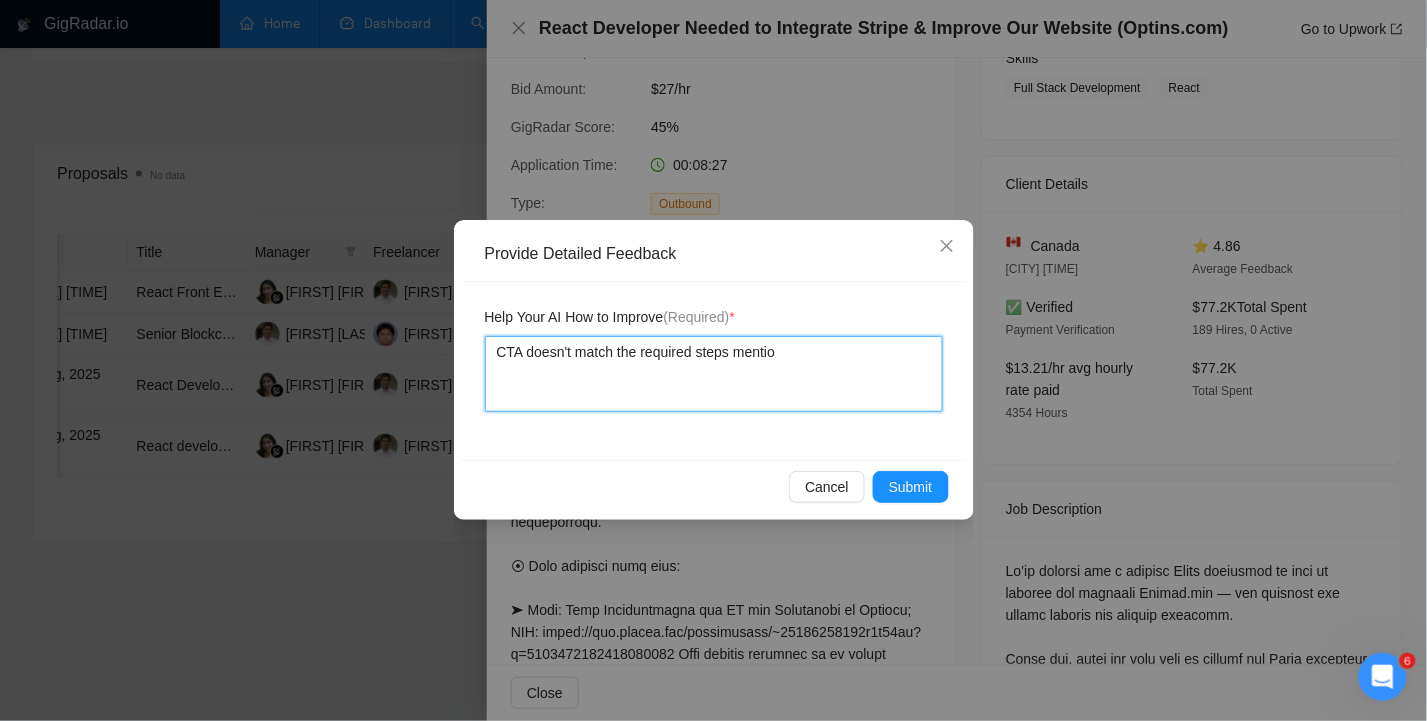 type 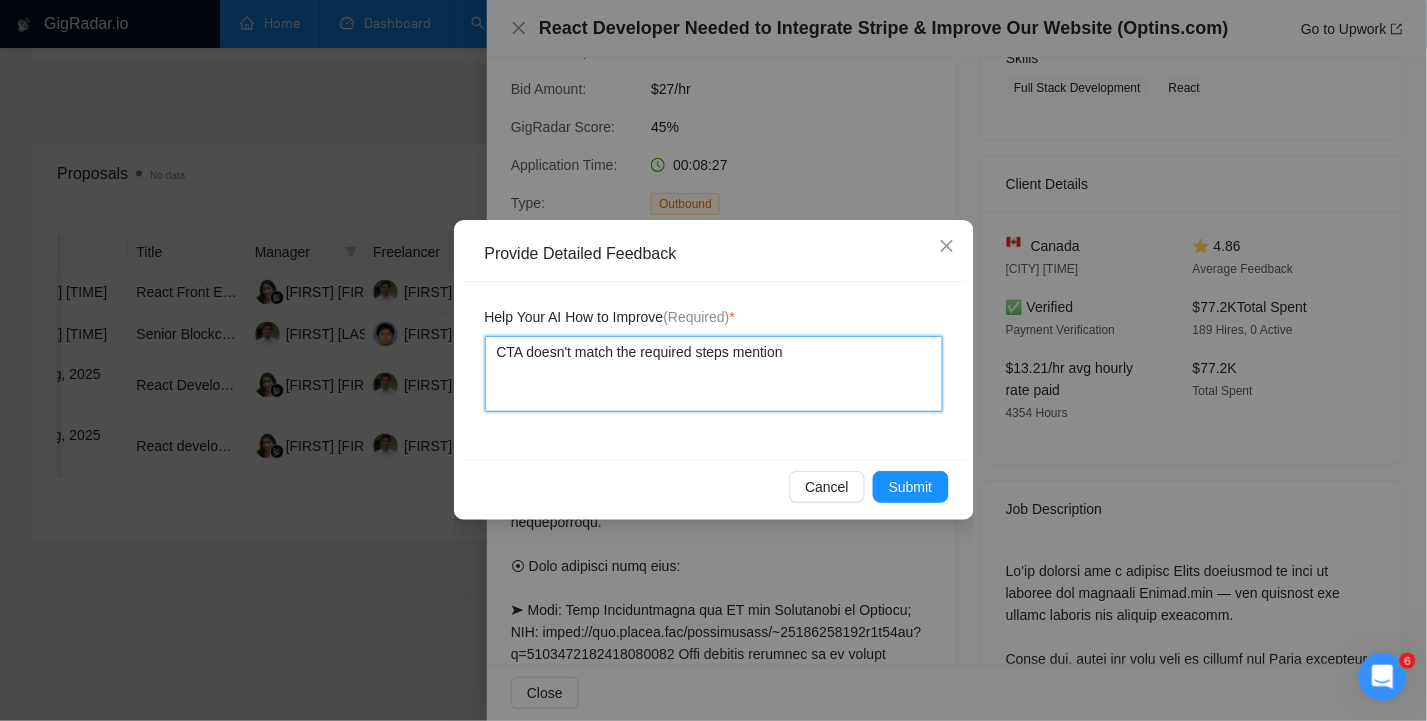 type 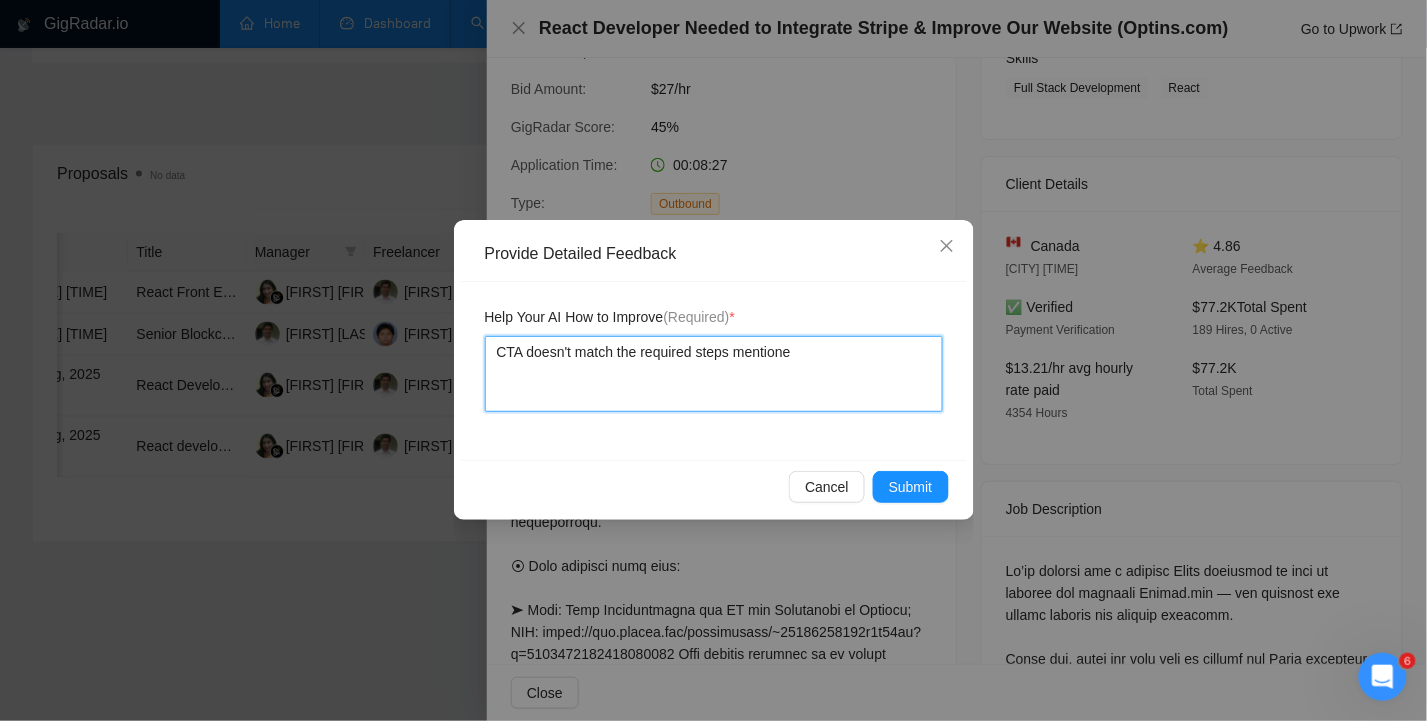 type 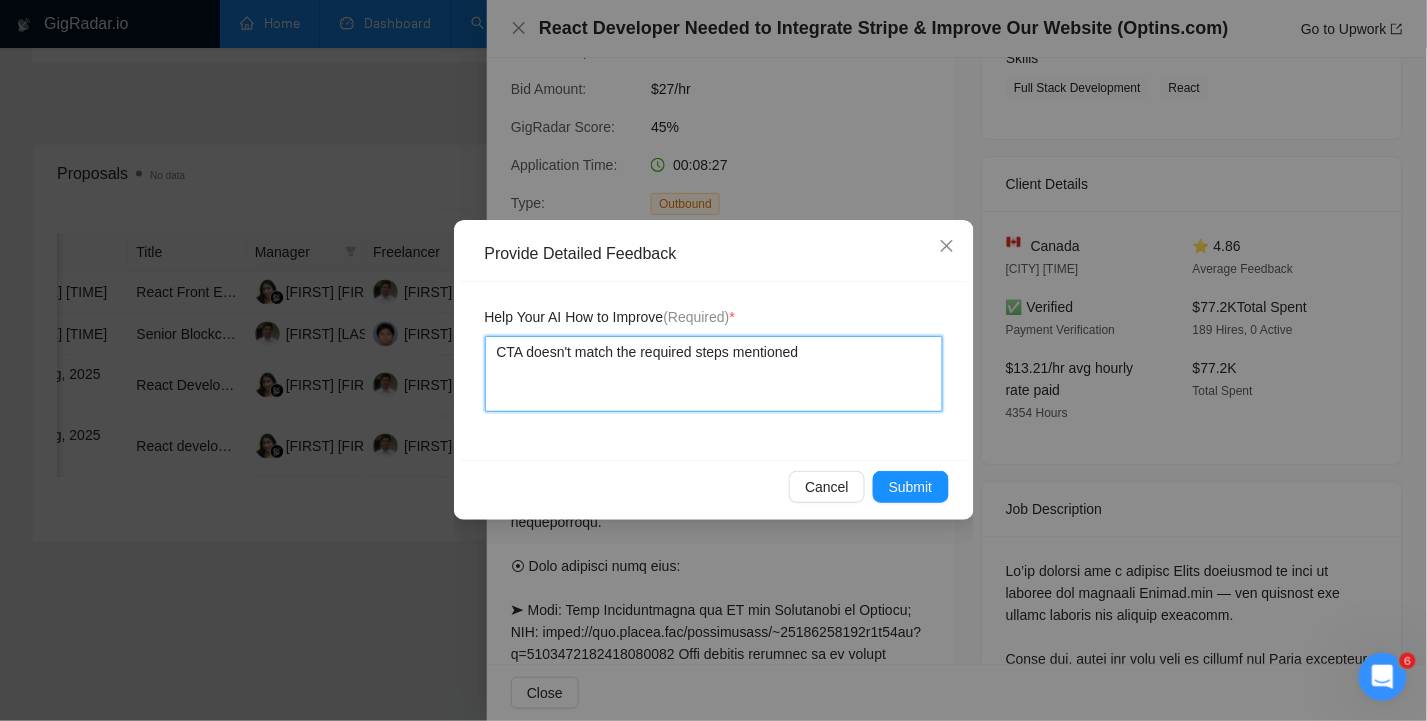 type 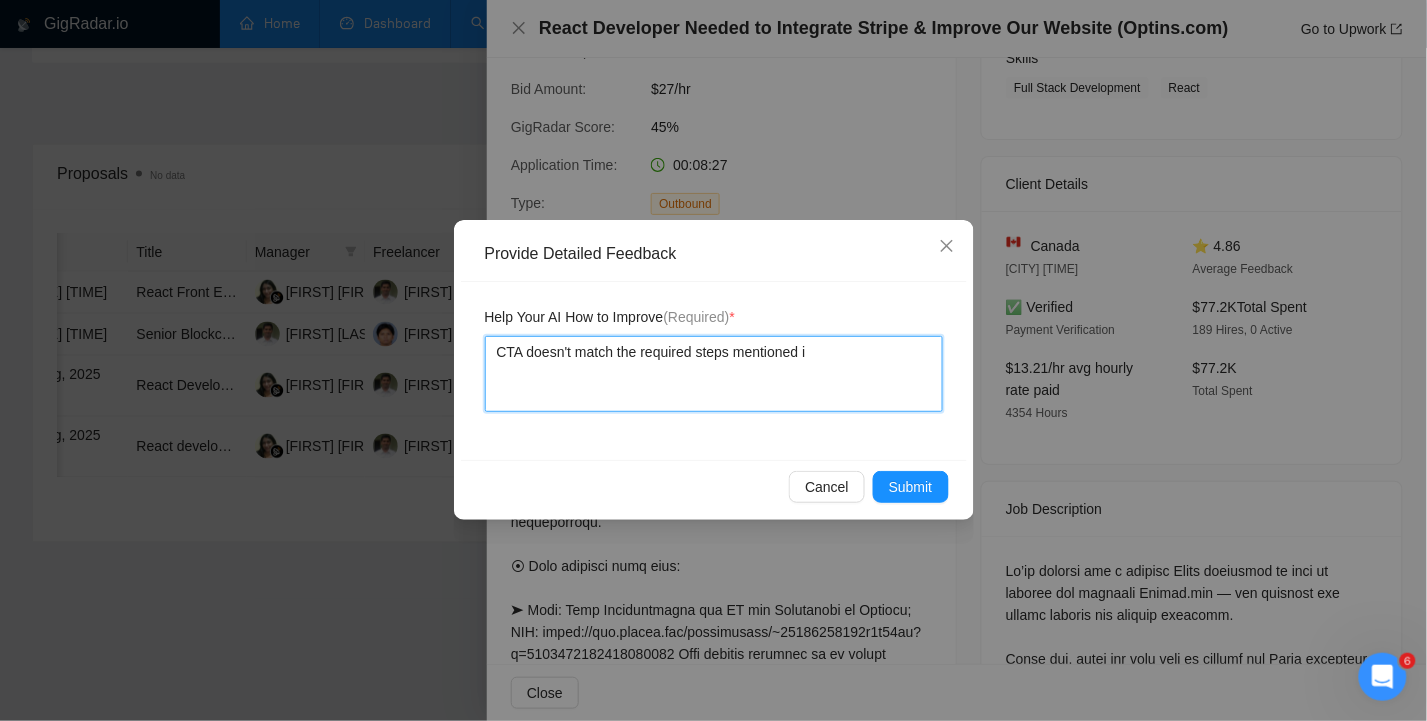 type 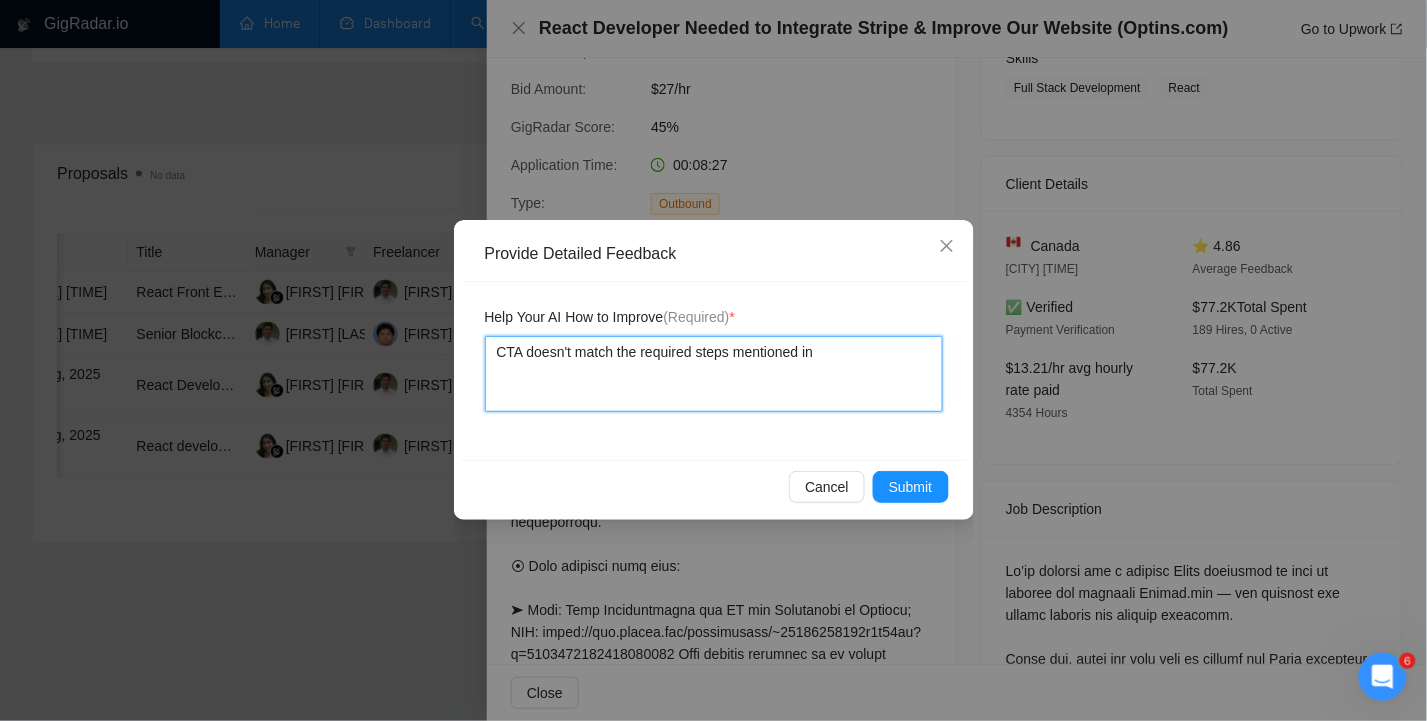 type 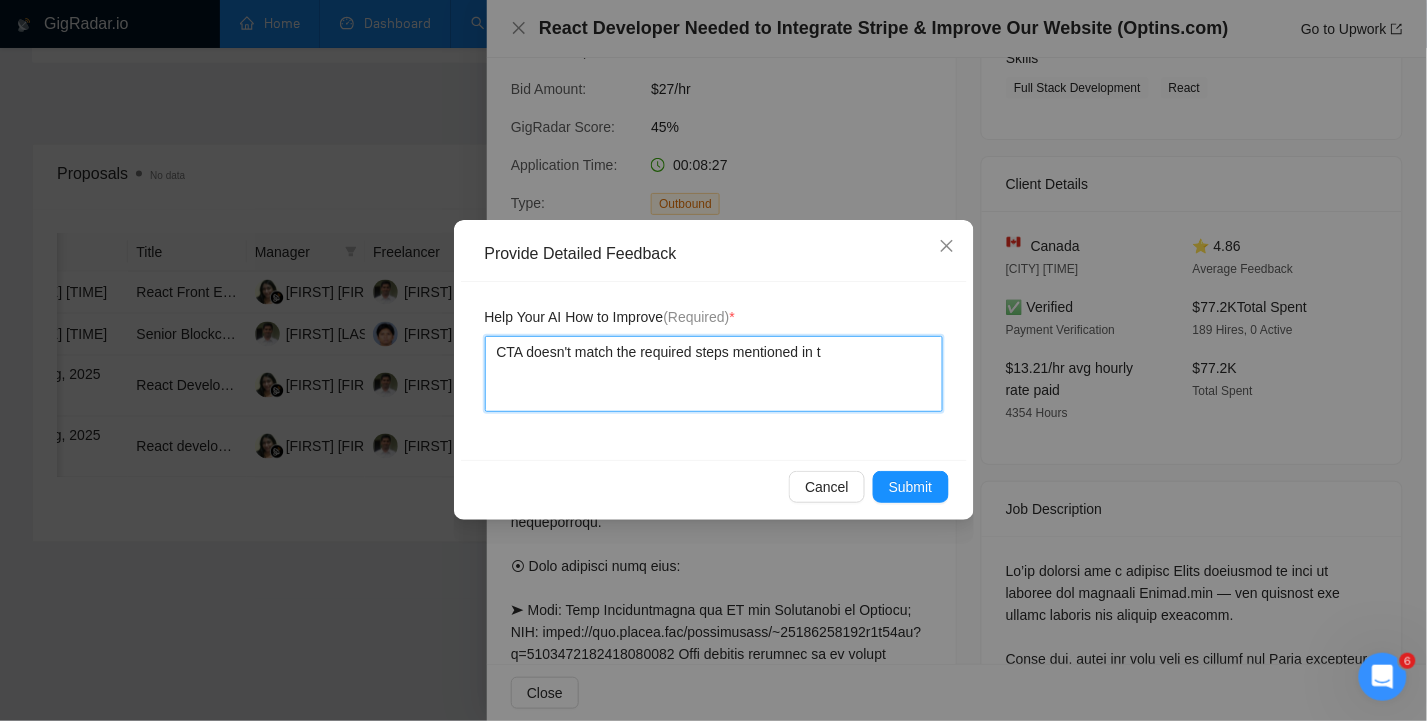 type 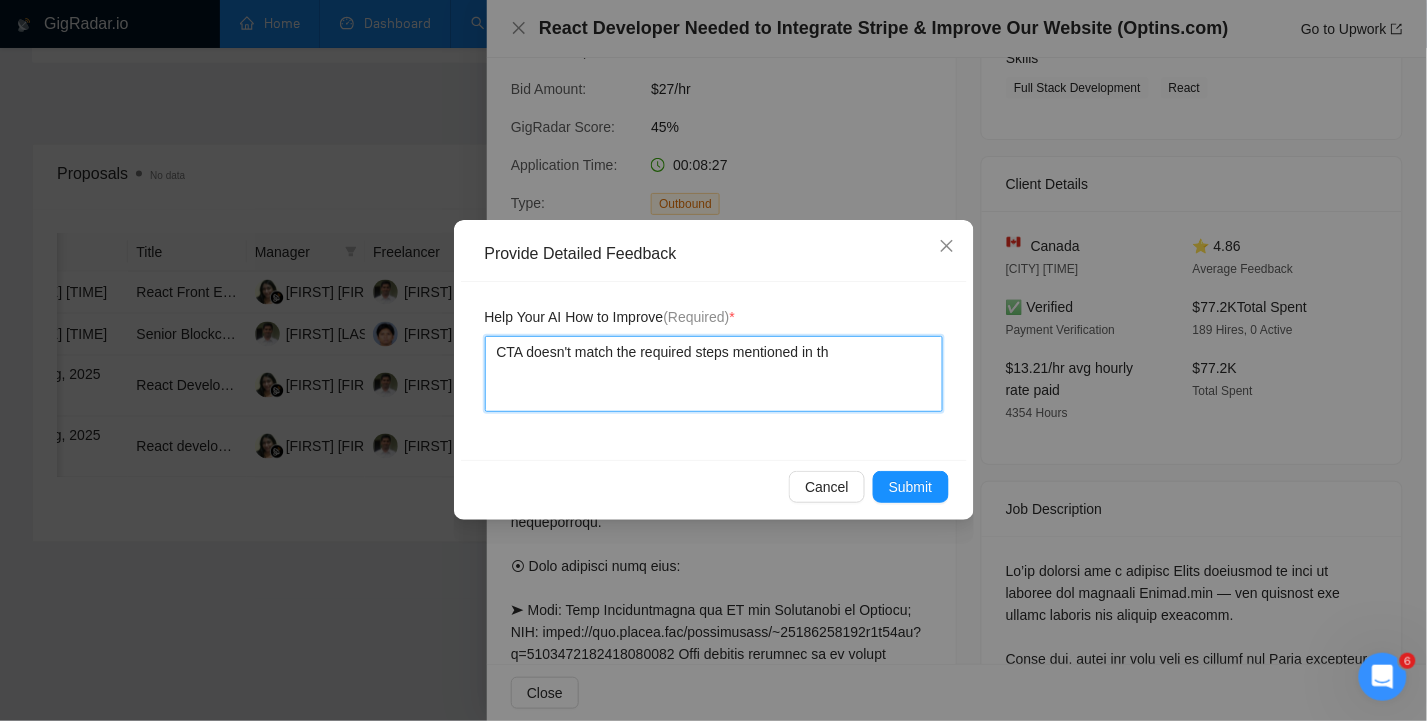 type on "CTA doesn't match the required steps mentioned in the" 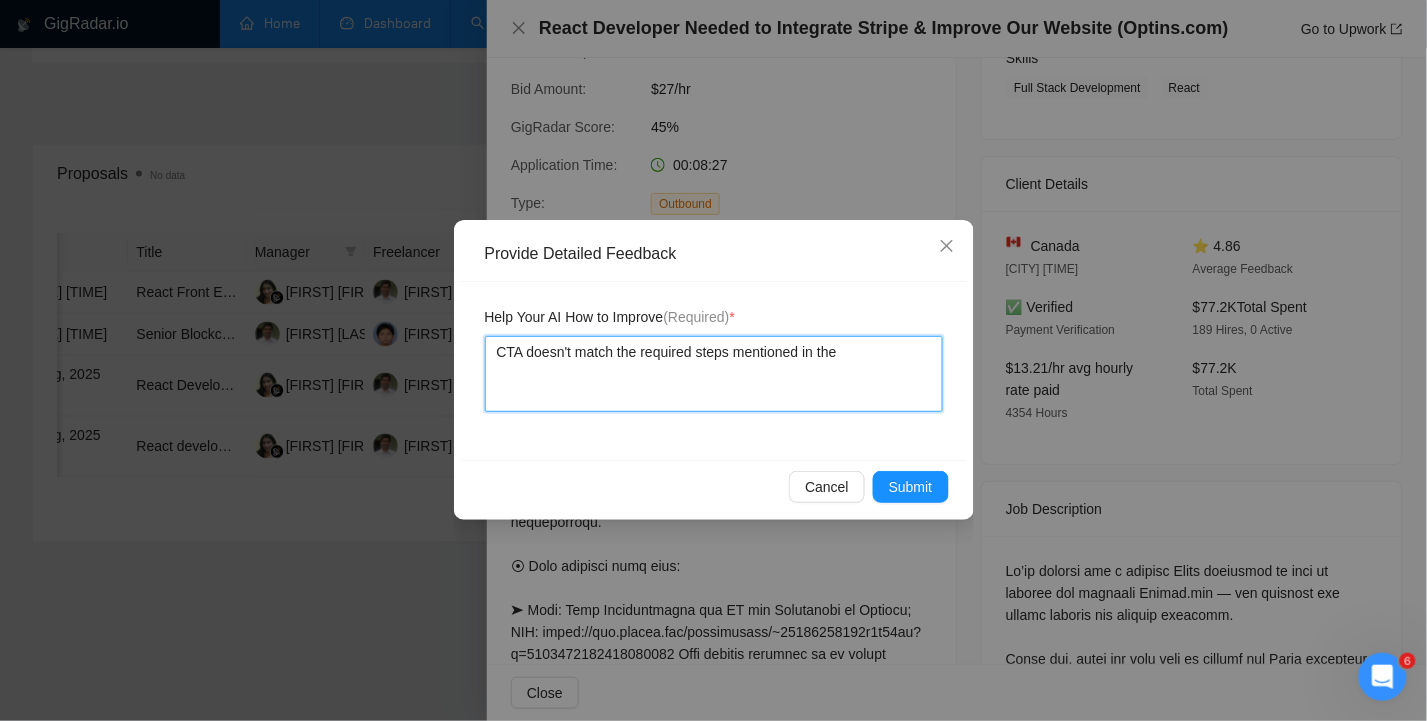 type 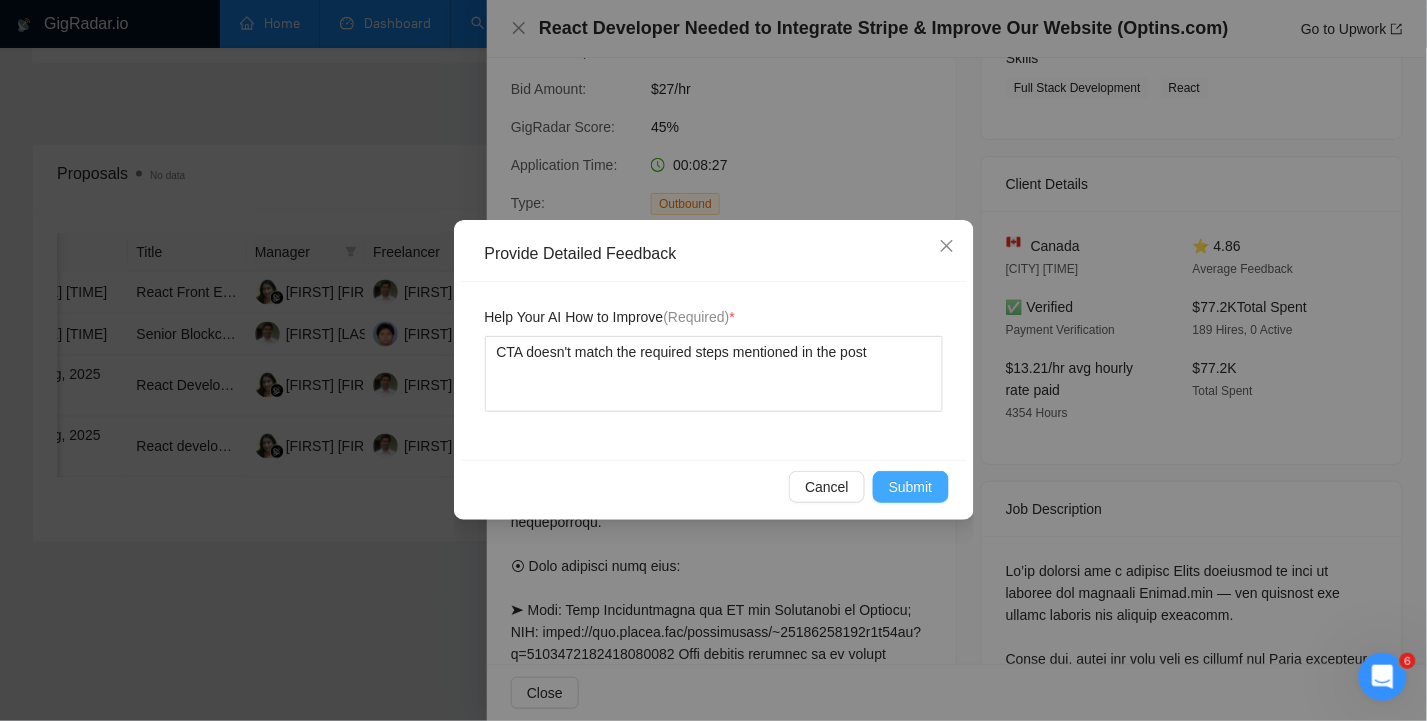 click on "Submit" at bounding box center (911, 487) 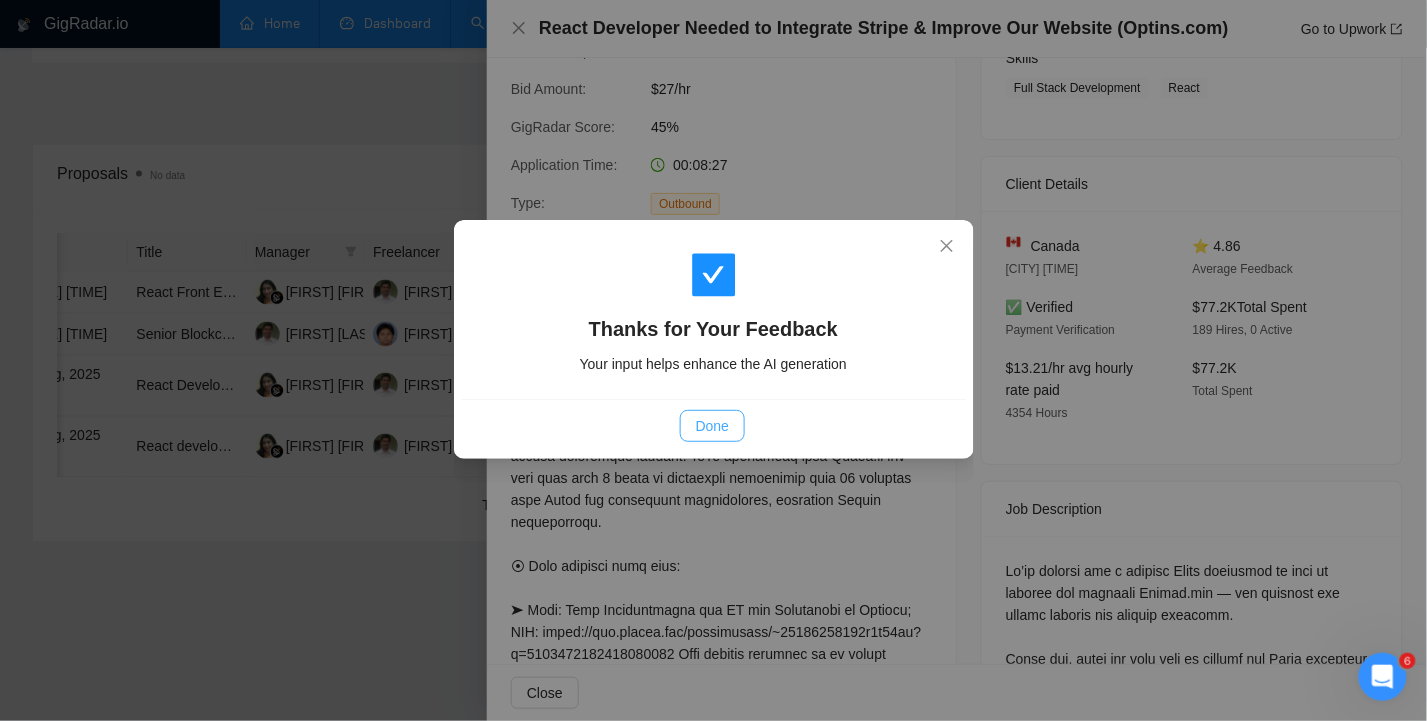 click on "Done" at bounding box center [712, 426] 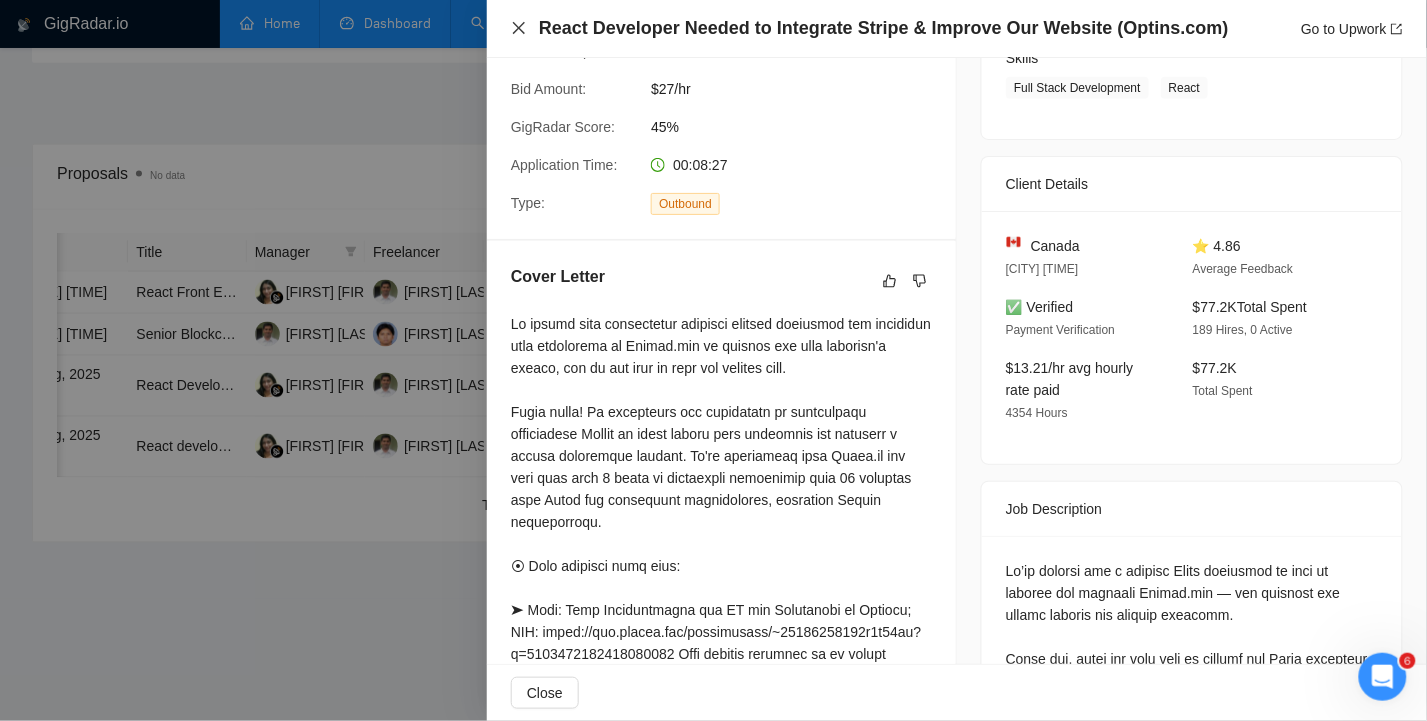 click 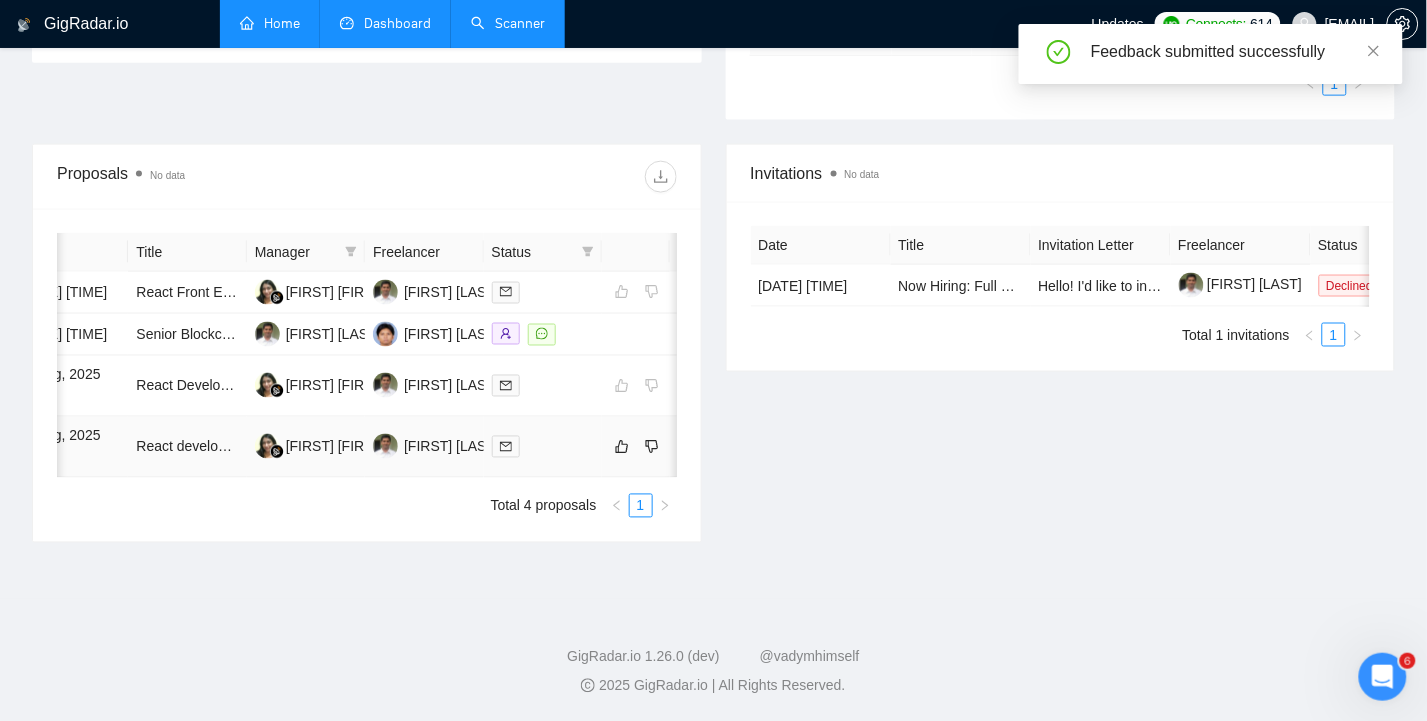 click on "04 Aug, 2025 04:55" at bounding box center (69, 447) 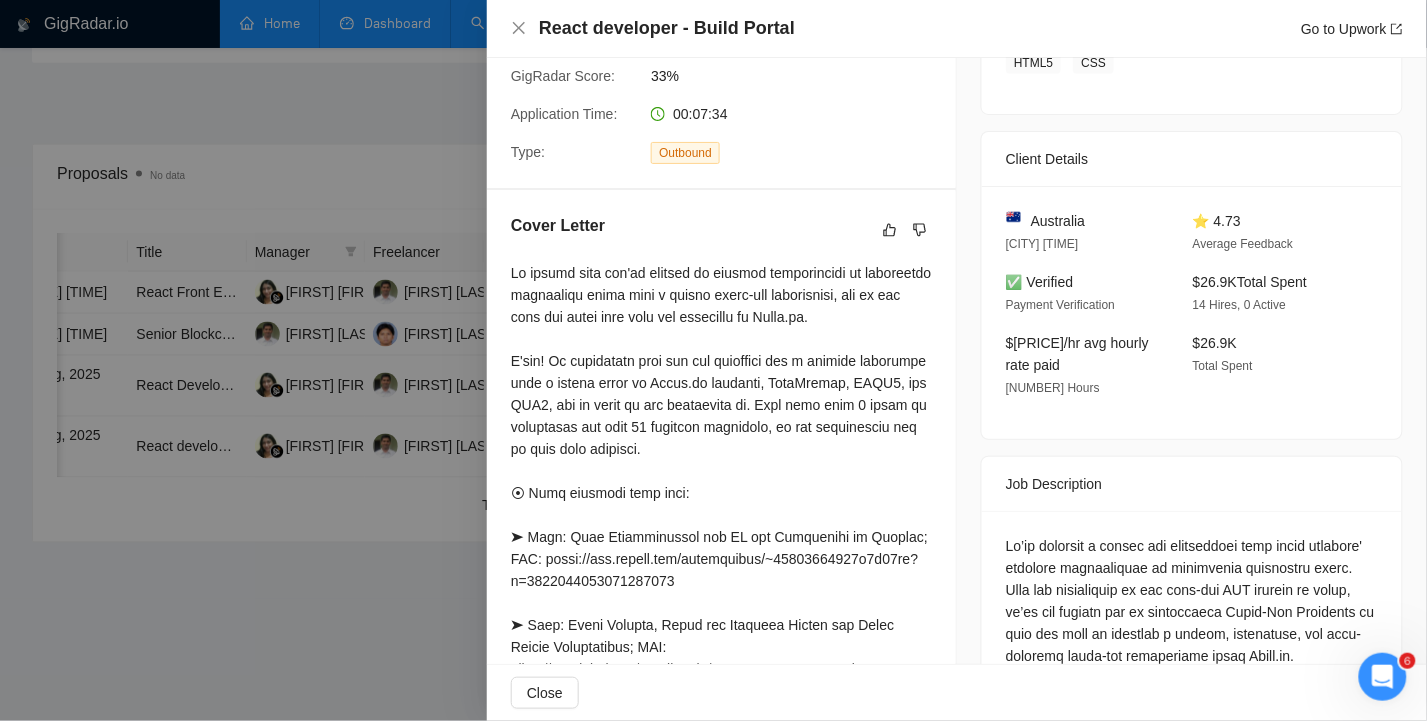 scroll, scrollTop: 0, scrollLeft: 0, axis: both 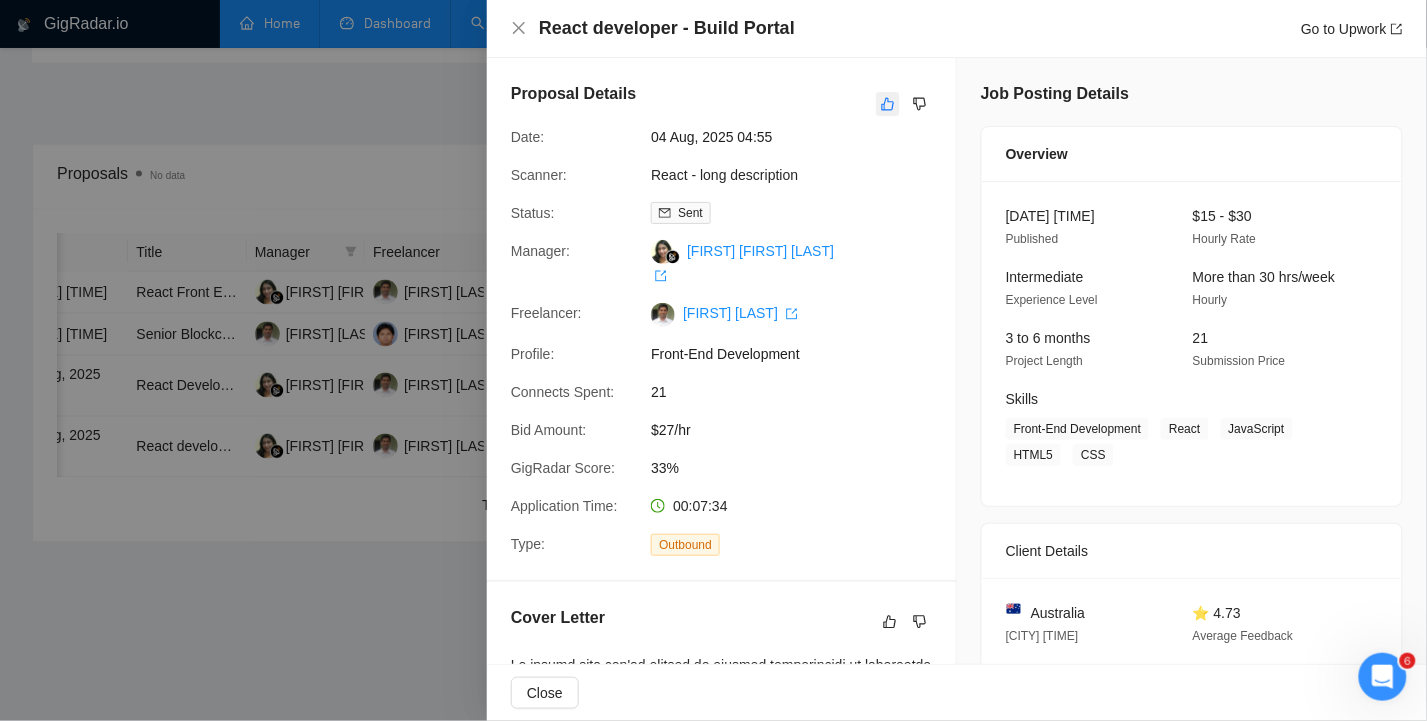 click at bounding box center (888, 104) 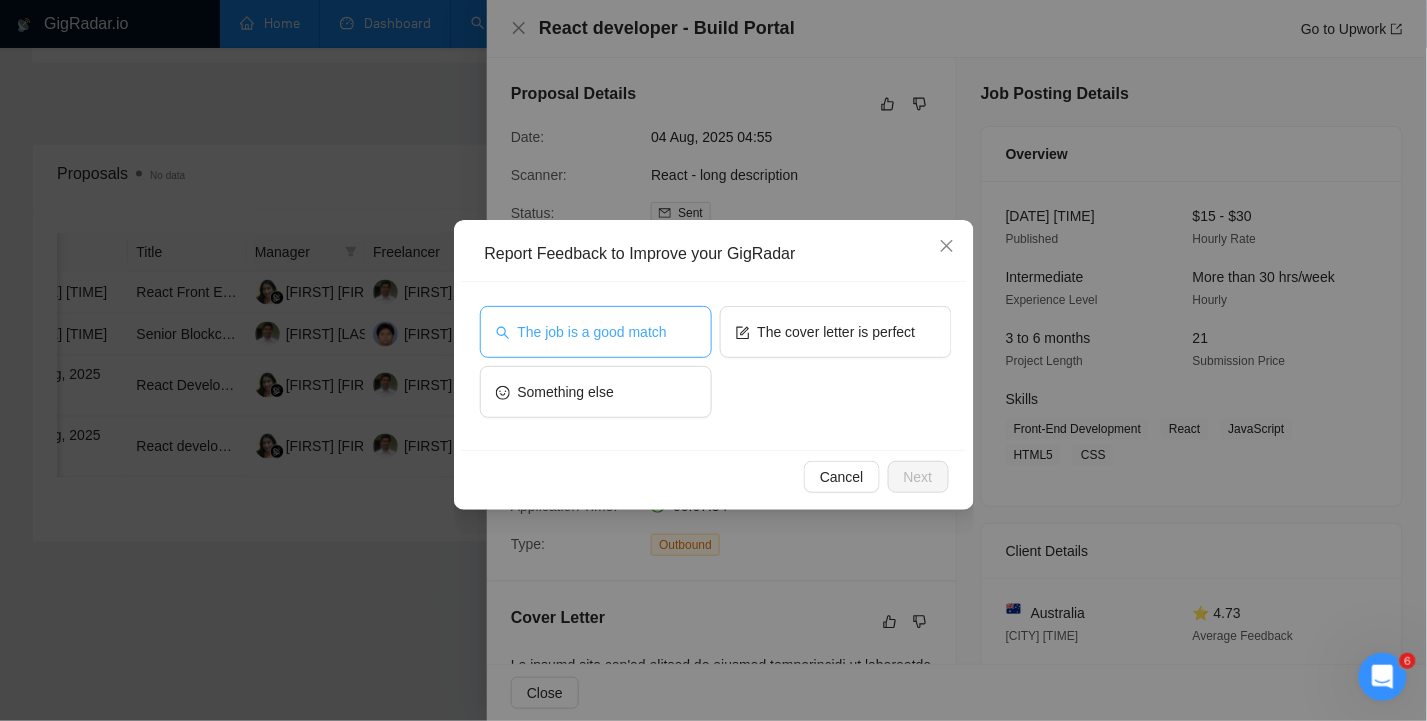 click on "The job is a good match" at bounding box center (592, 332) 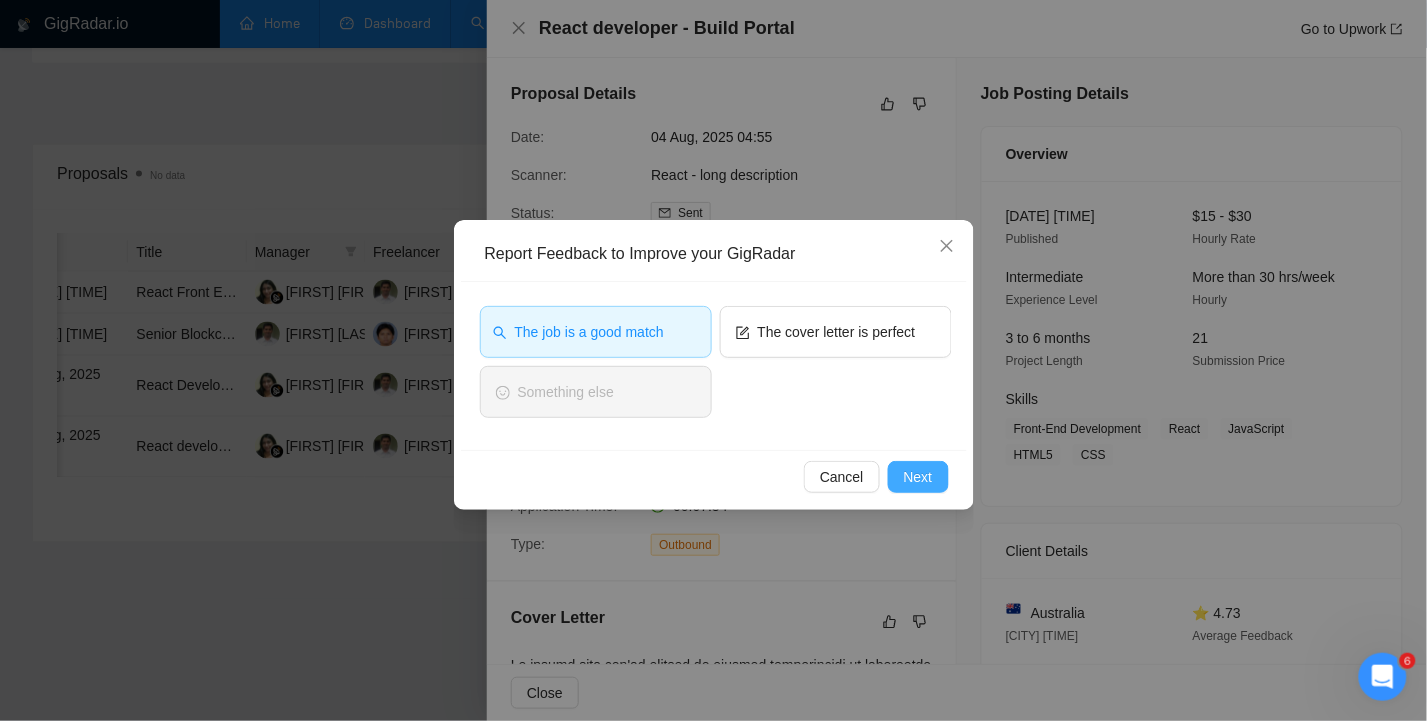 click on "Next" at bounding box center [918, 477] 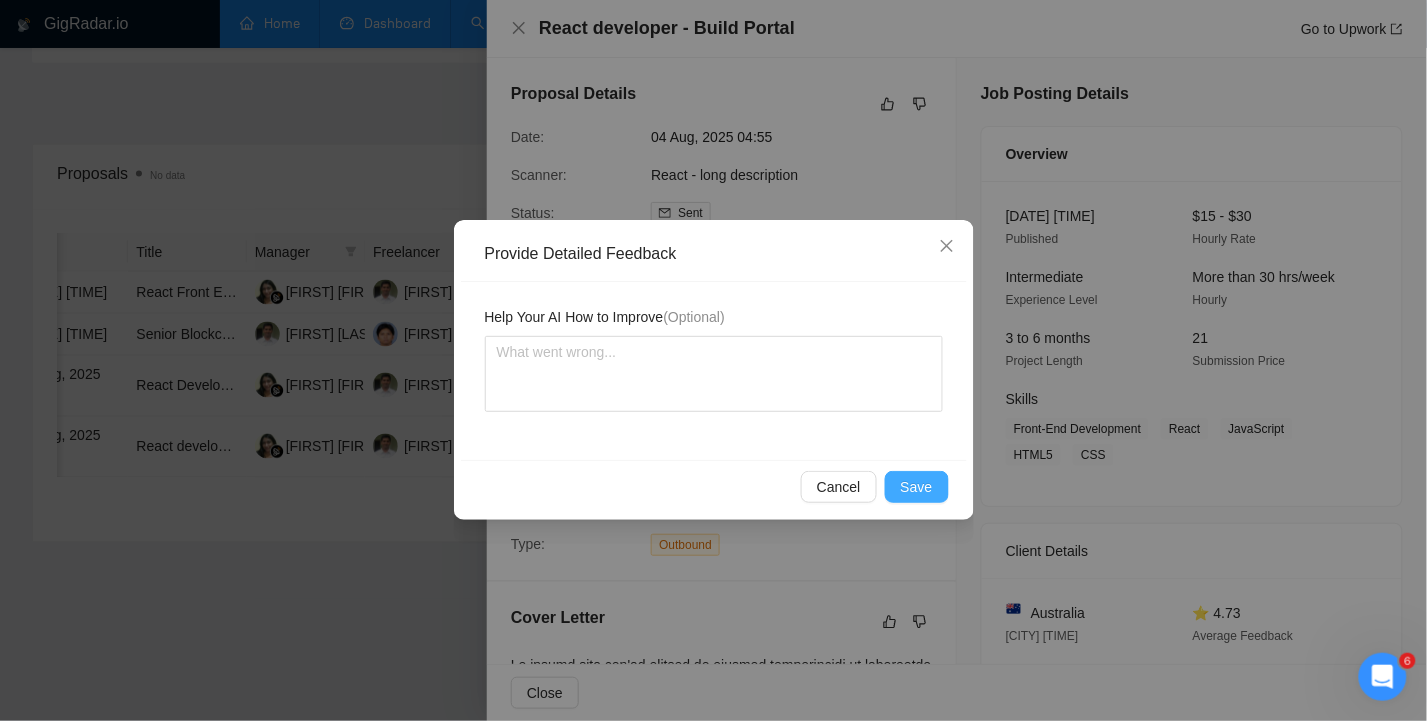 click on "Save" at bounding box center [917, 487] 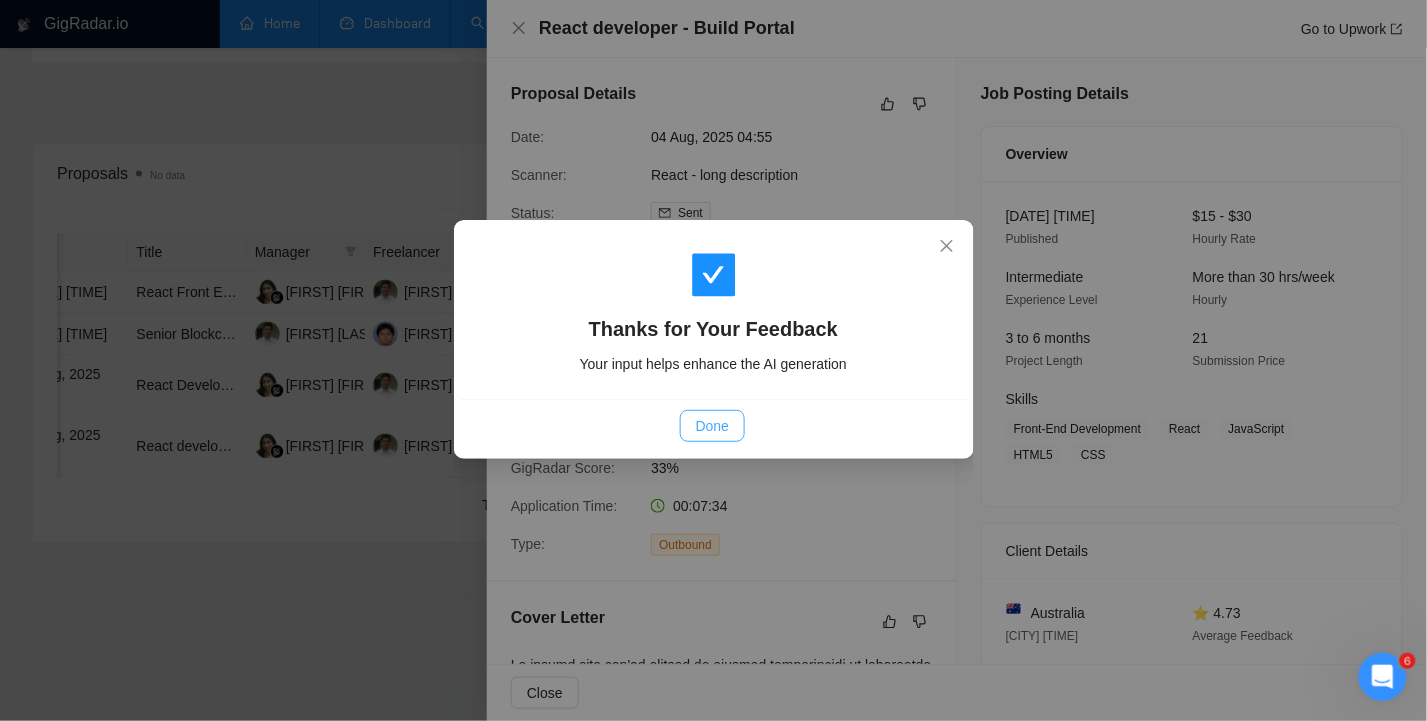 click on "Done" at bounding box center [712, 426] 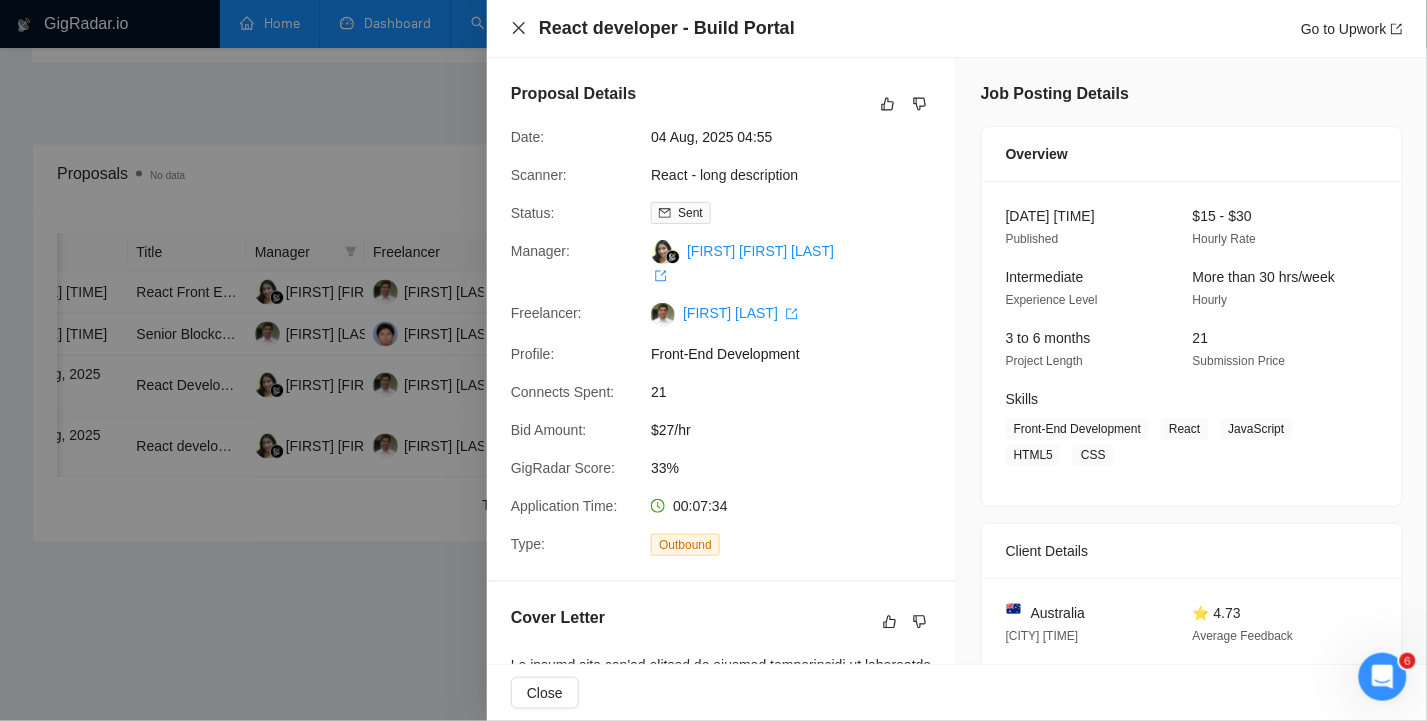 click 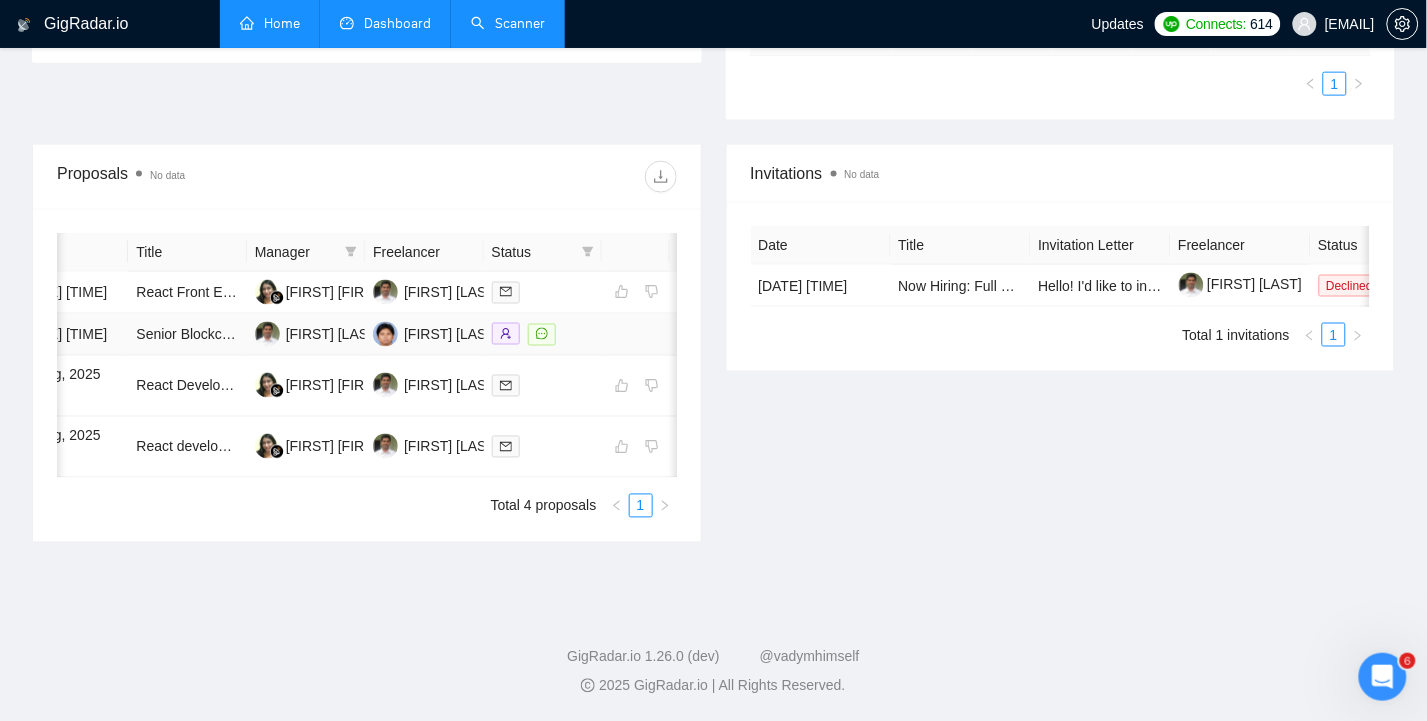 click on "[DATE] [TIME]" at bounding box center (69, 335) 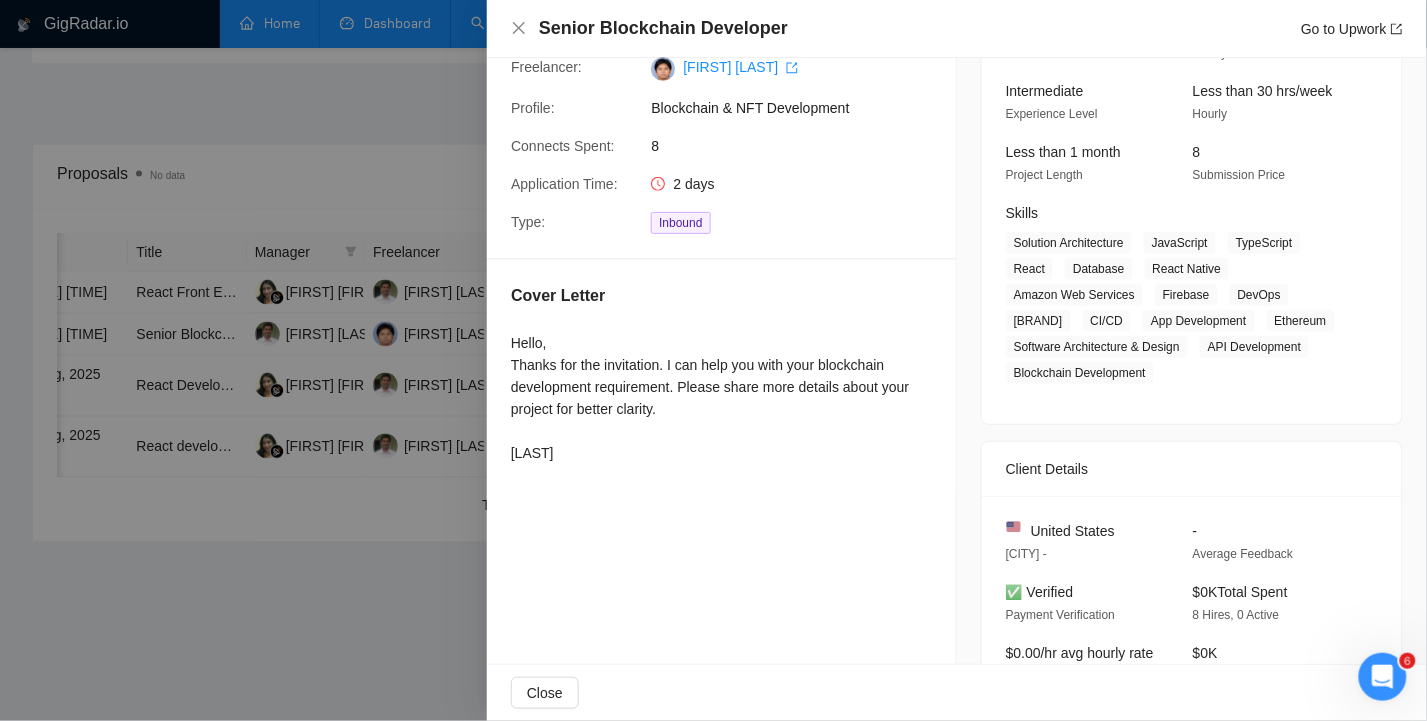 scroll, scrollTop: 0, scrollLeft: 0, axis: both 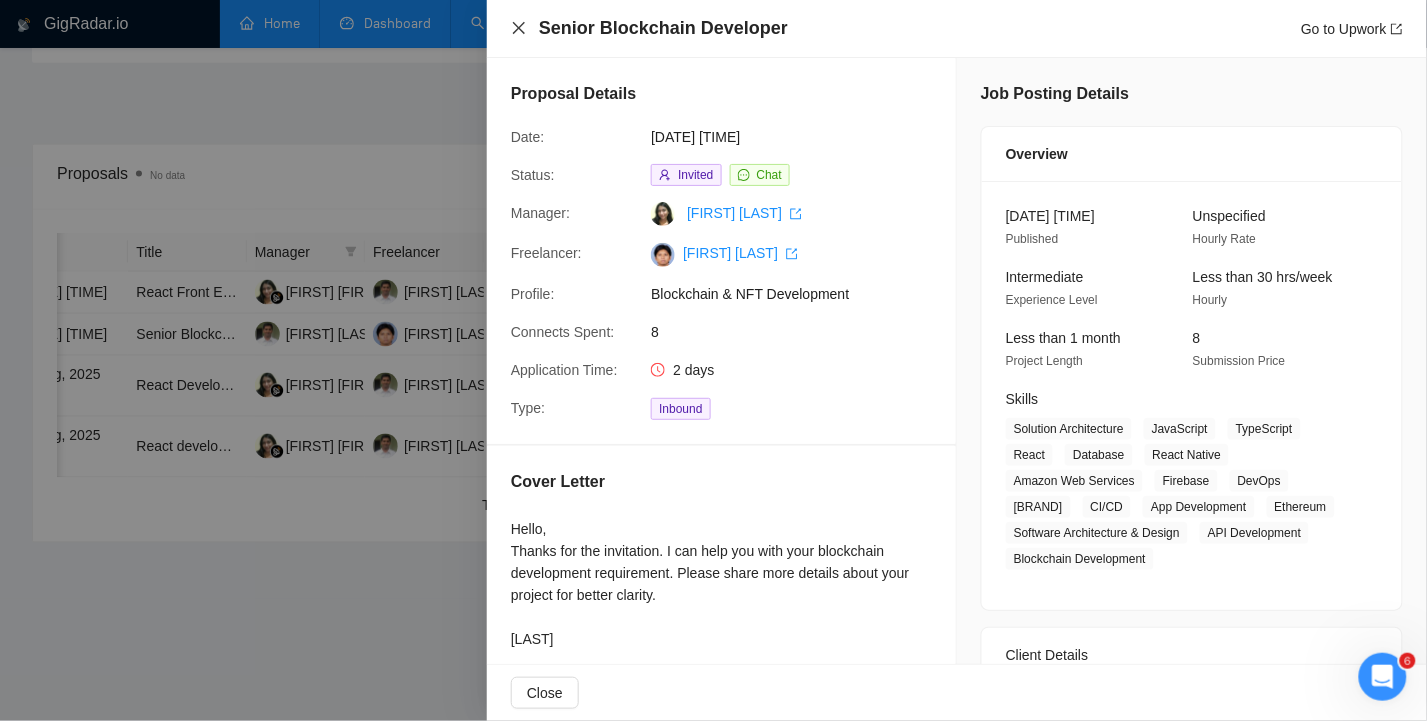 click 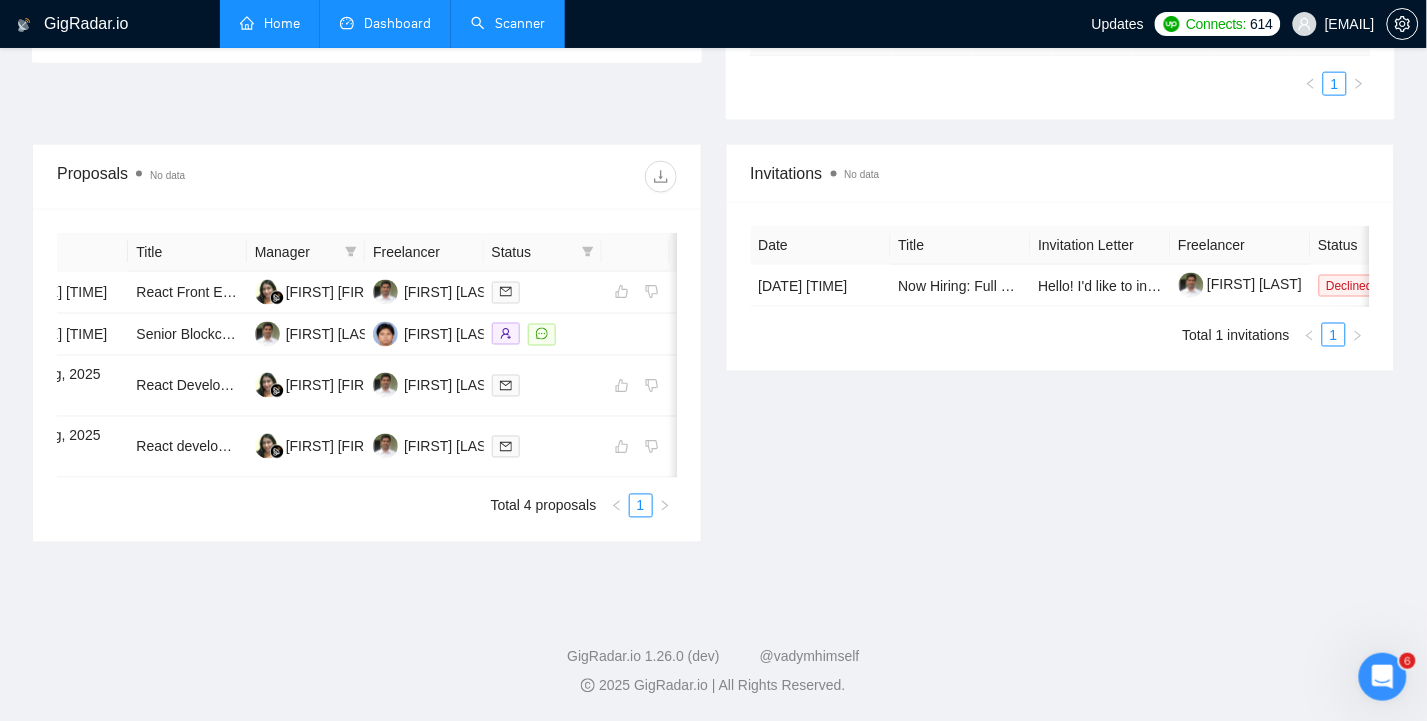 scroll, scrollTop: 0, scrollLeft: 0, axis: both 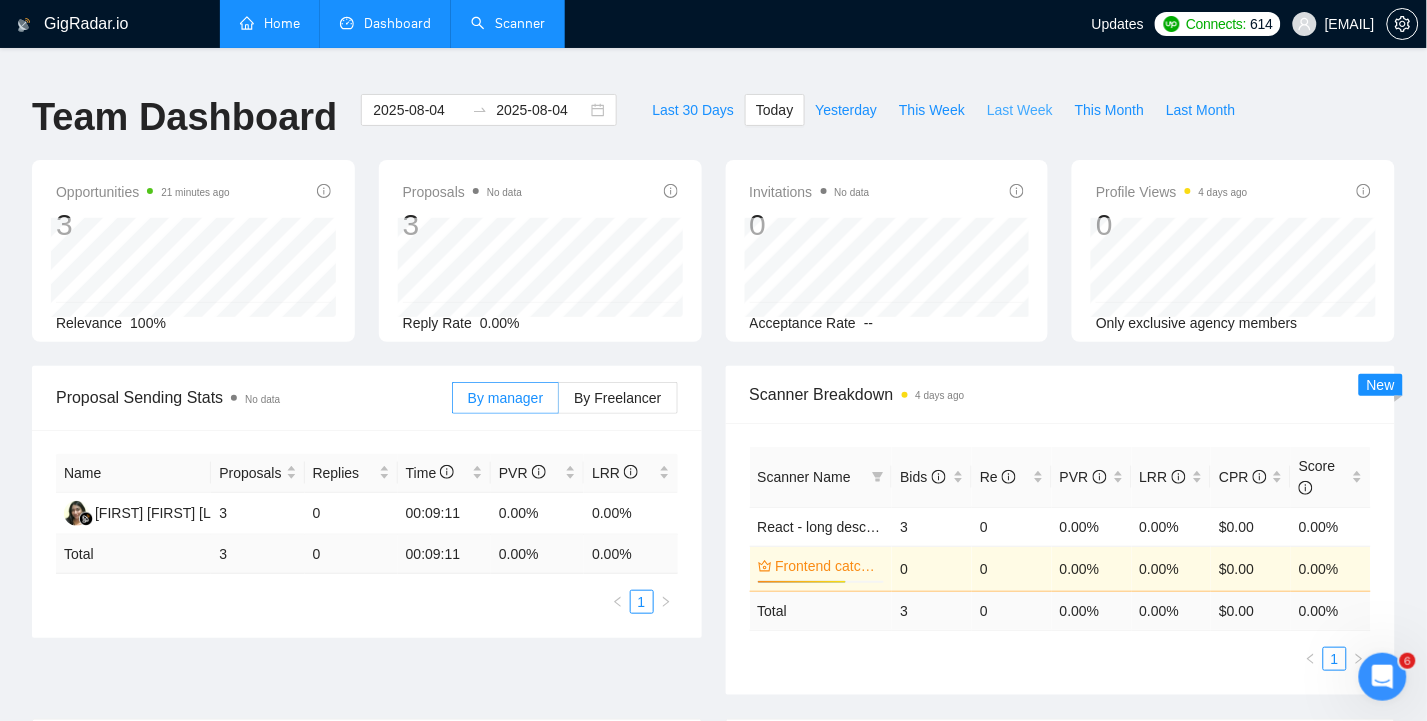 click on "Last Week" at bounding box center [1020, 110] 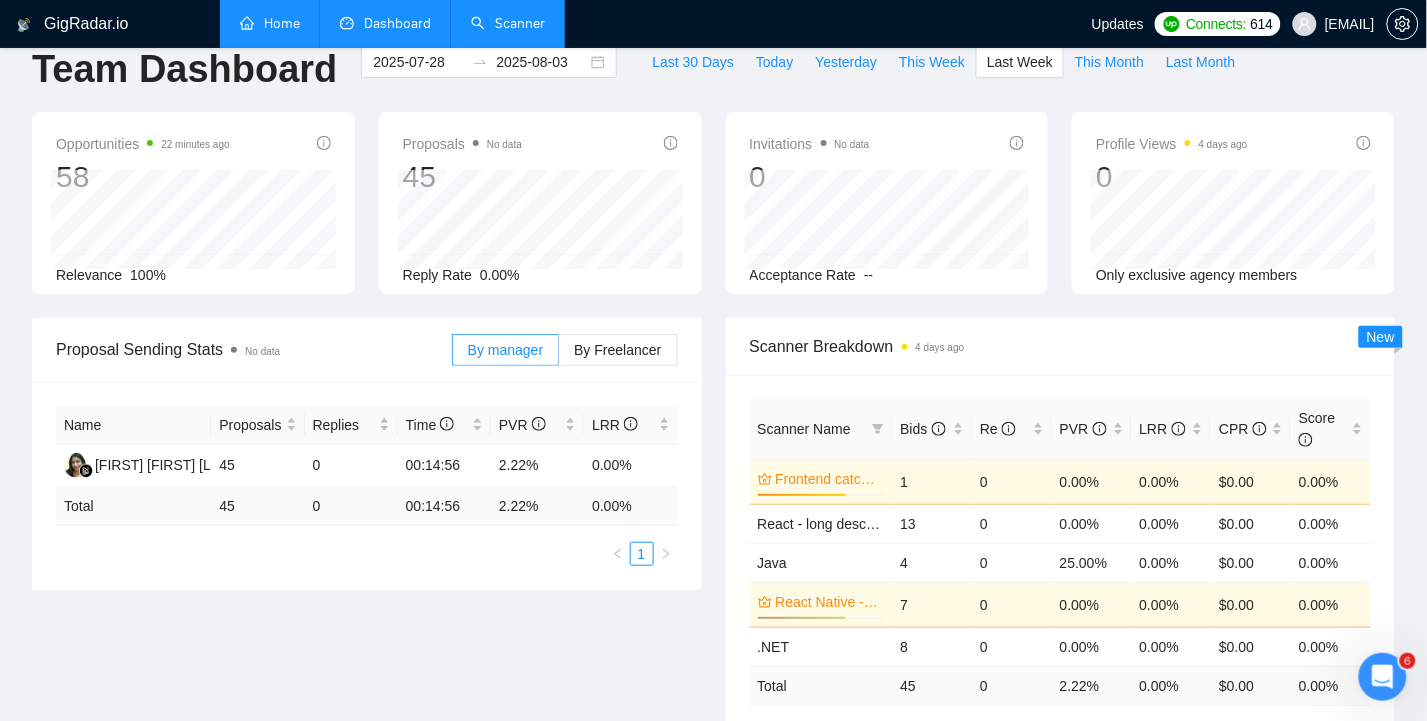 scroll, scrollTop: 0, scrollLeft: 0, axis: both 